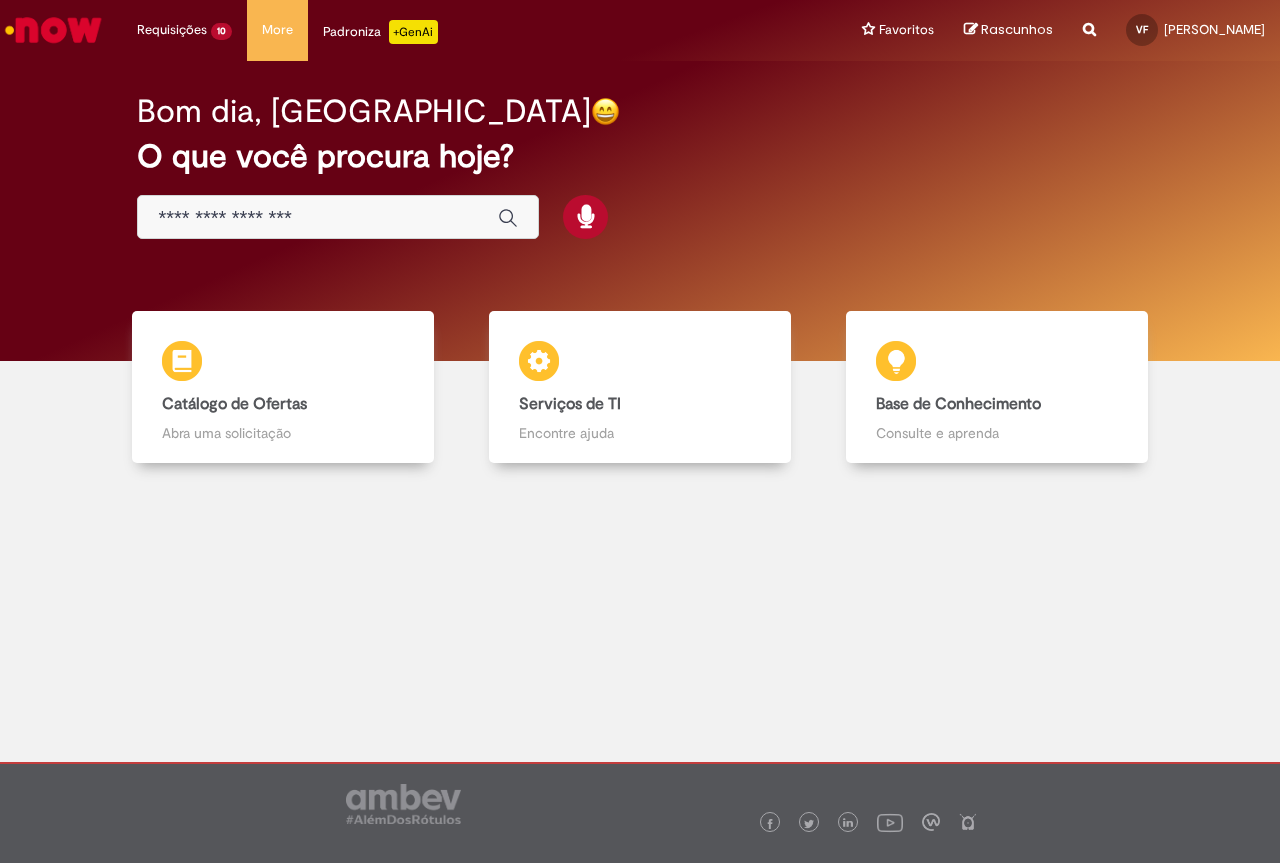 scroll, scrollTop: 0, scrollLeft: 0, axis: both 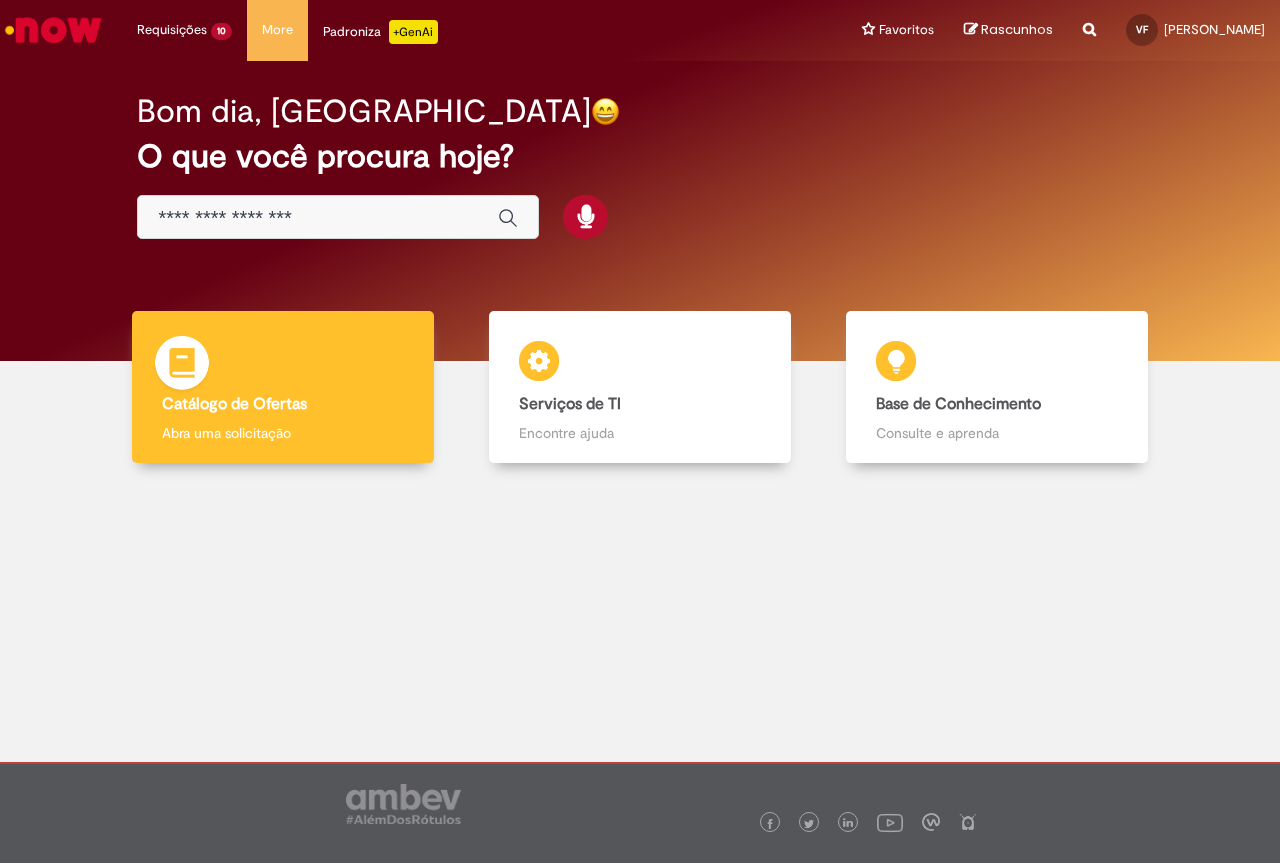 click on "Catálogo de Ofertas" at bounding box center [283, 405] 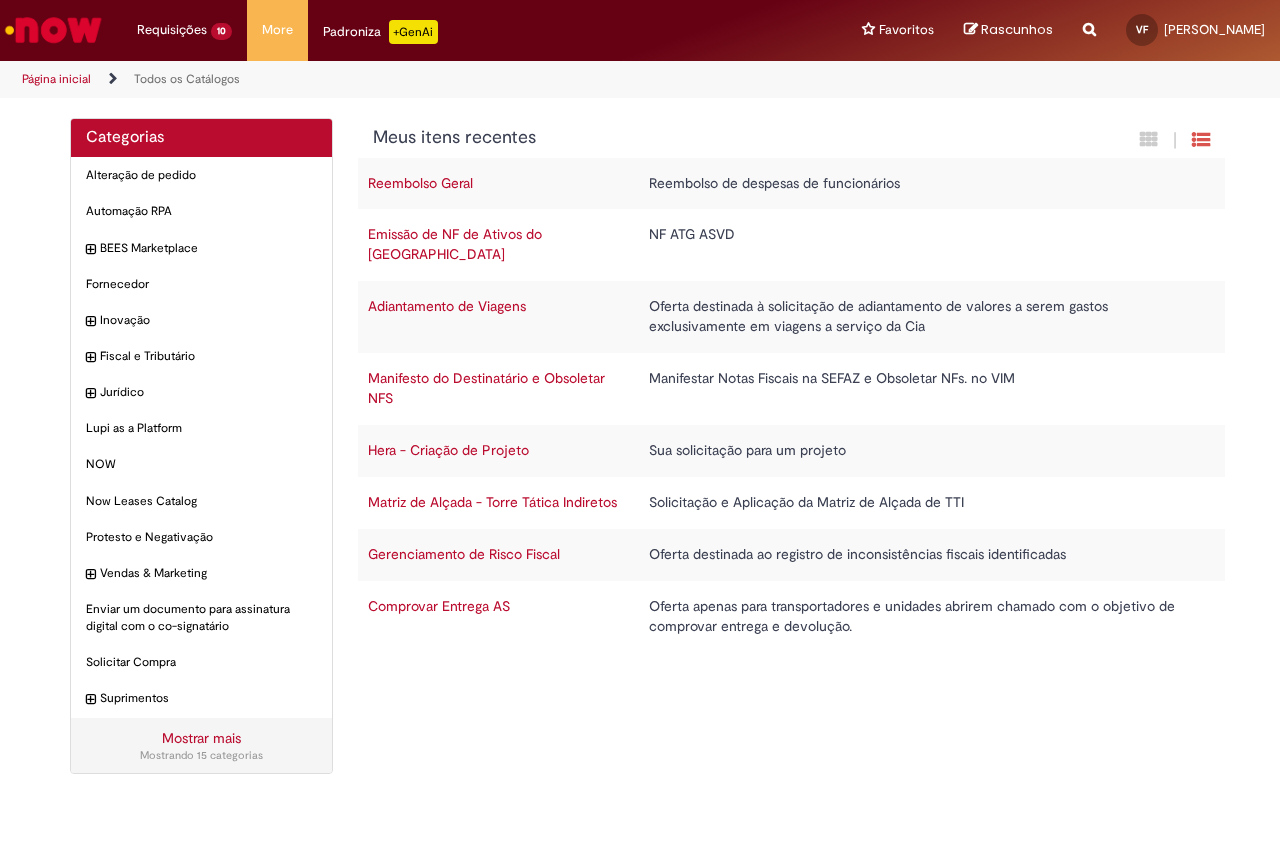 click on "Emissão de NF de Ativos do [GEOGRAPHIC_DATA]" at bounding box center (455, 244) 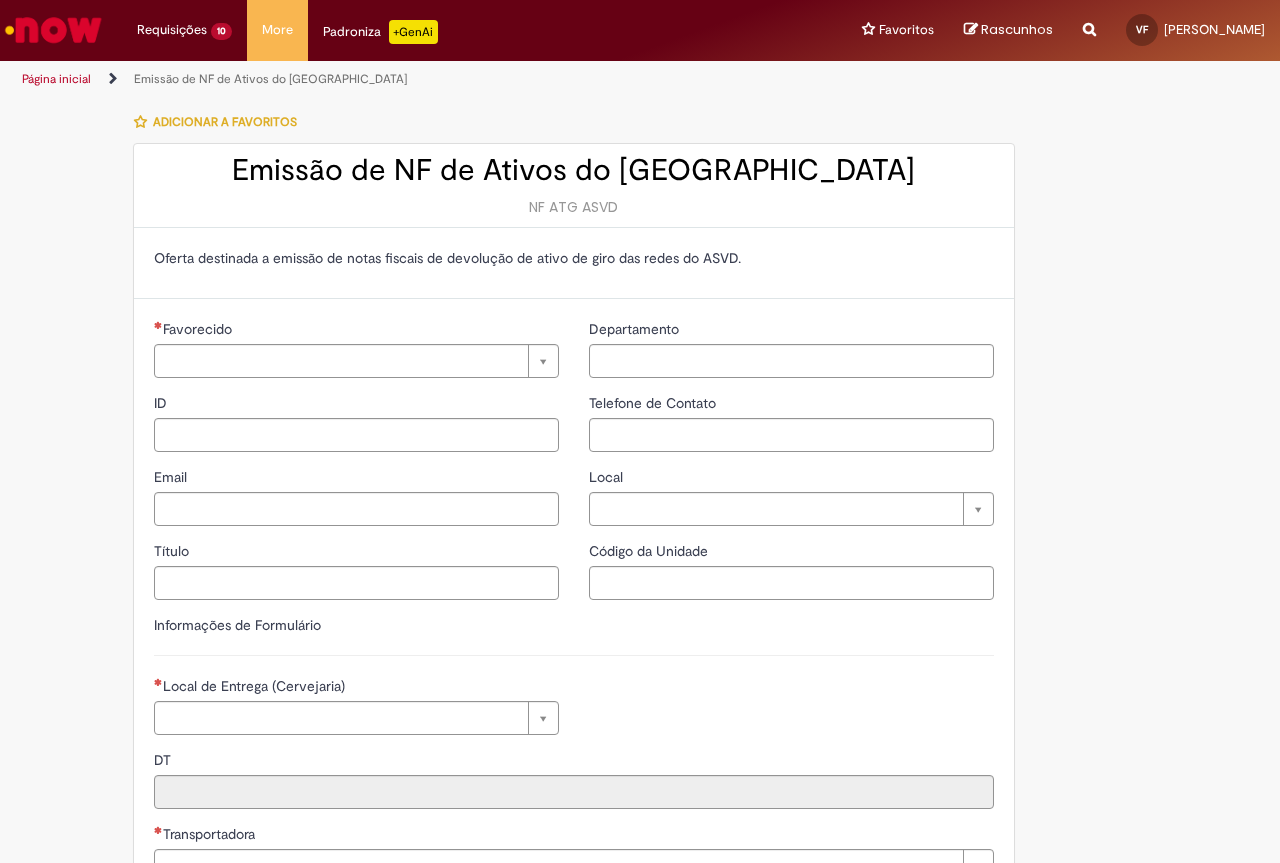 type on "**********" 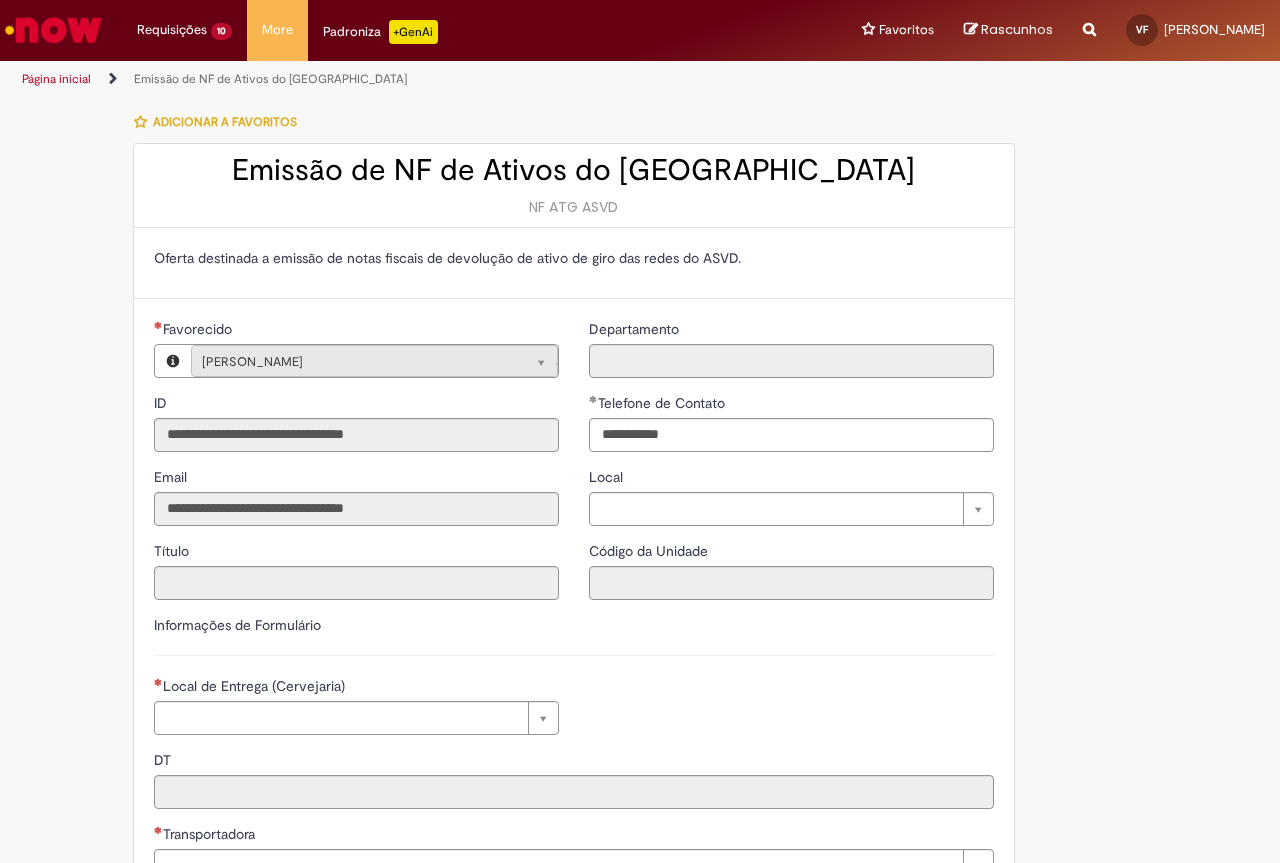 type on "**********" 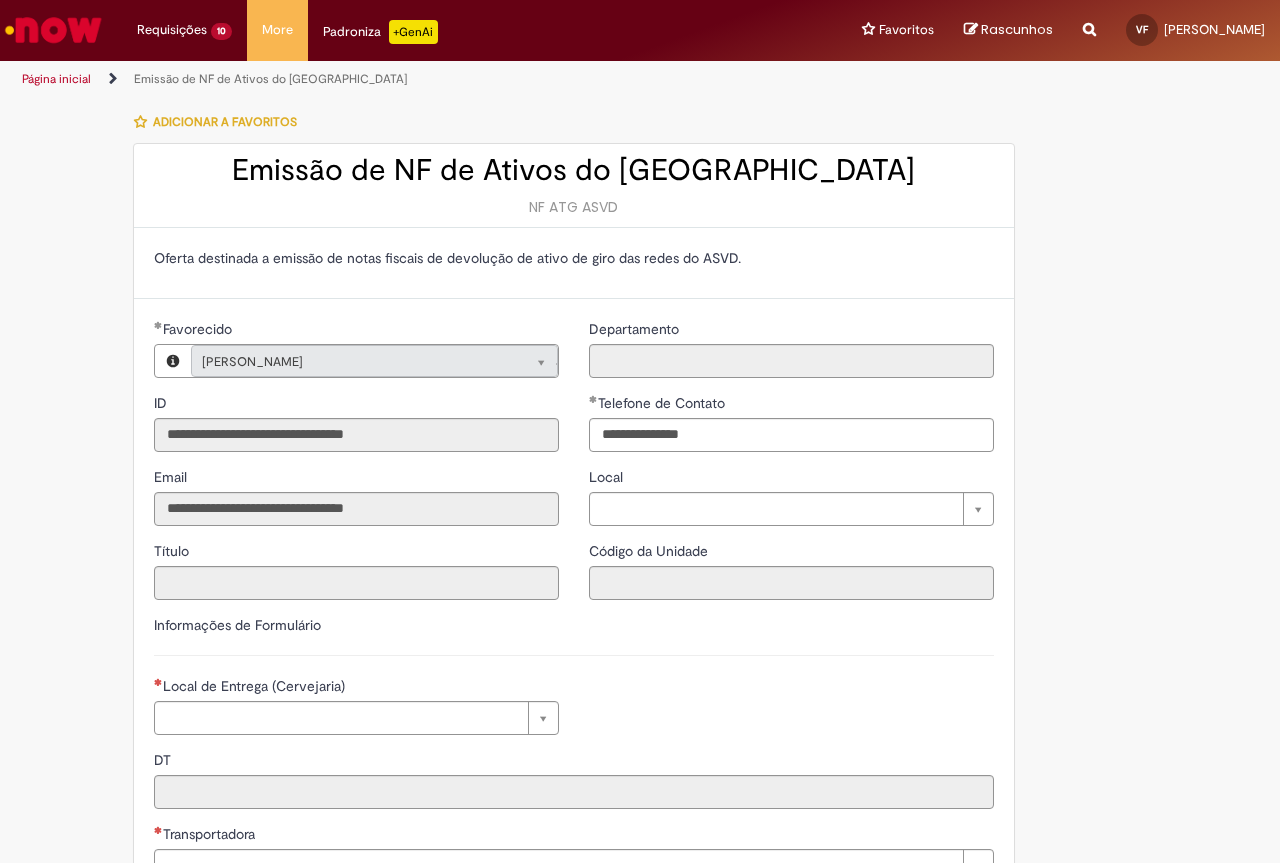 scroll, scrollTop: 200, scrollLeft: 0, axis: vertical 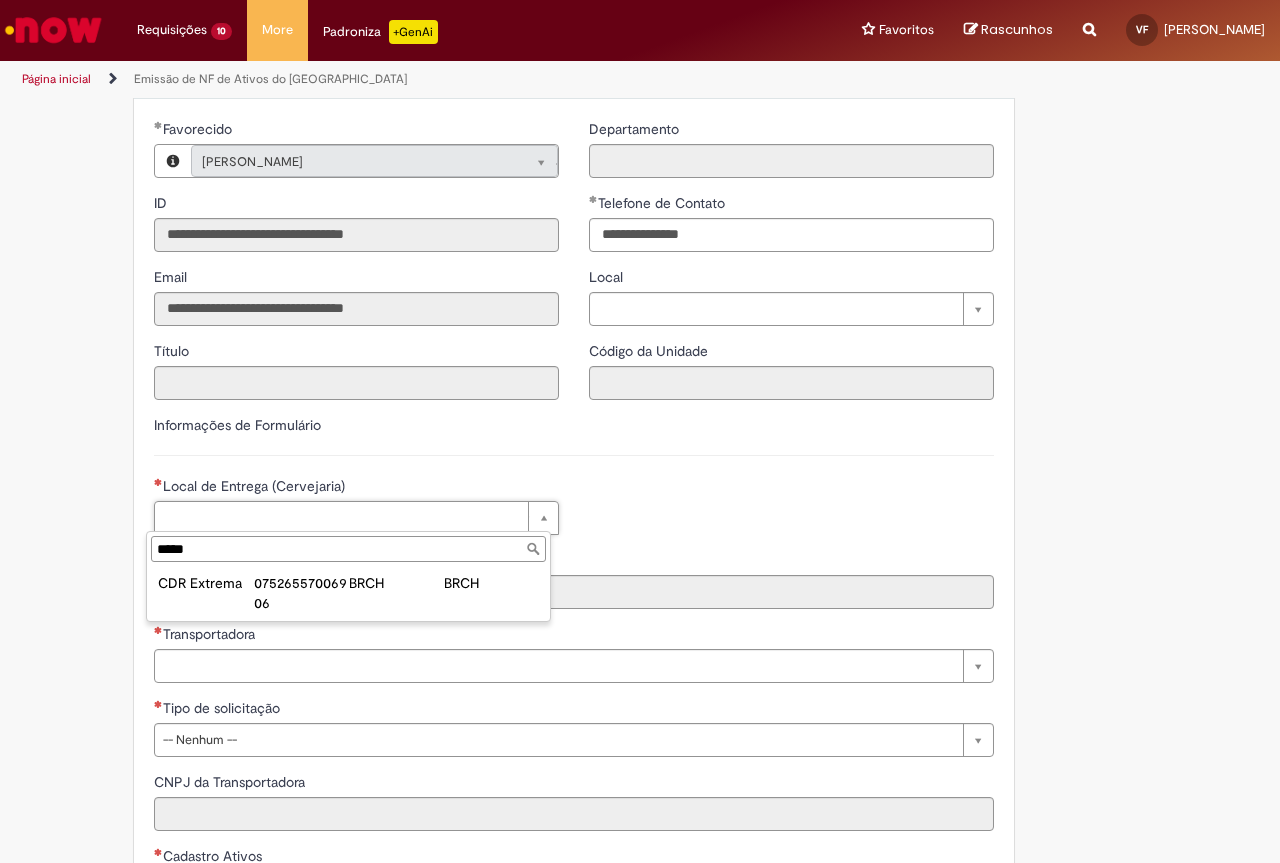 type on "*****" 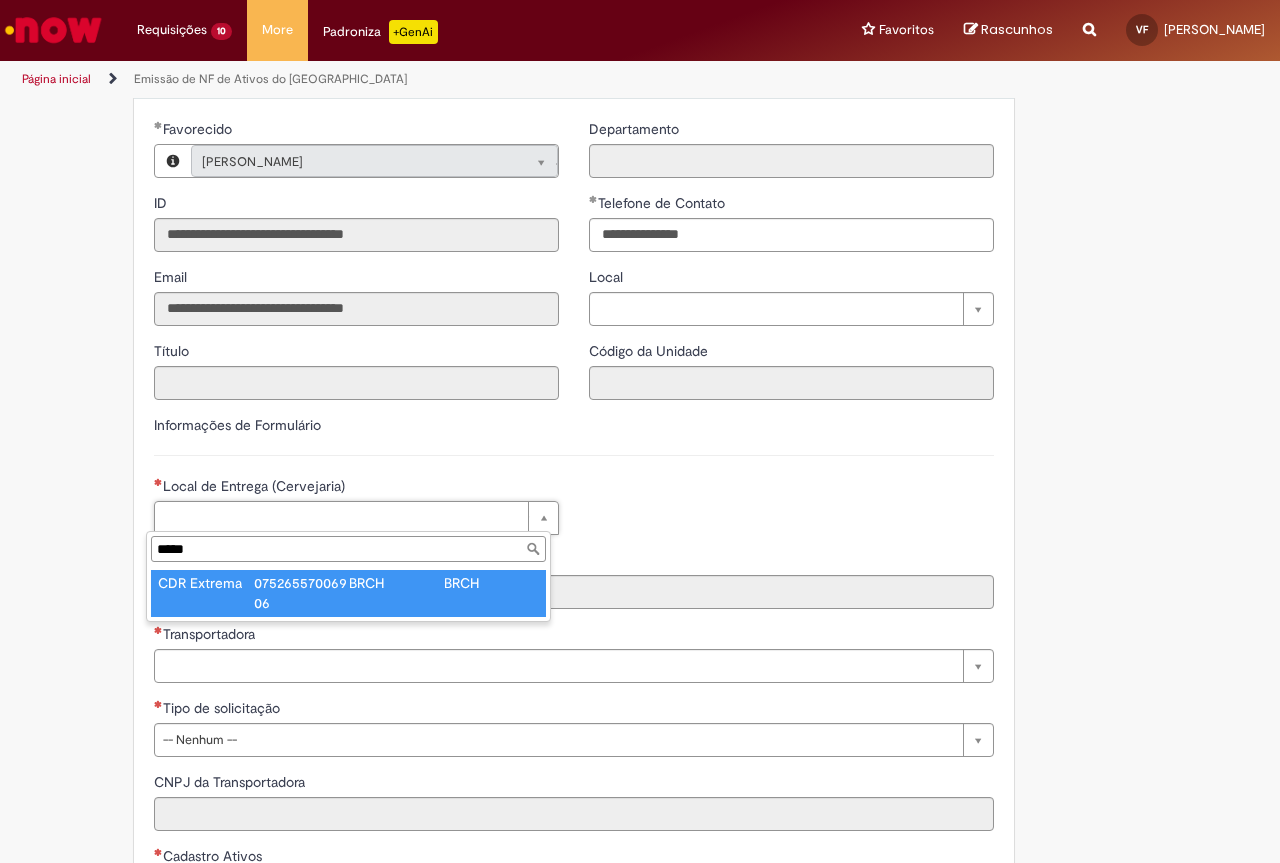 type on "**********" 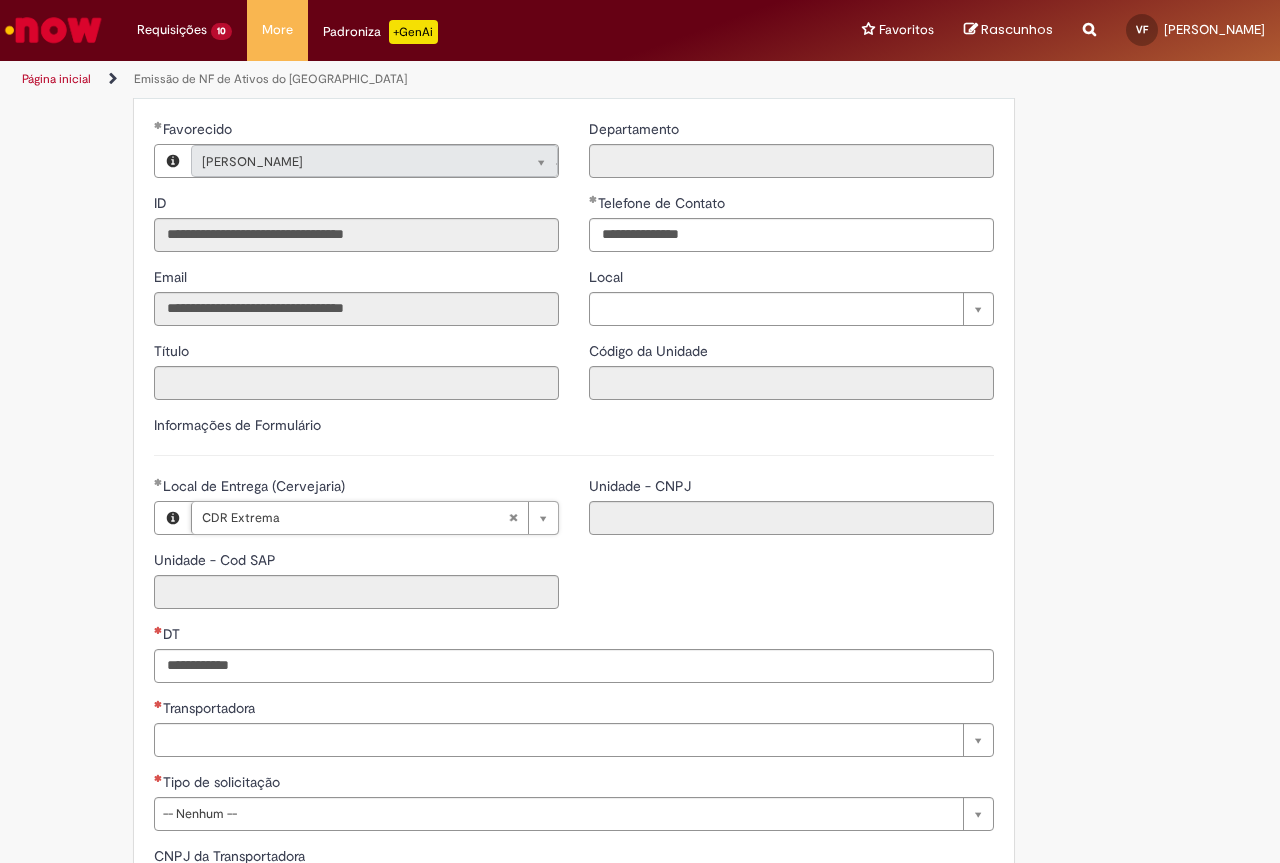 type on "****" 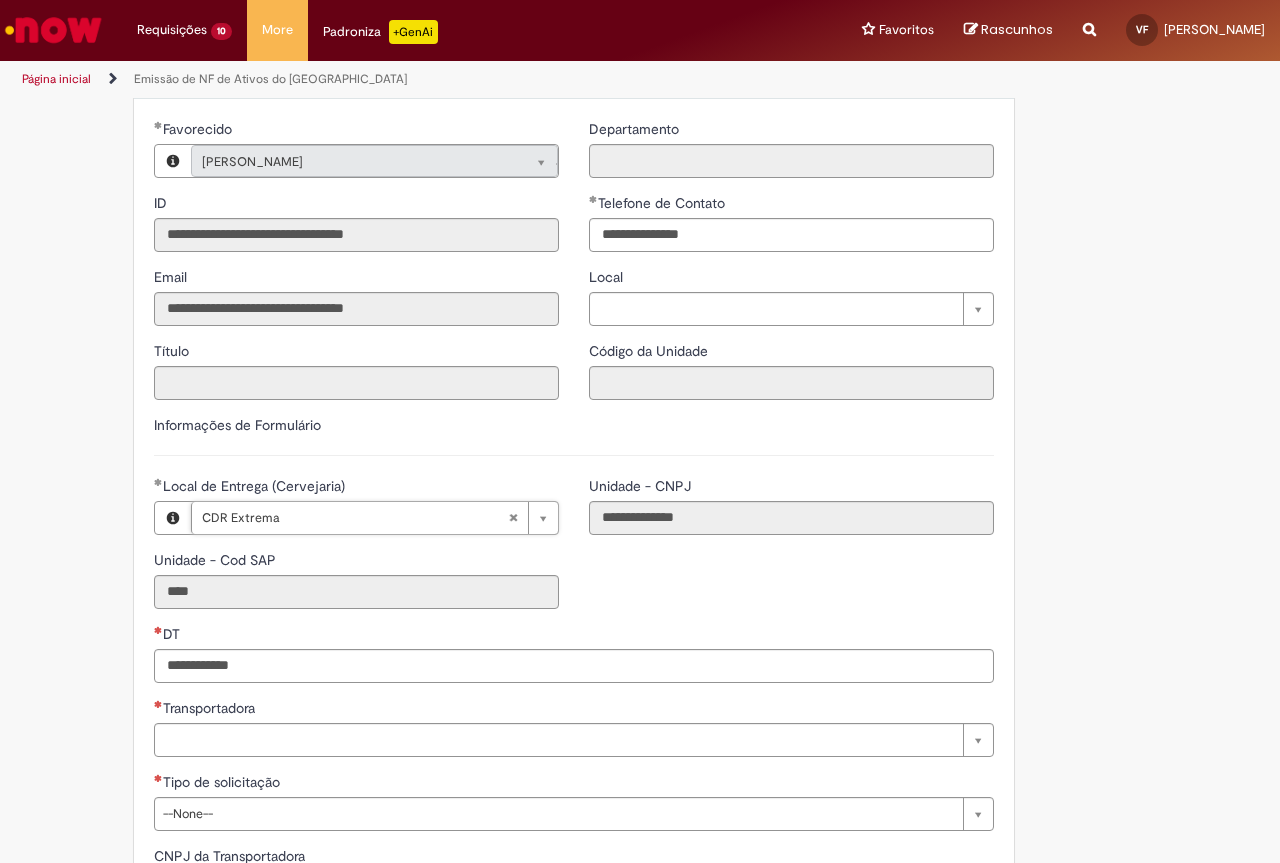 type 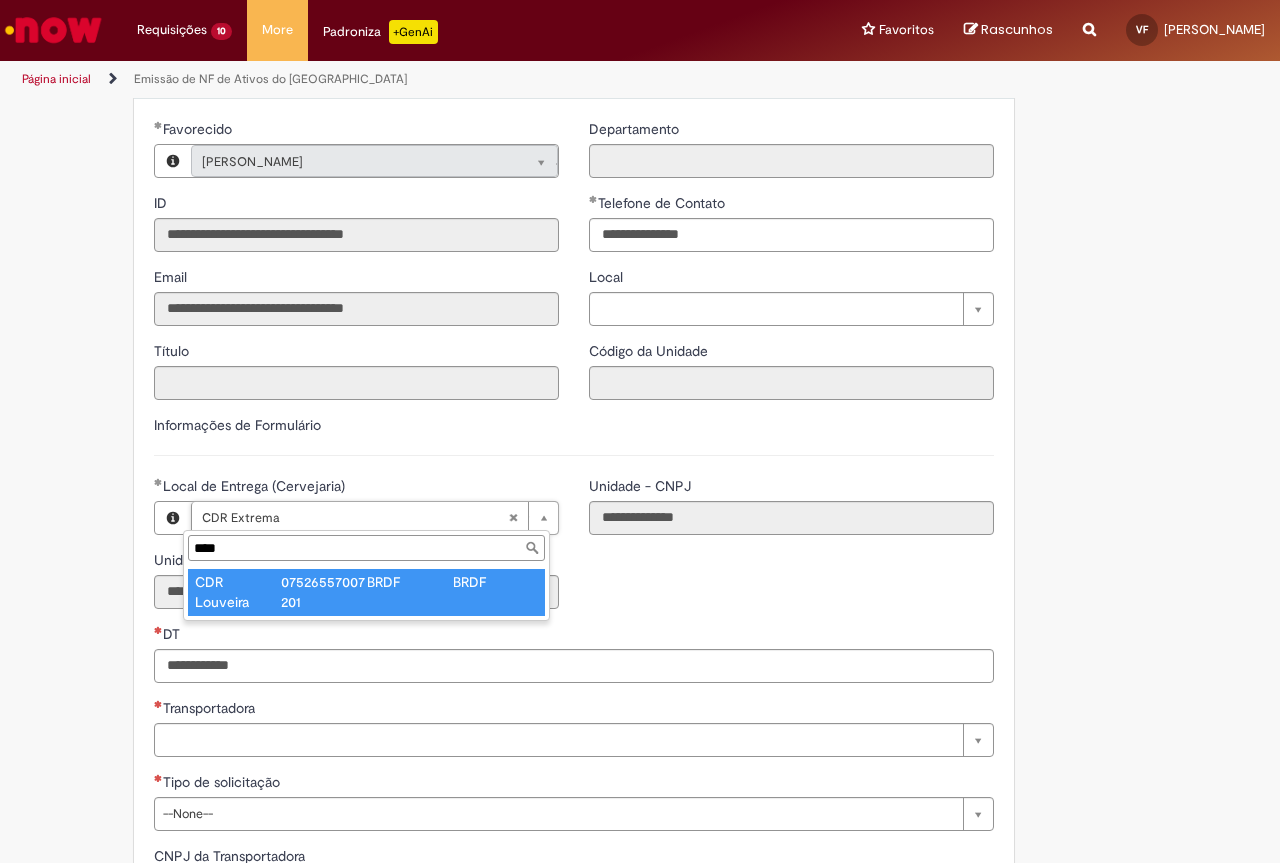 type on "****" 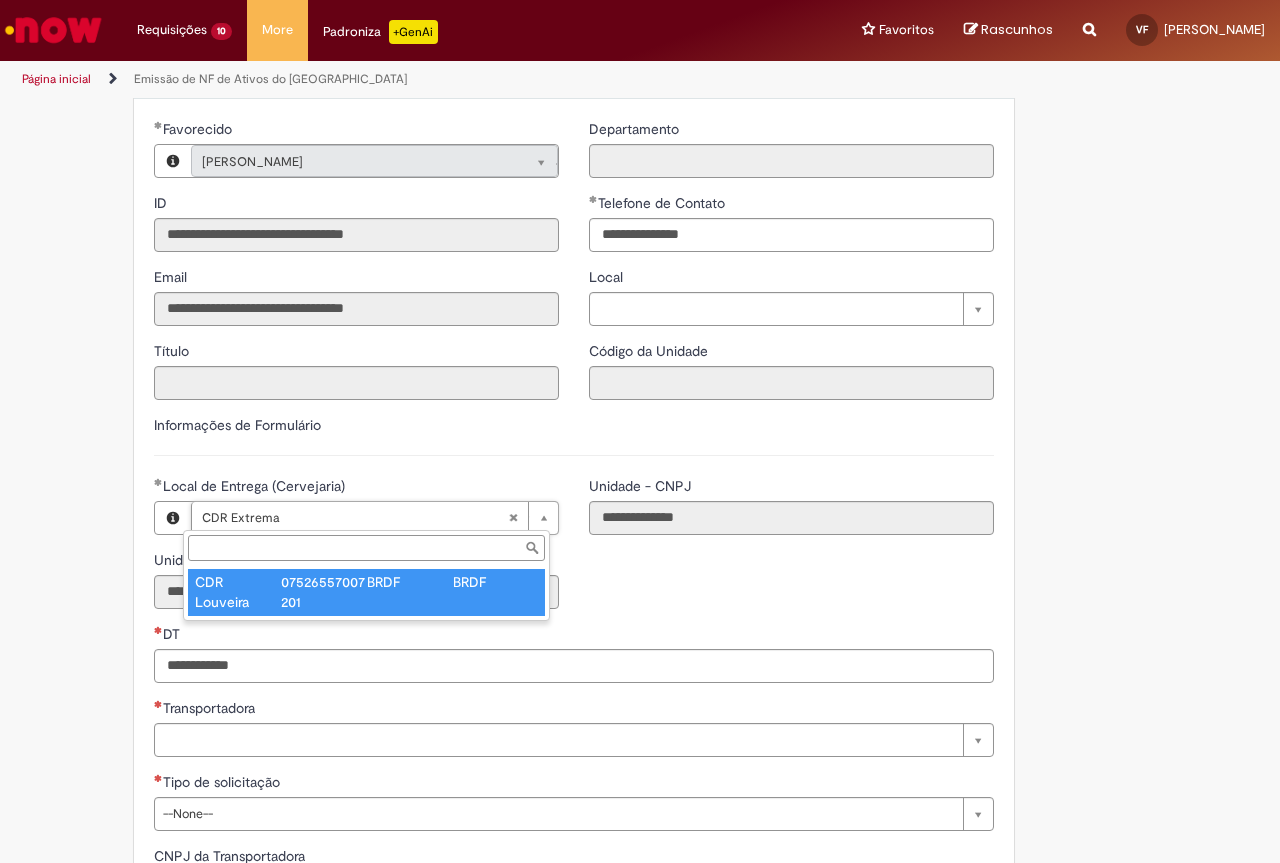 type on "****" 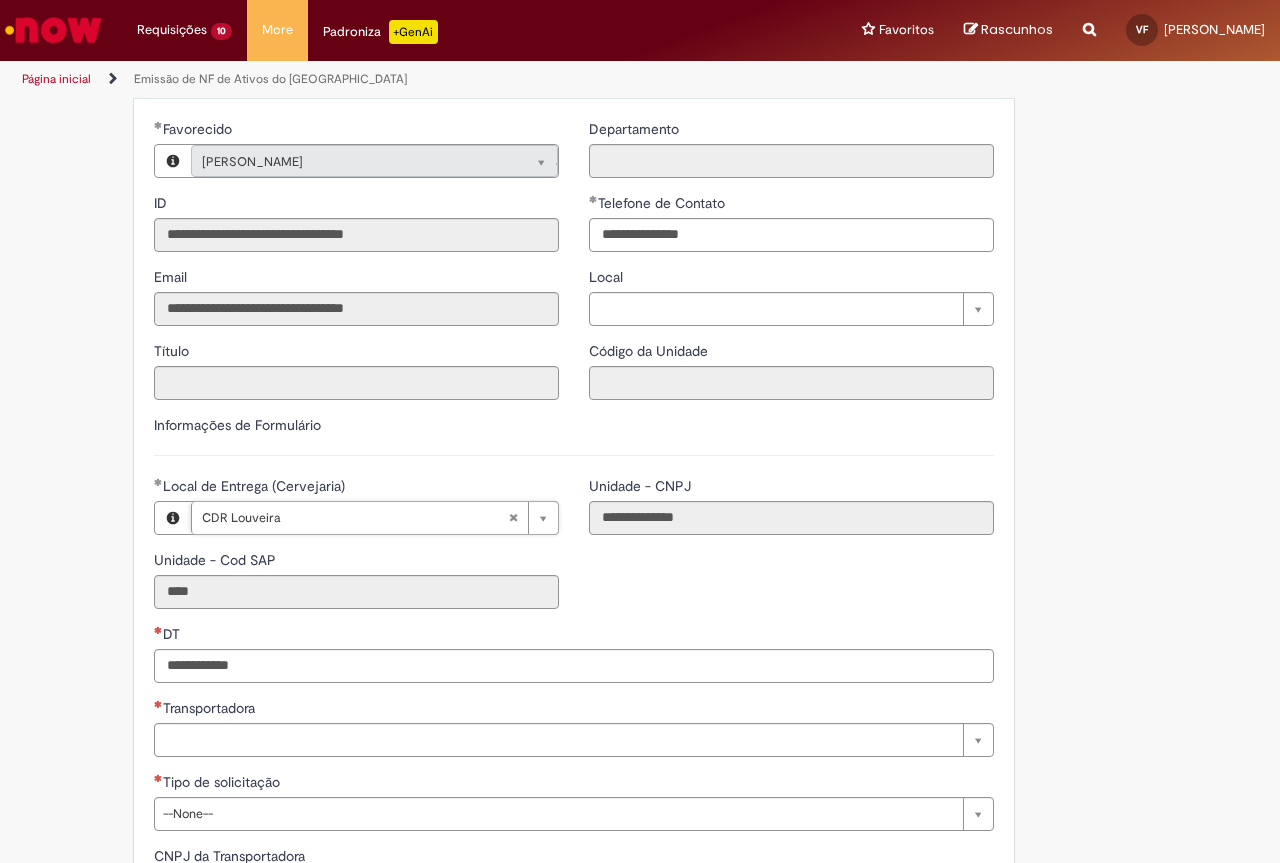 scroll, scrollTop: 0, scrollLeft: 82, axis: horizontal 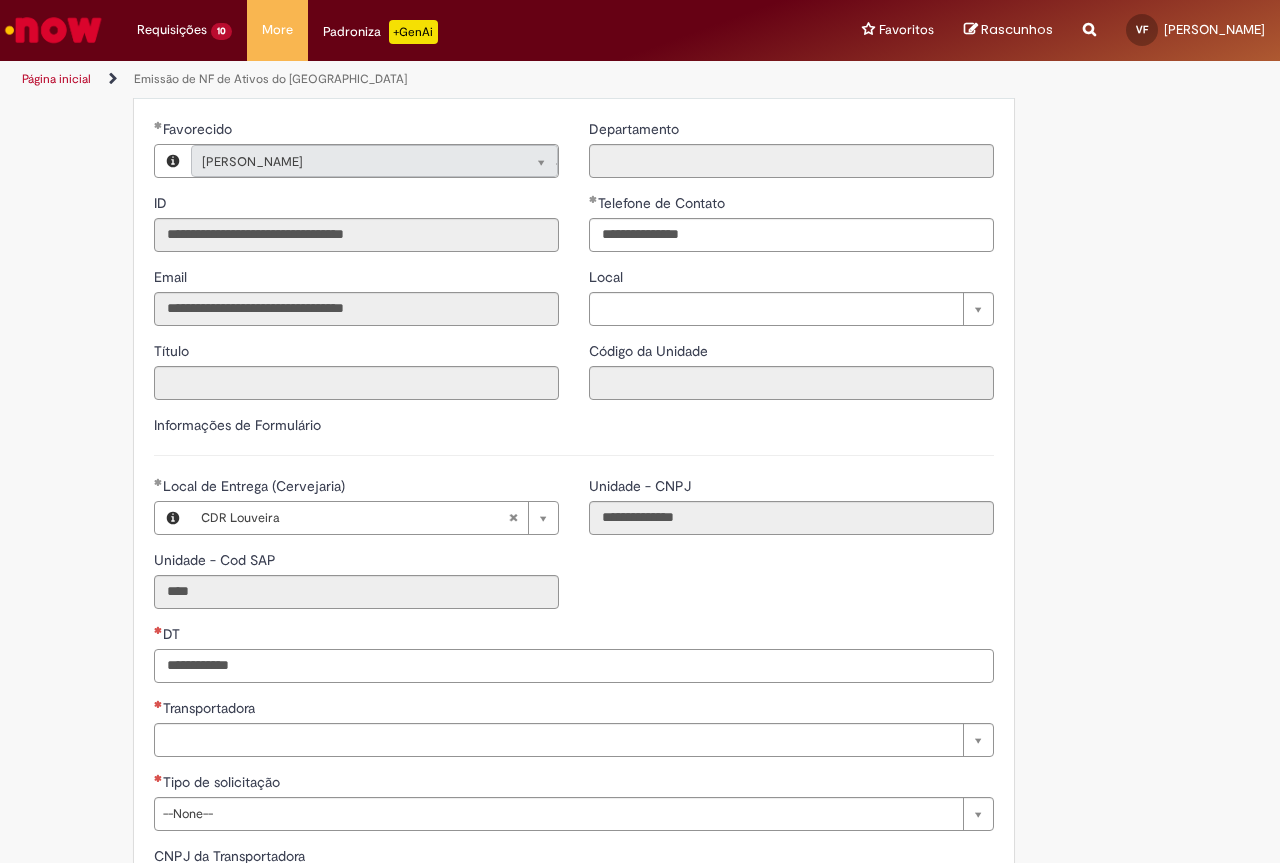 click on "DT" at bounding box center (574, 666) 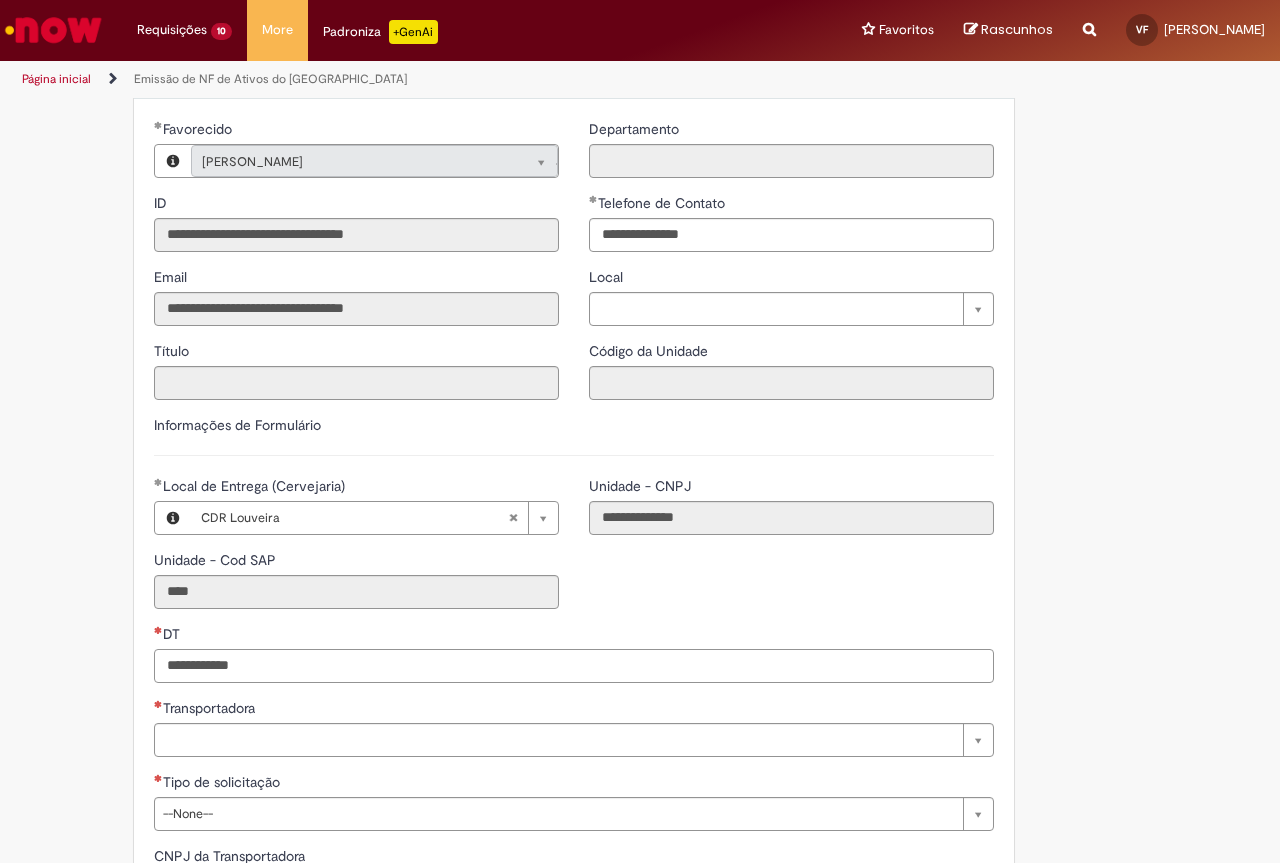 click on "DT" at bounding box center [574, 666] 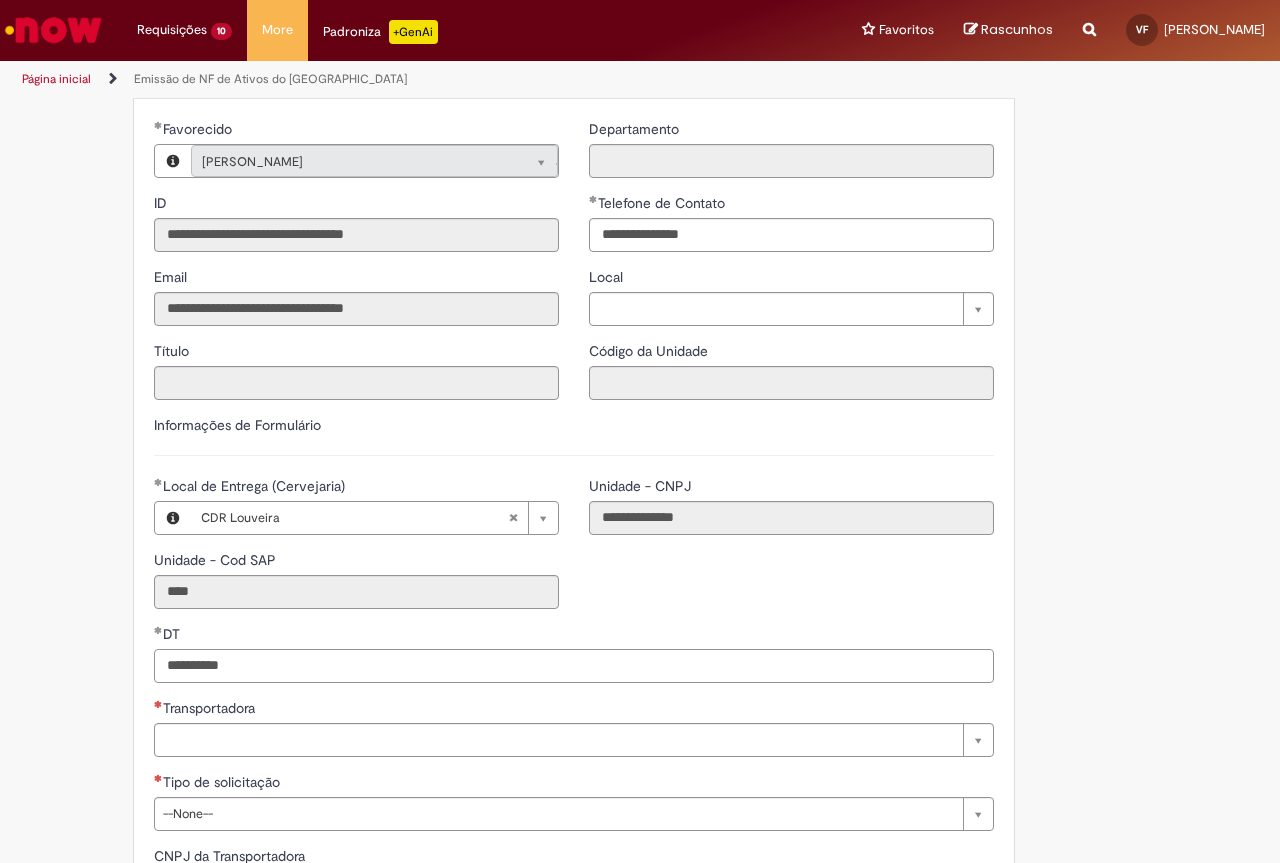 type on "**********" 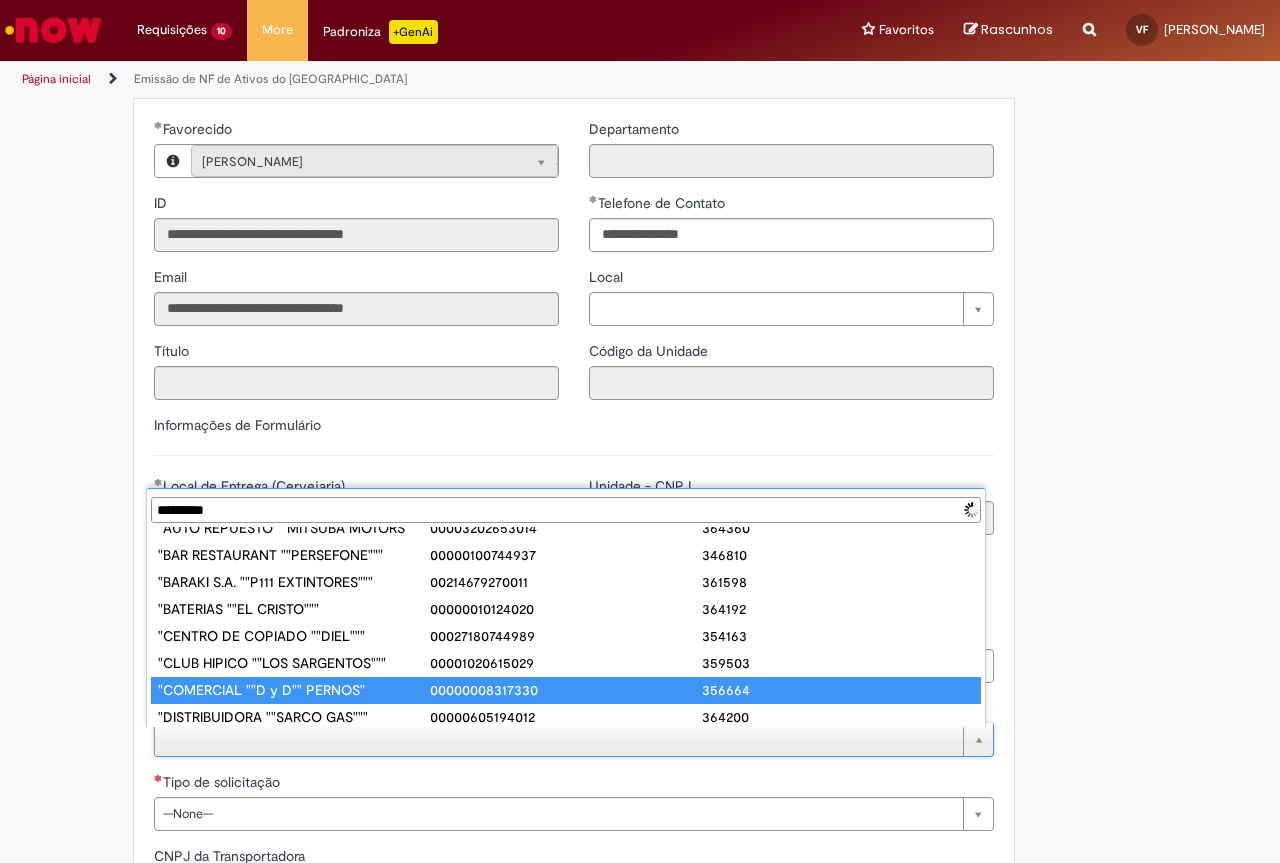 scroll, scrollTop: 0, scrollLeft: 0, axis: both 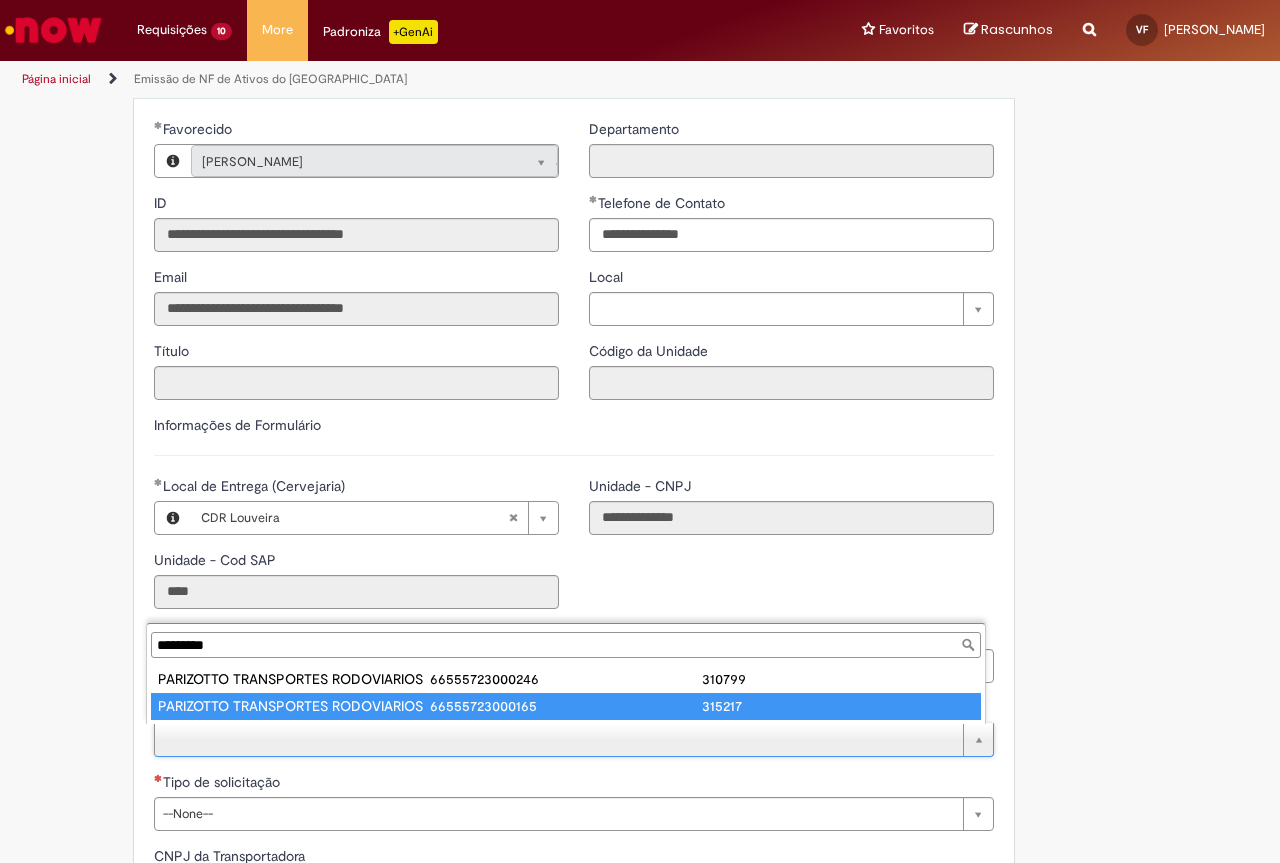 type on "*********" 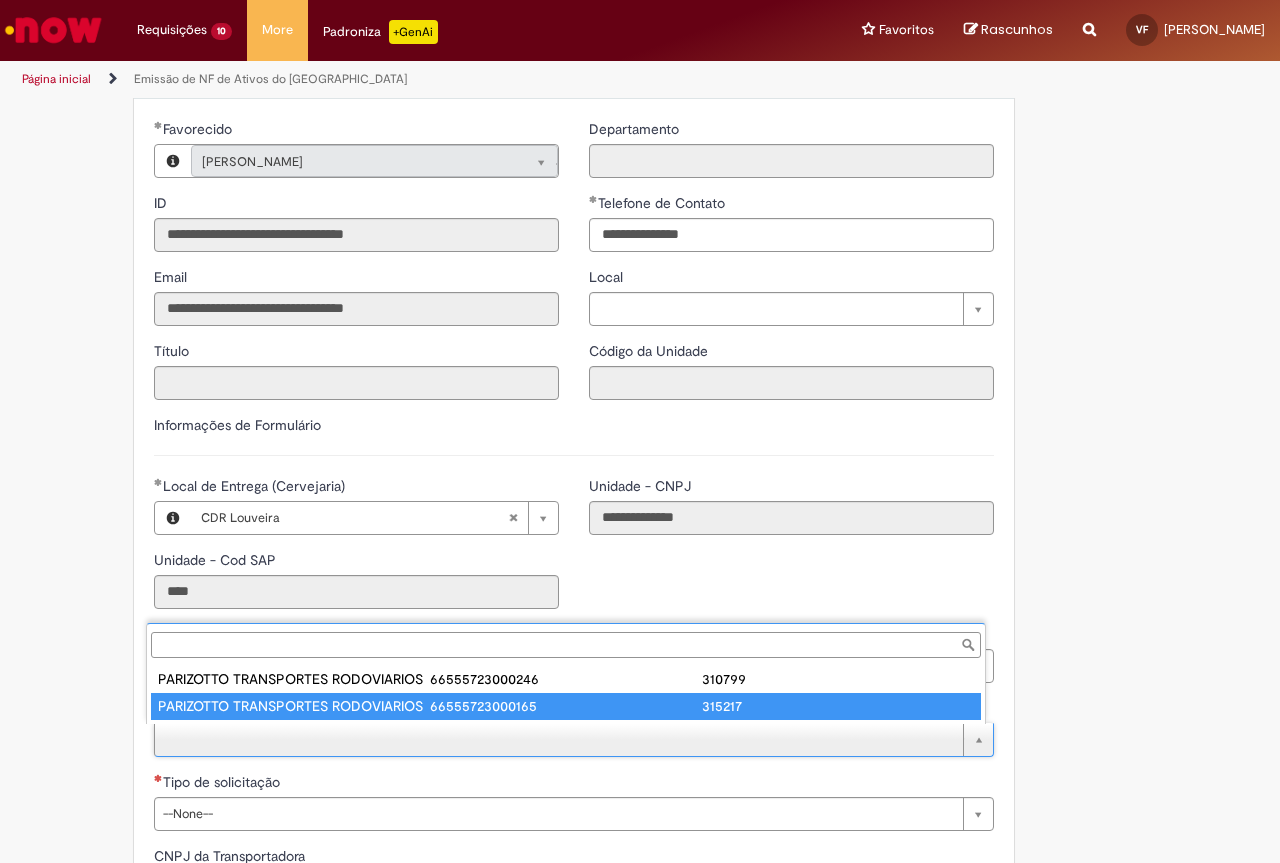 type on "**********" 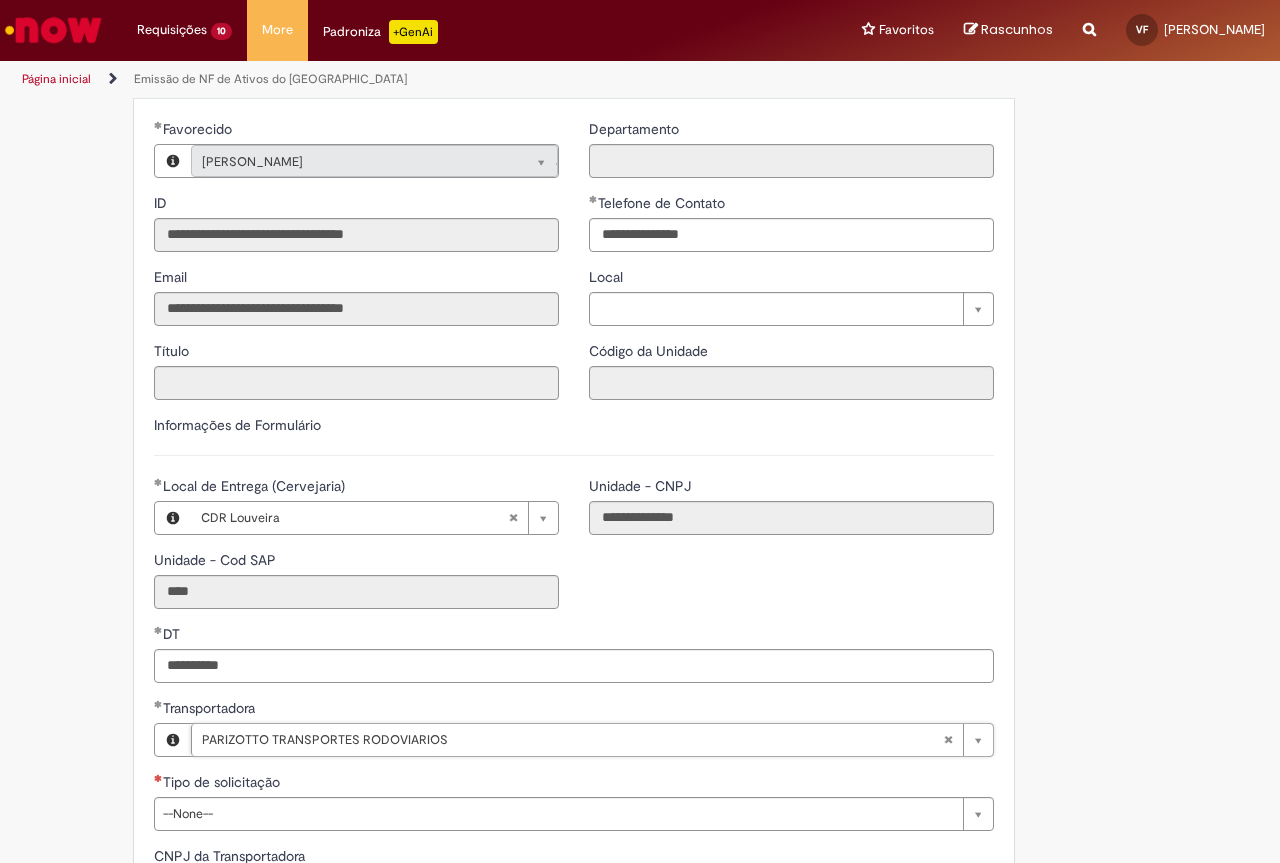 scroll, scrollTop: 500, scrollLeft: 0, axis: vertical 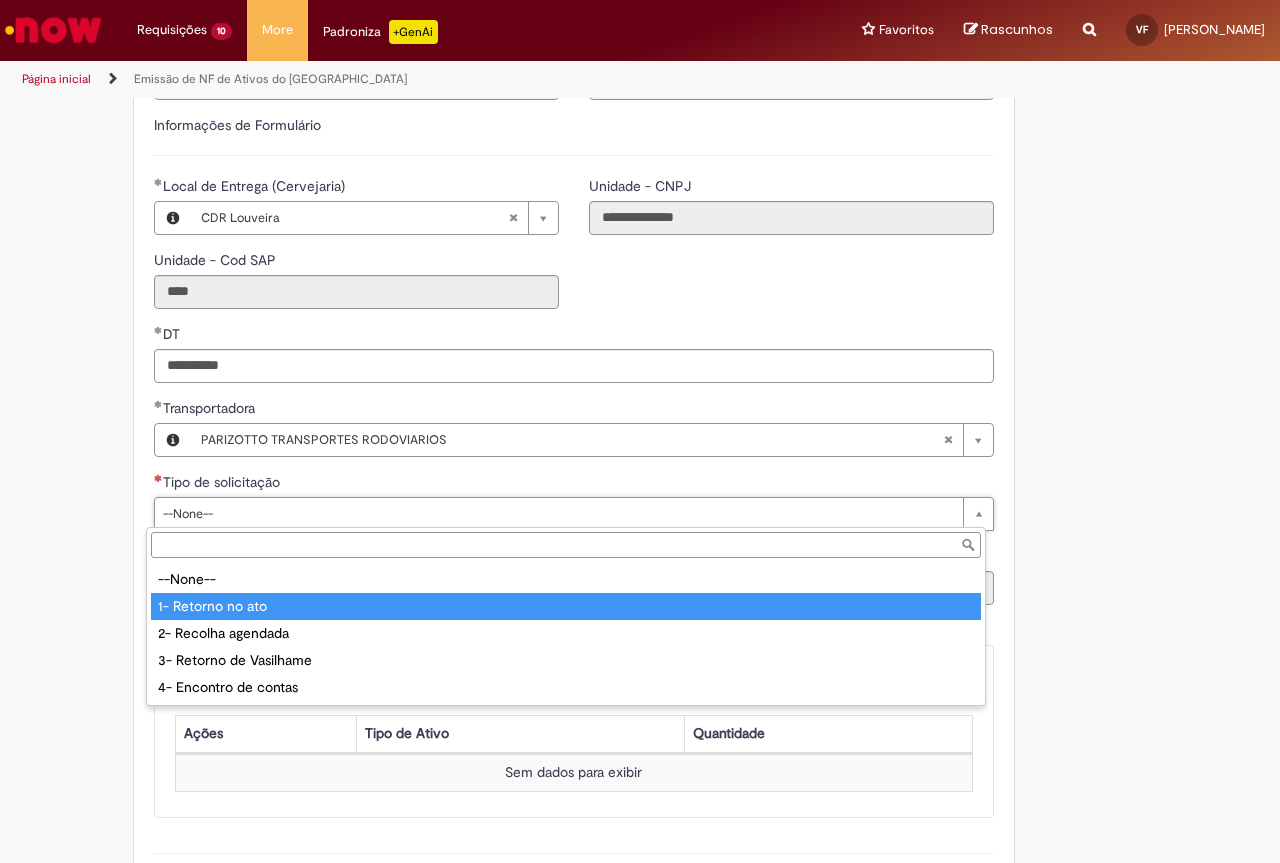 type on "**********" 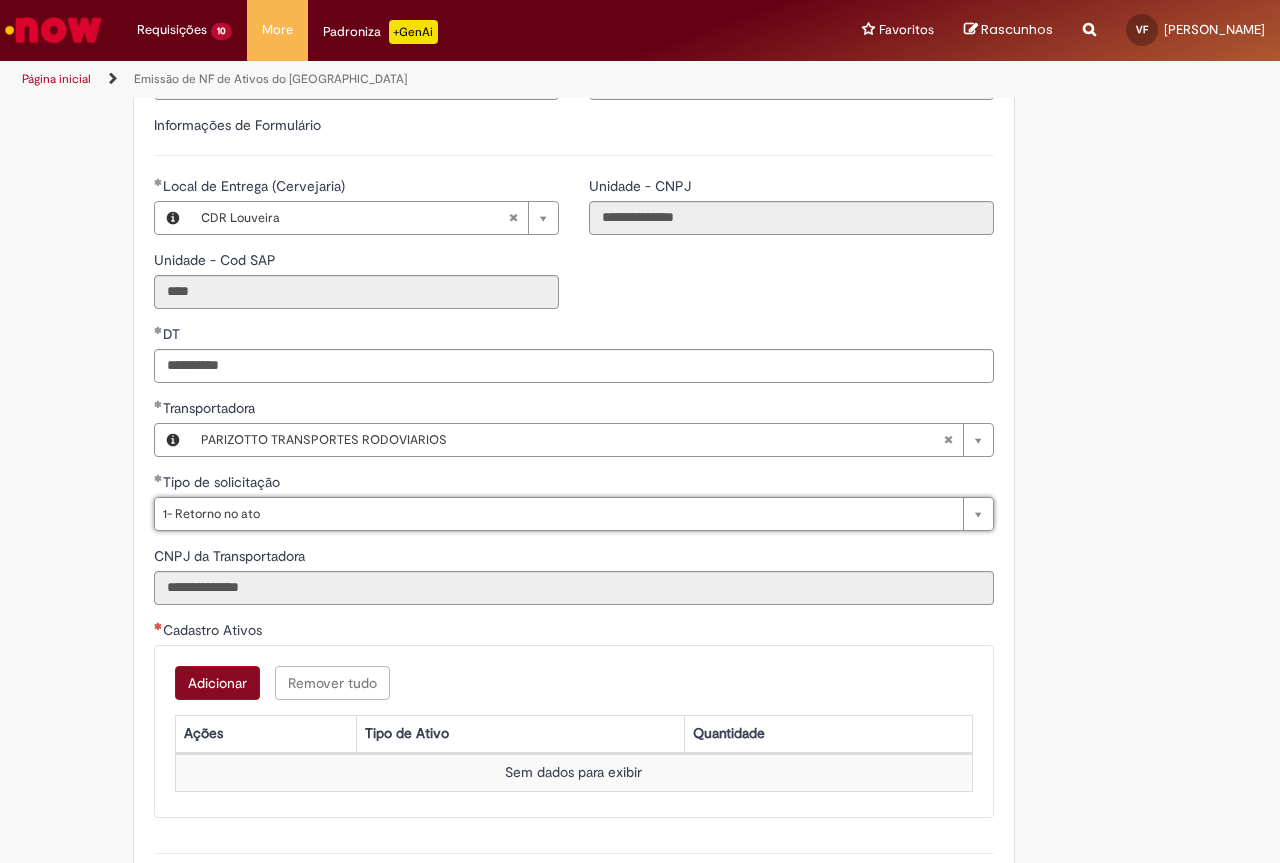drag, startPoint x: 221, startPoint y: 701, endPoint x: 218, endPoint y: 689, distance: 12.369317 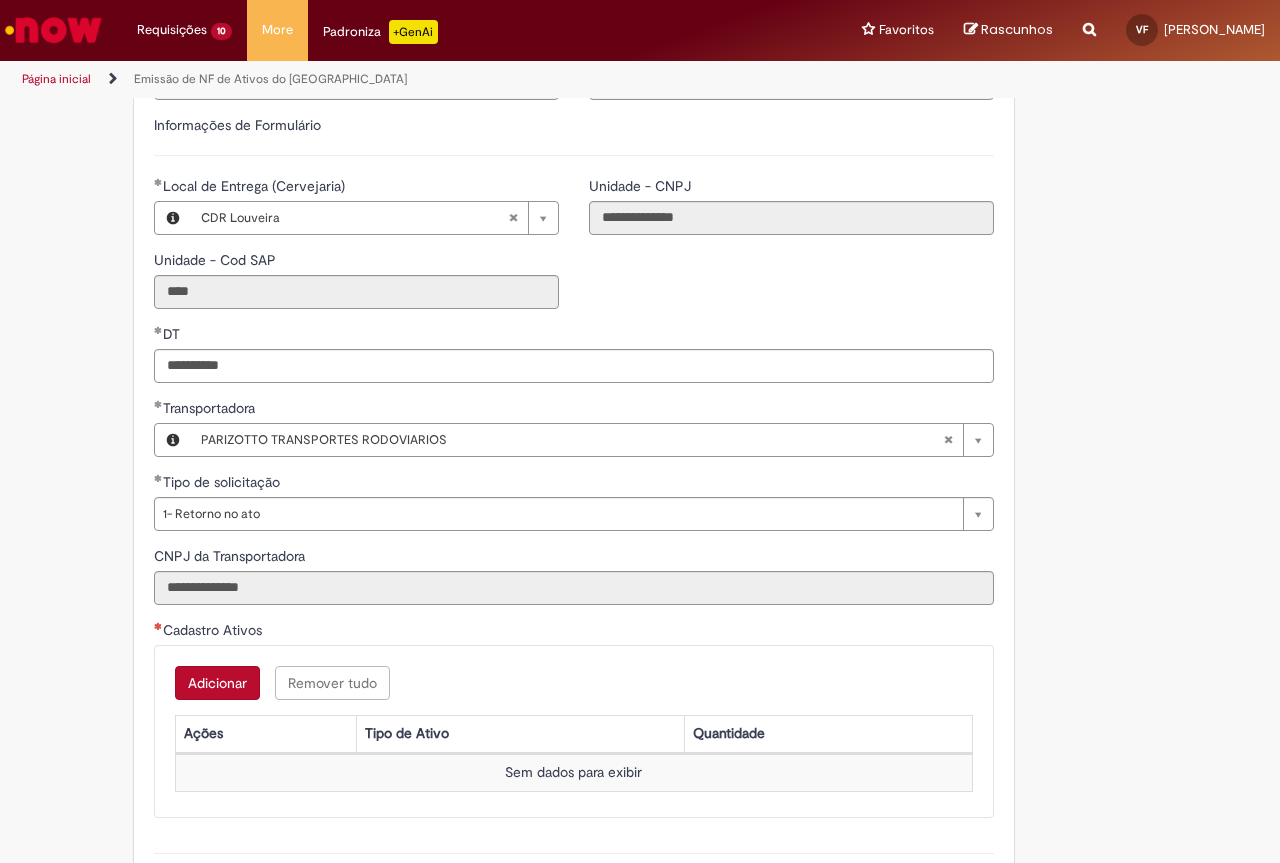 click on "Adicionar" at bounding box center (217, 683) 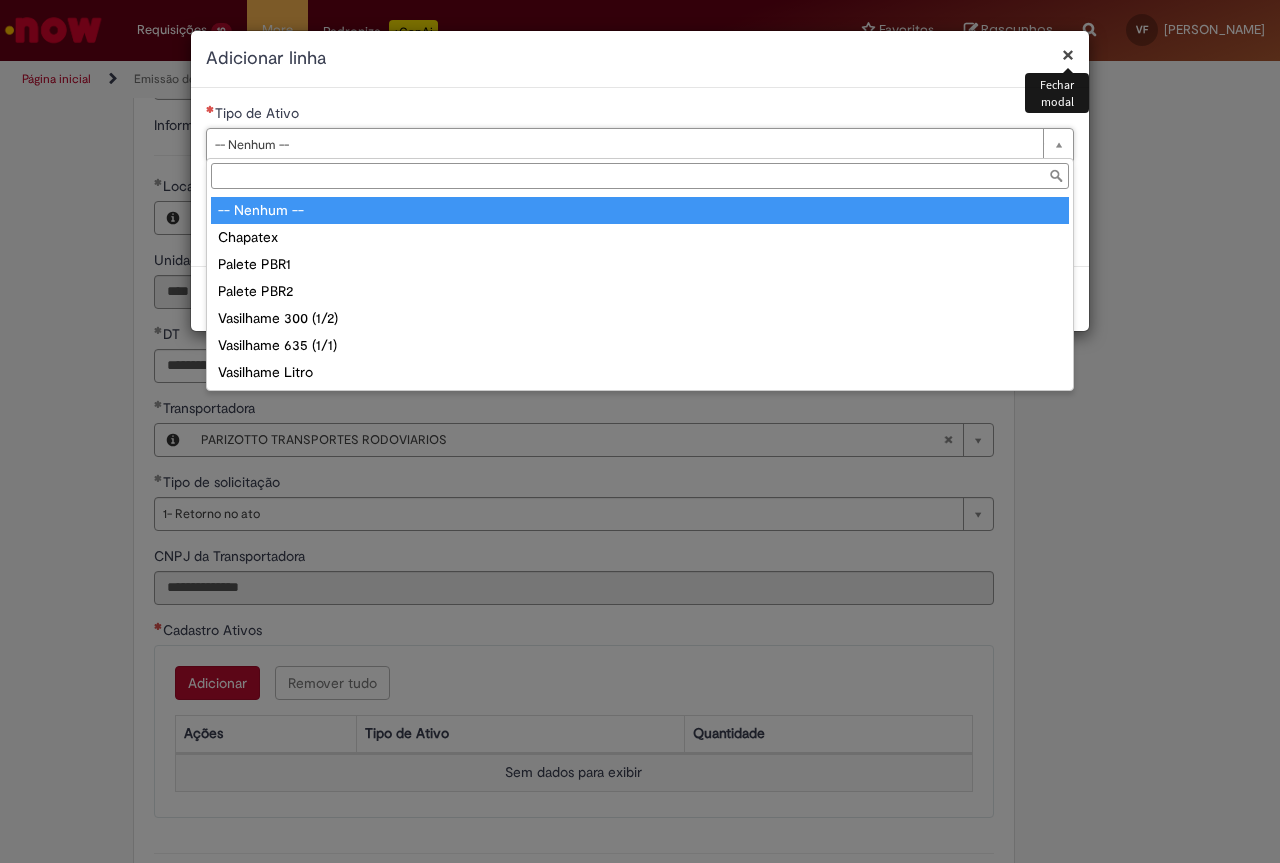 drag, startPoint x: 314, startPoint y: 136, endPoint x: 320, endPoint y: 150, distance: 15.231546 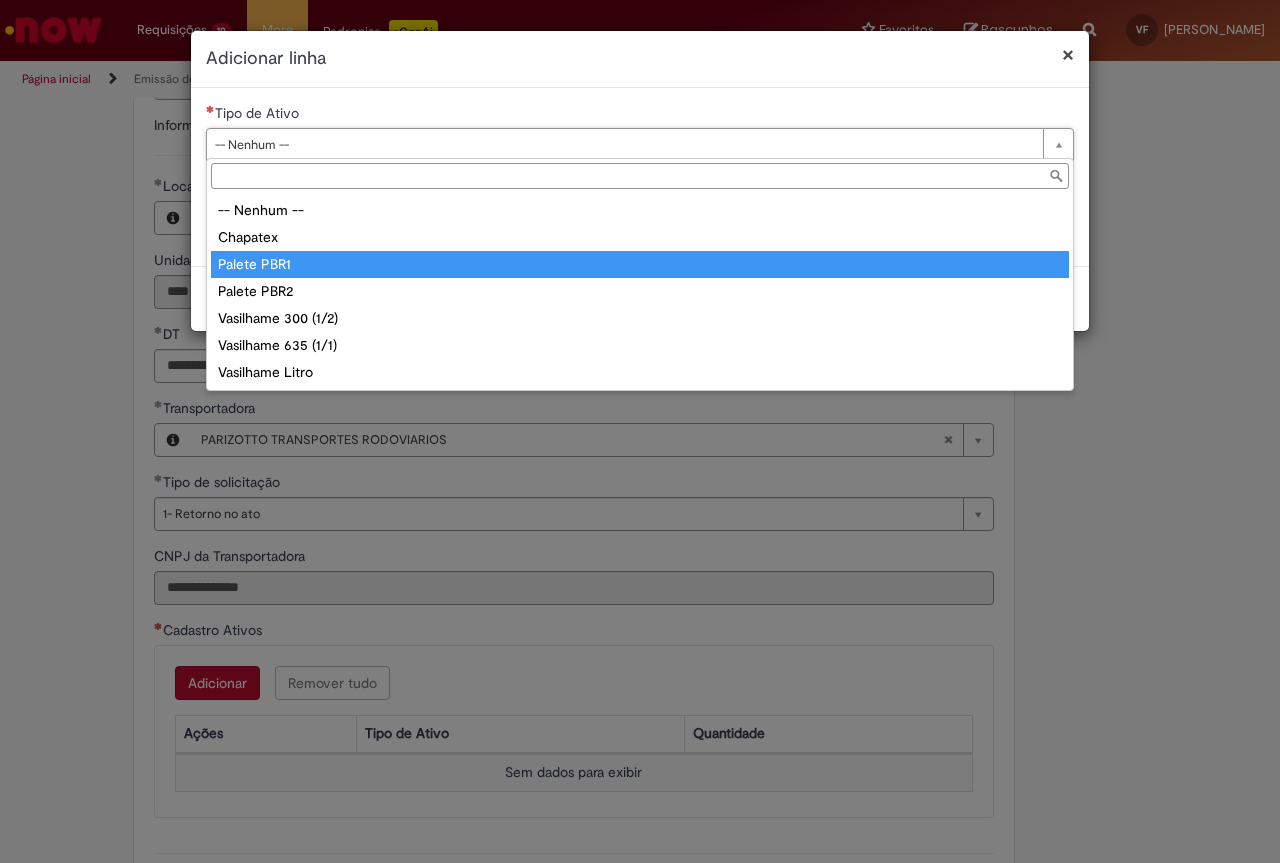 drag, startPoint x: 299, startPoint y: 263, endPoint x: 316, endPoint y: 223, distance: 43.462627 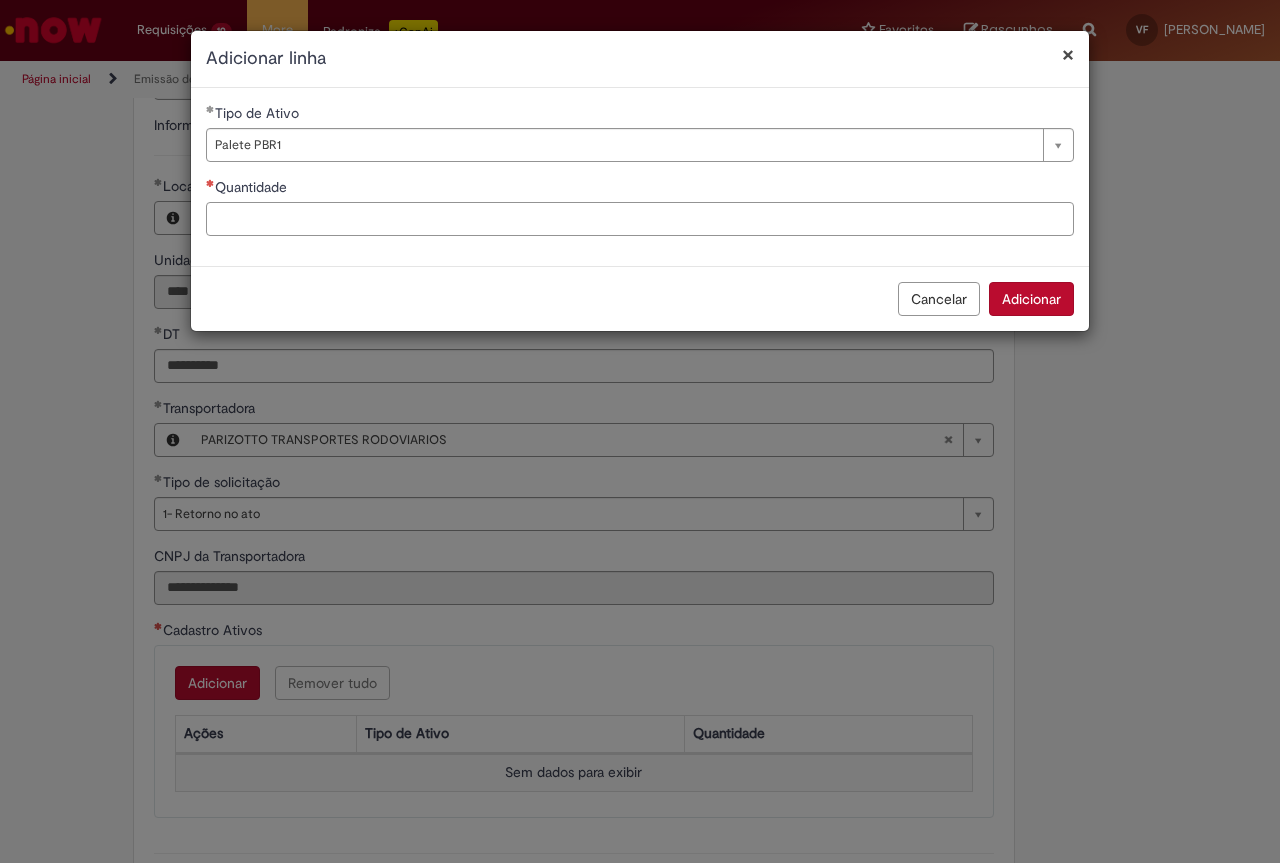 click on "Quantidade" at bounding box center (640, 219) 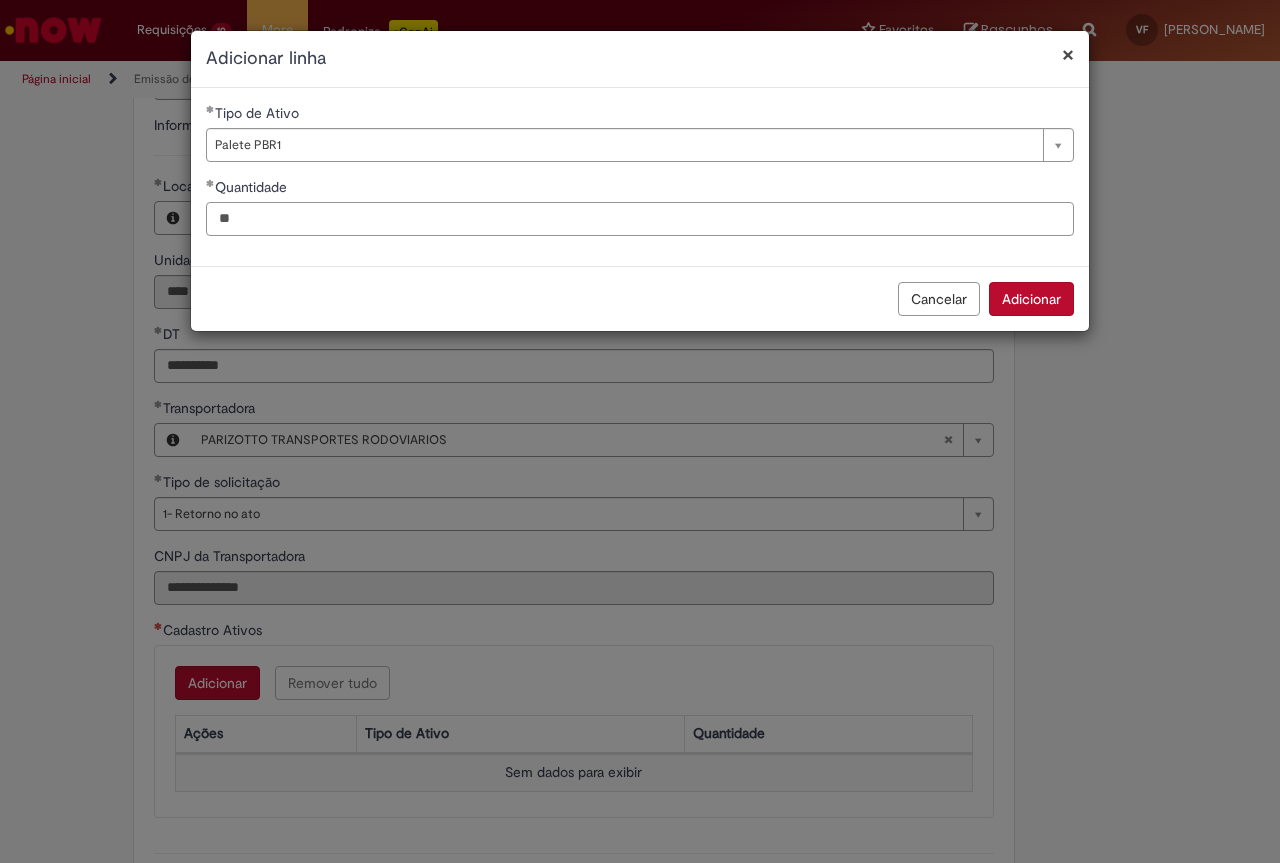 type on "**" 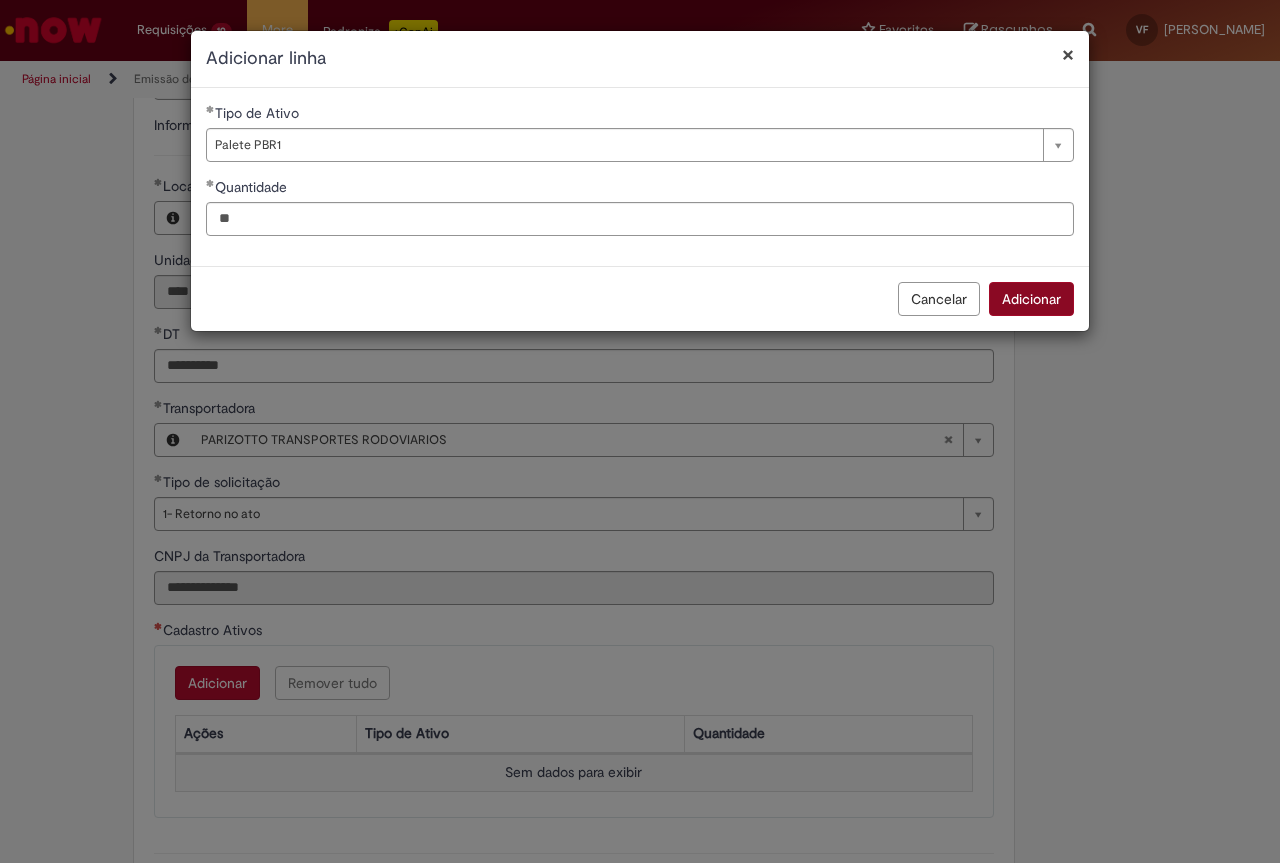 drag, startPoint x: 1087, startPoint y: 299, endPoint x: 1065, endPoint y: 290, distance: 23.769728 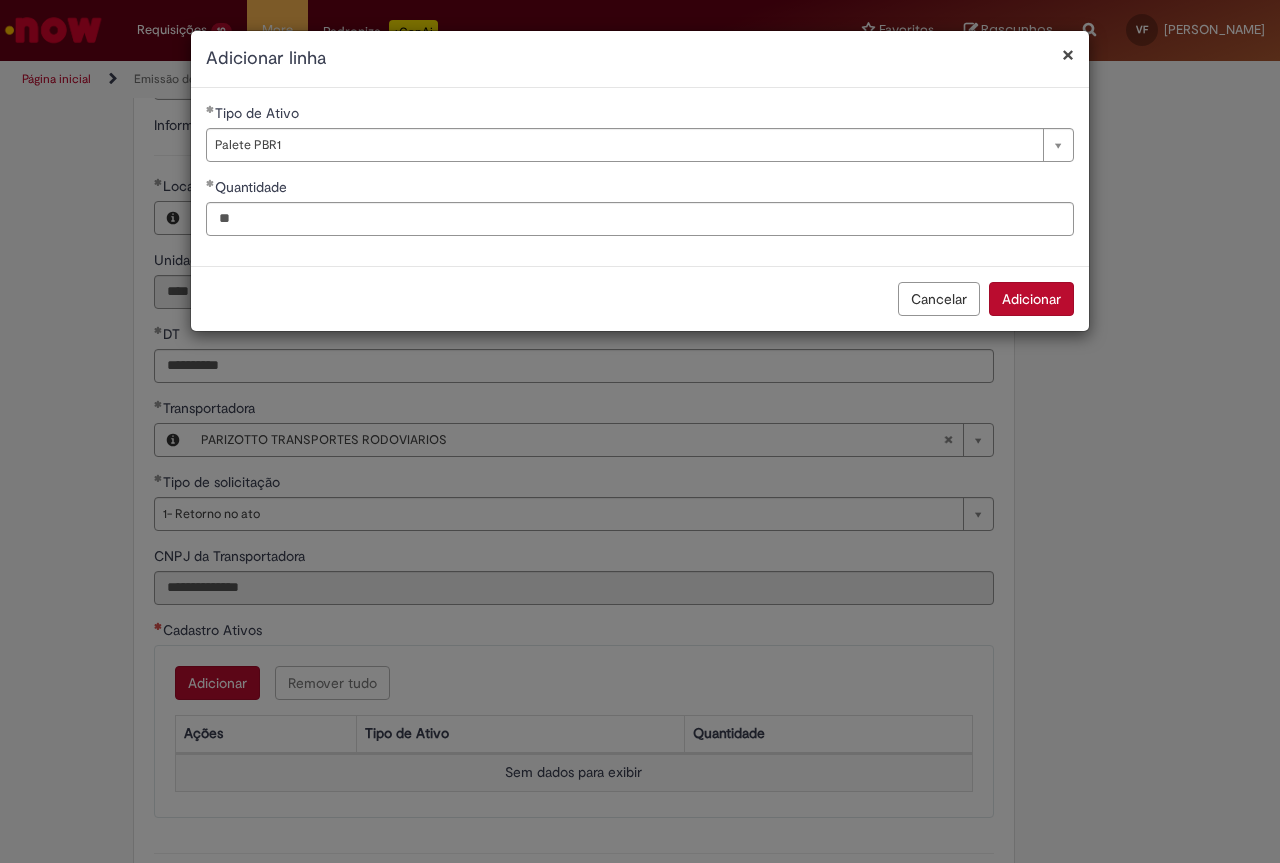 click on "Adicionar" at bounding box center (1031, 299) 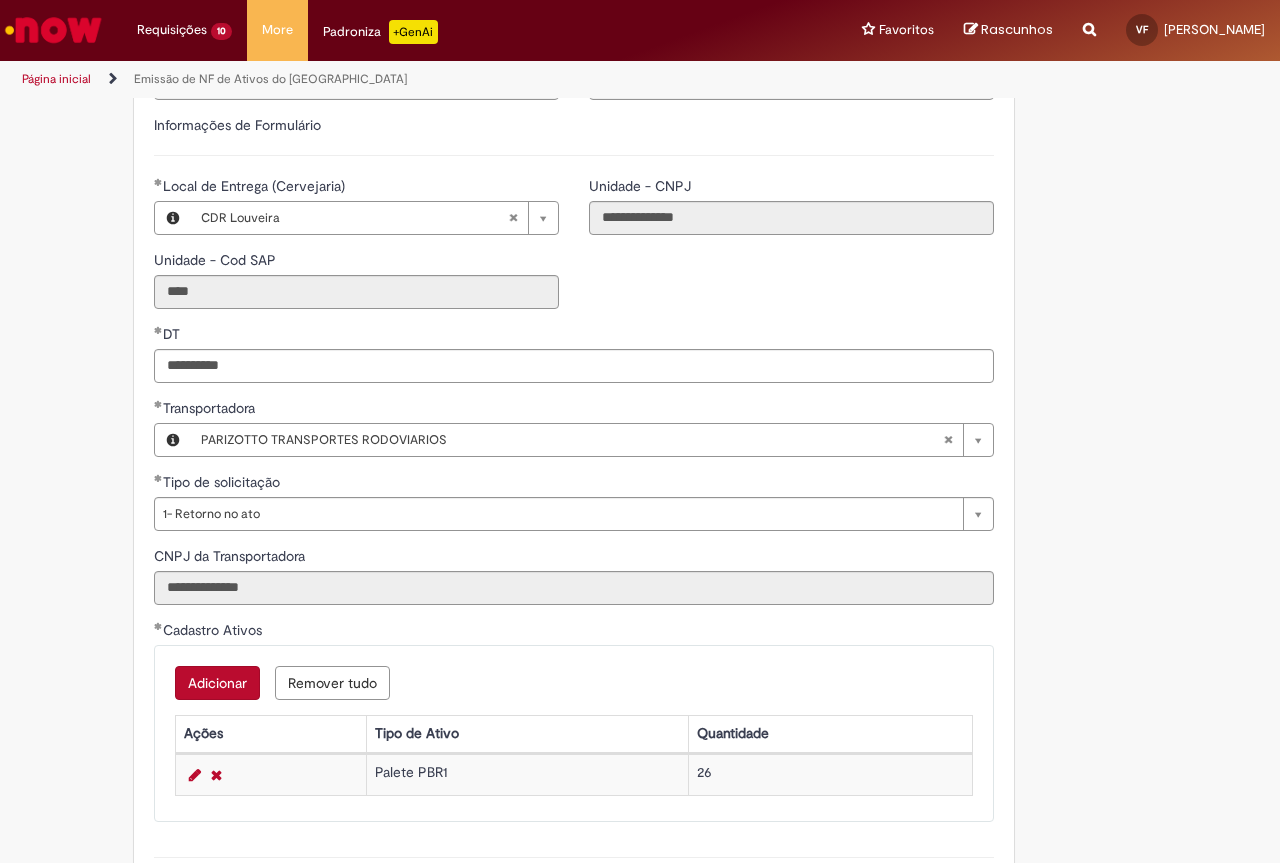 scroll, scrollTop: 856, scrollLeft: 0, axis: vertical 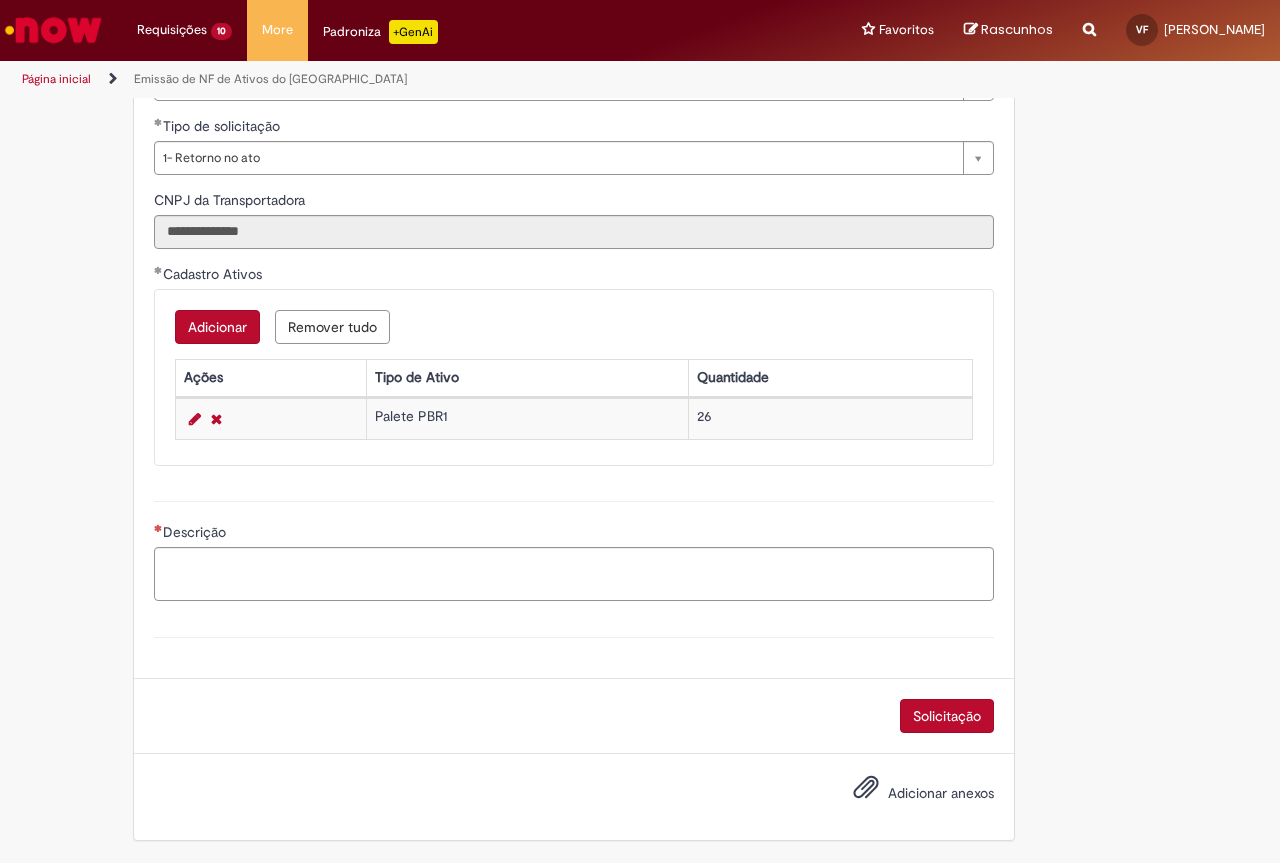 click on "Adicionar anexos" at bounding box center (941, 793) 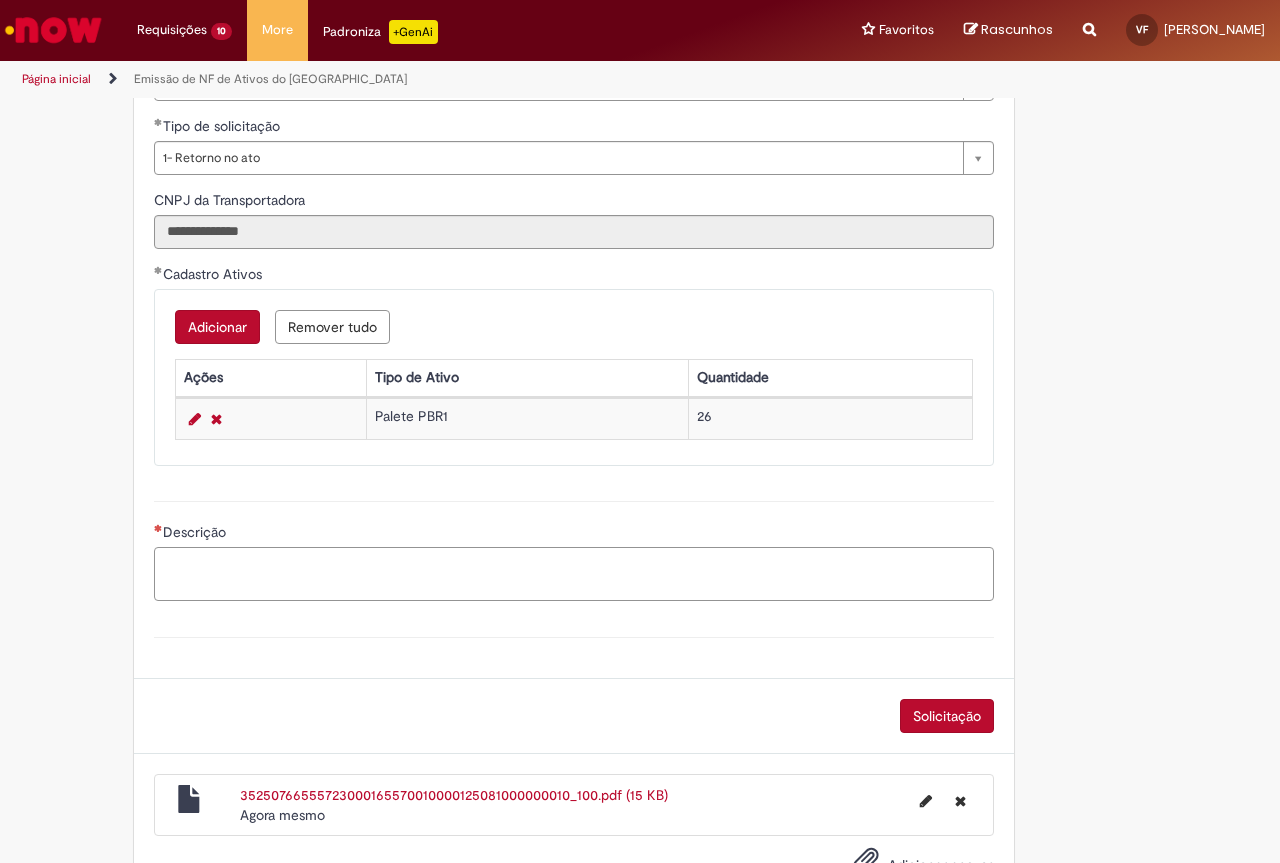 click on "Descrição" at bounding box center [574, 574] 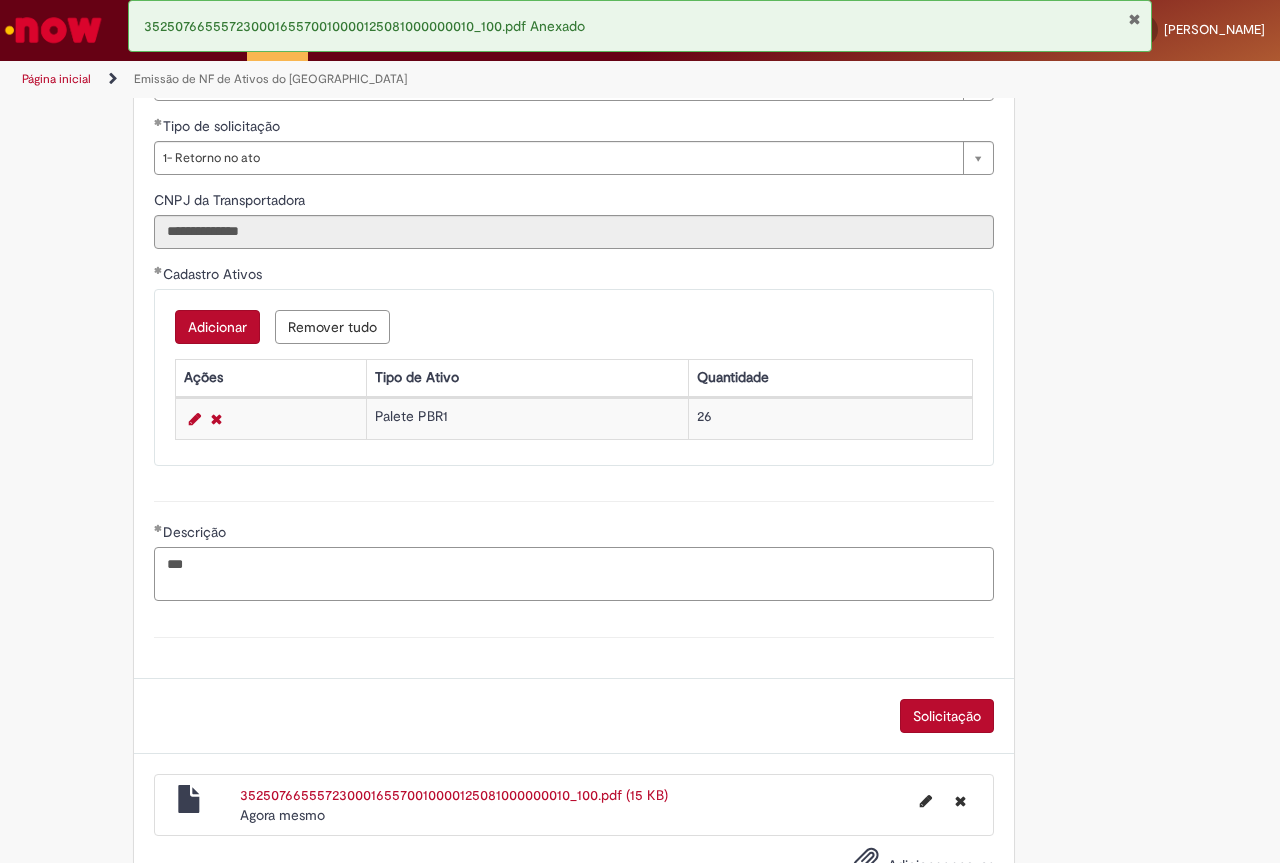 paste on "**********" 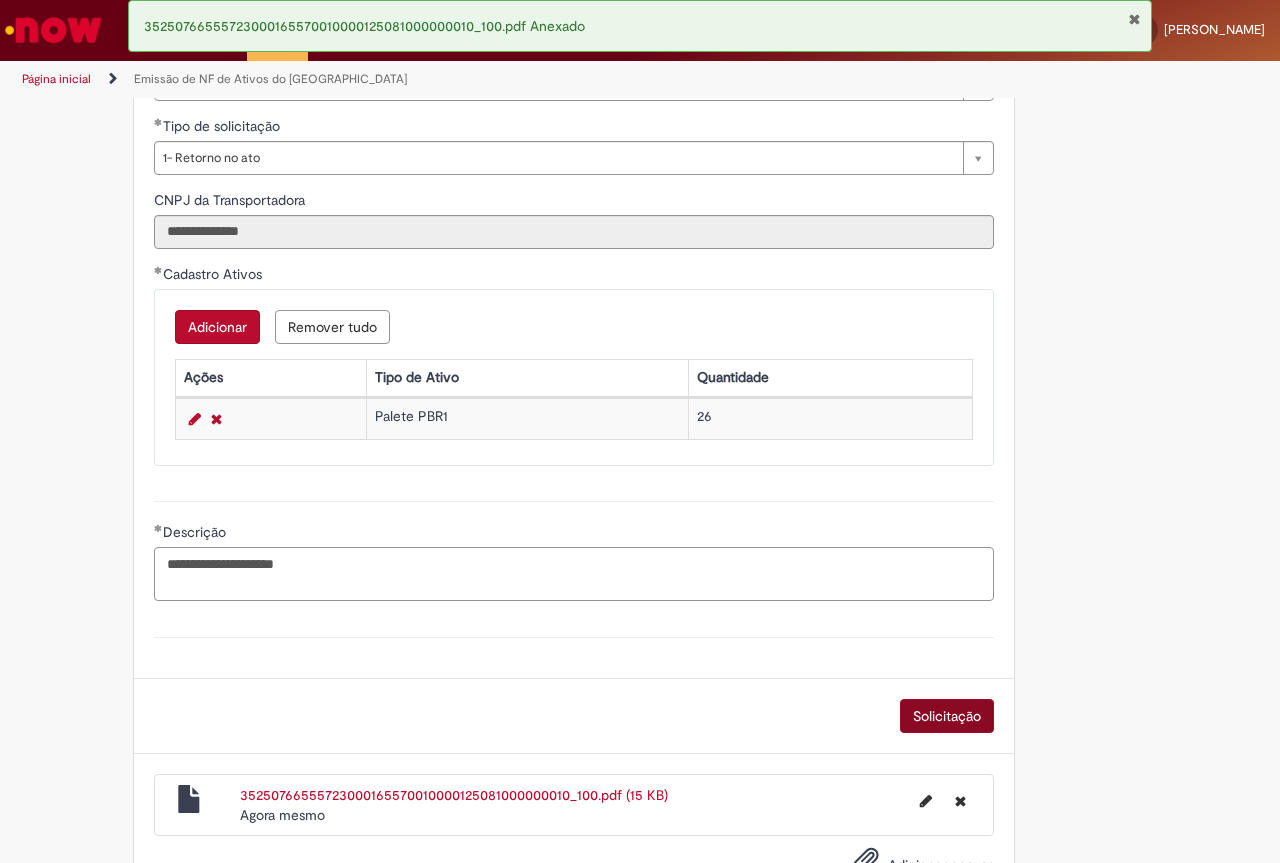 type on "**********" 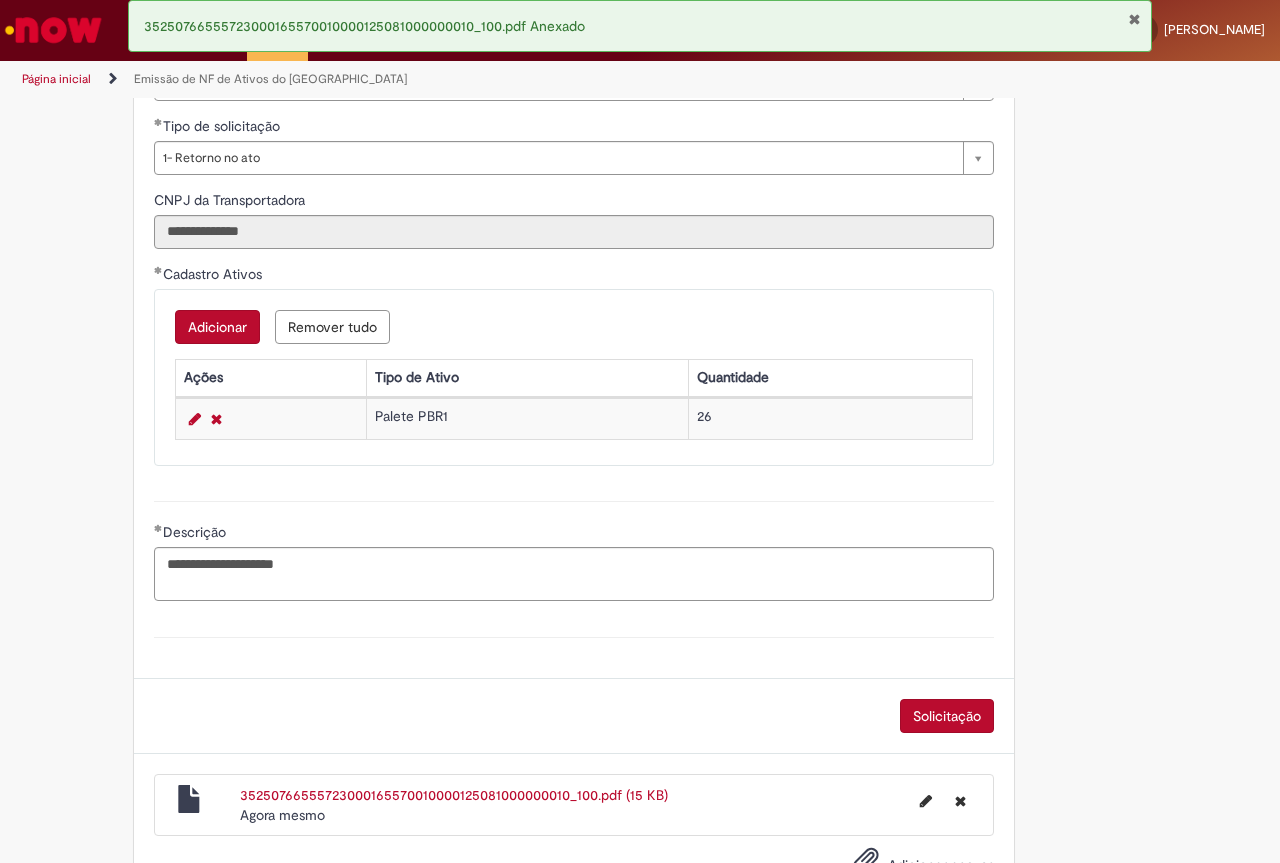 click on "Solicitação" at bounding box center [947, 716] 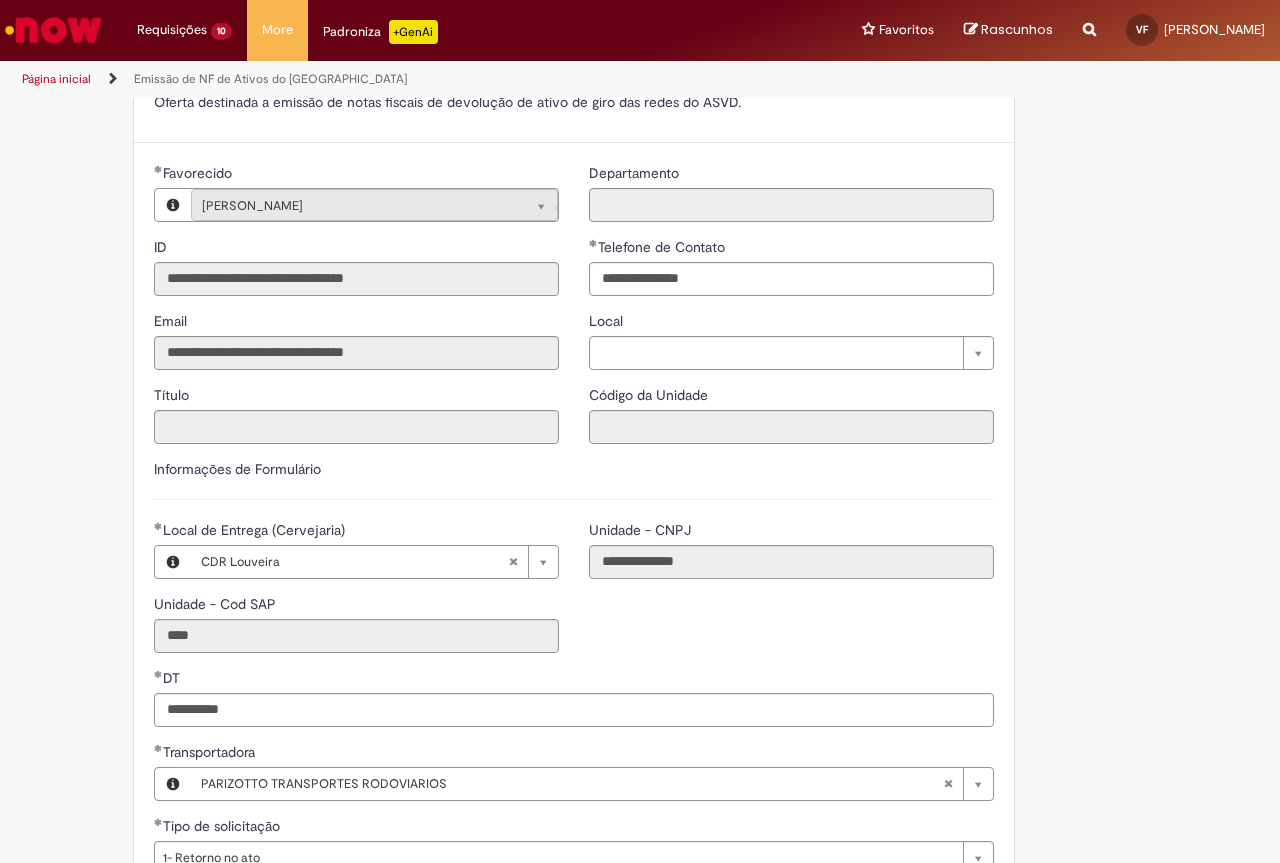 scroll, scrollTop: 0, scrollLeft: 0, axis: both 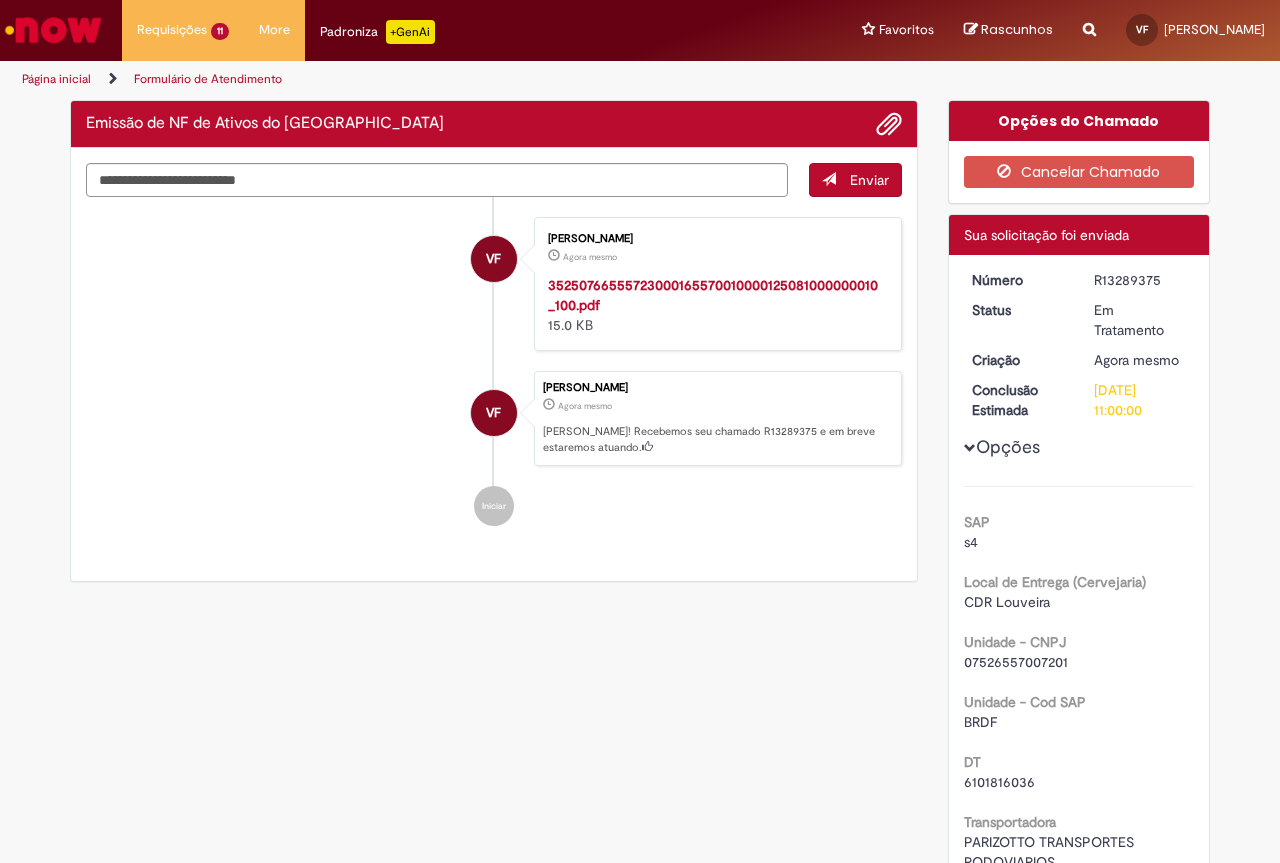 click at bounding box center (53, 30) 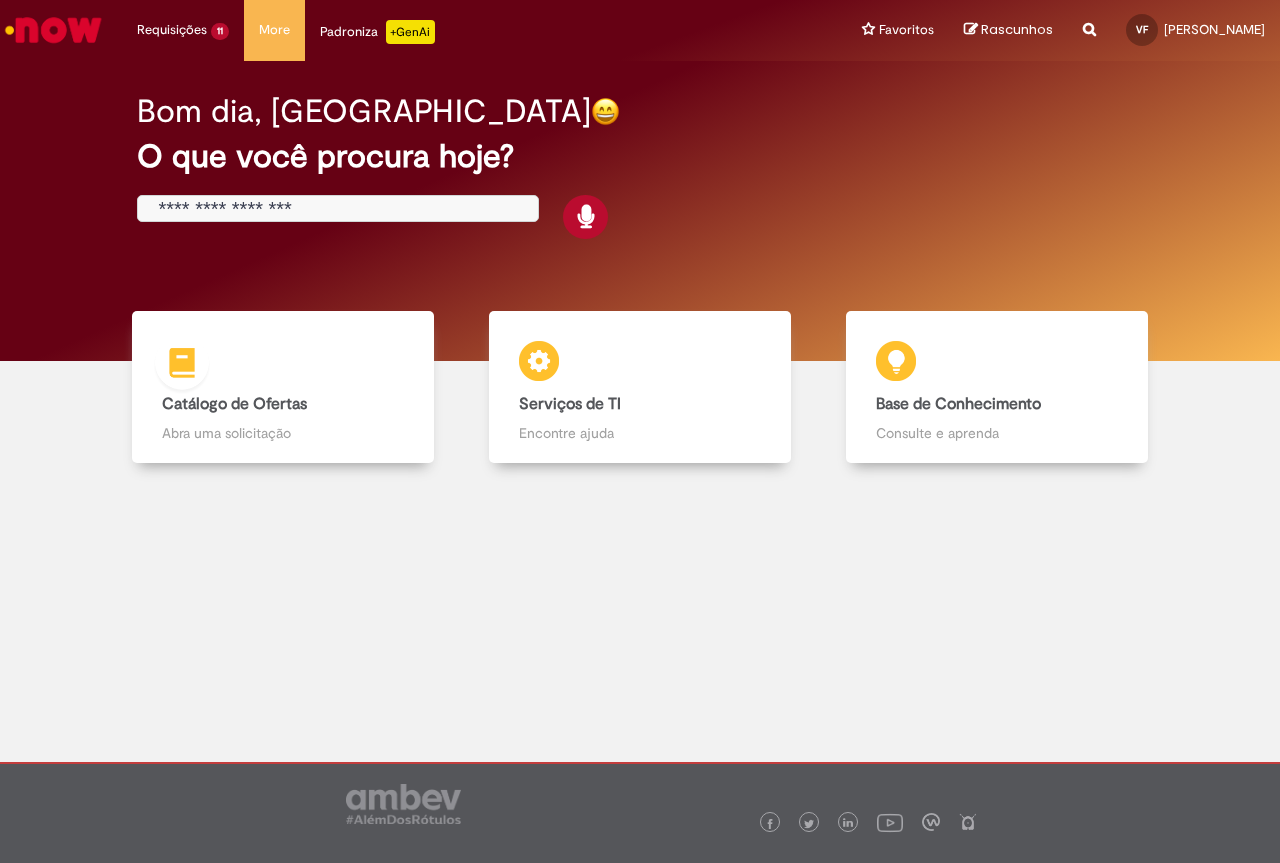 scroll, scrollTop: 0, scrollLeft: 0, axis: both 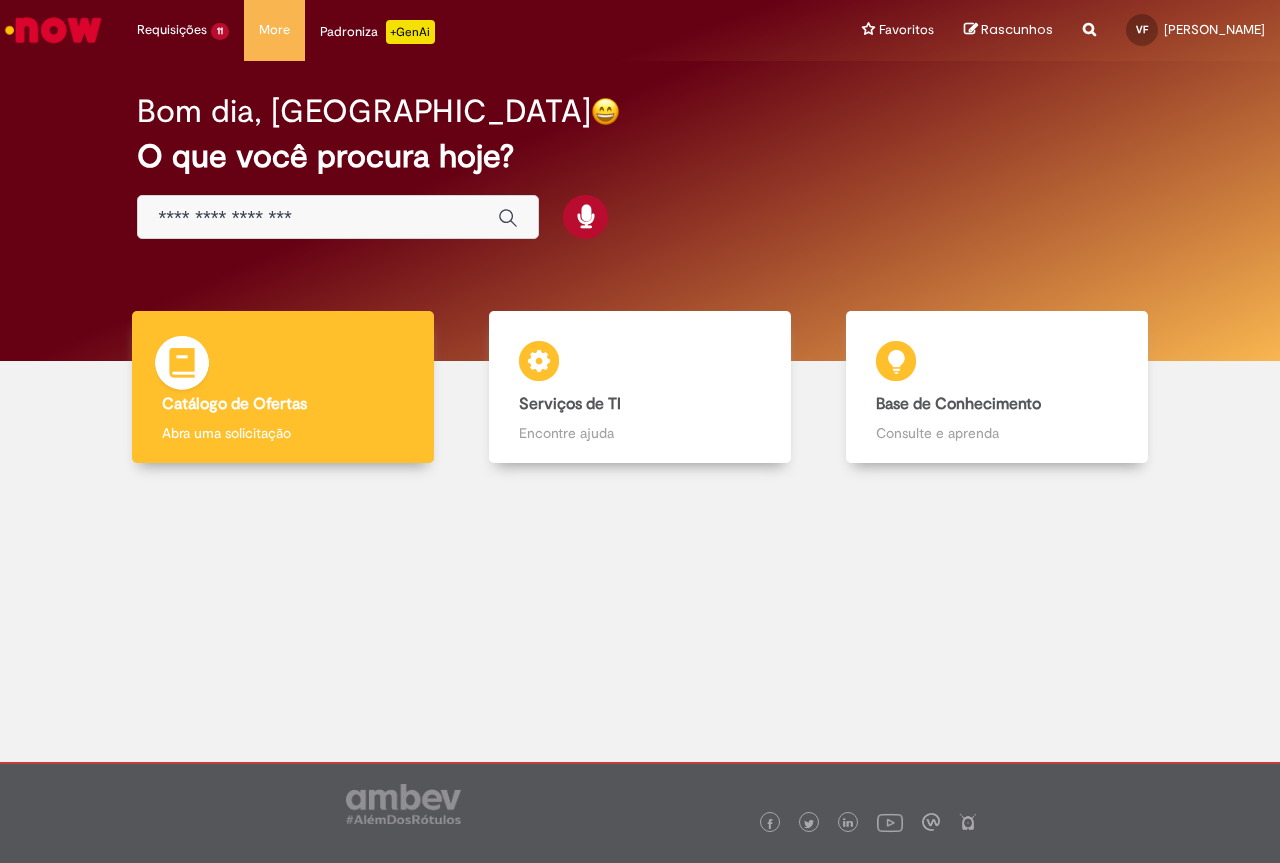 click on "Catálogo de Ofertas" at bounding box center [234, 404] 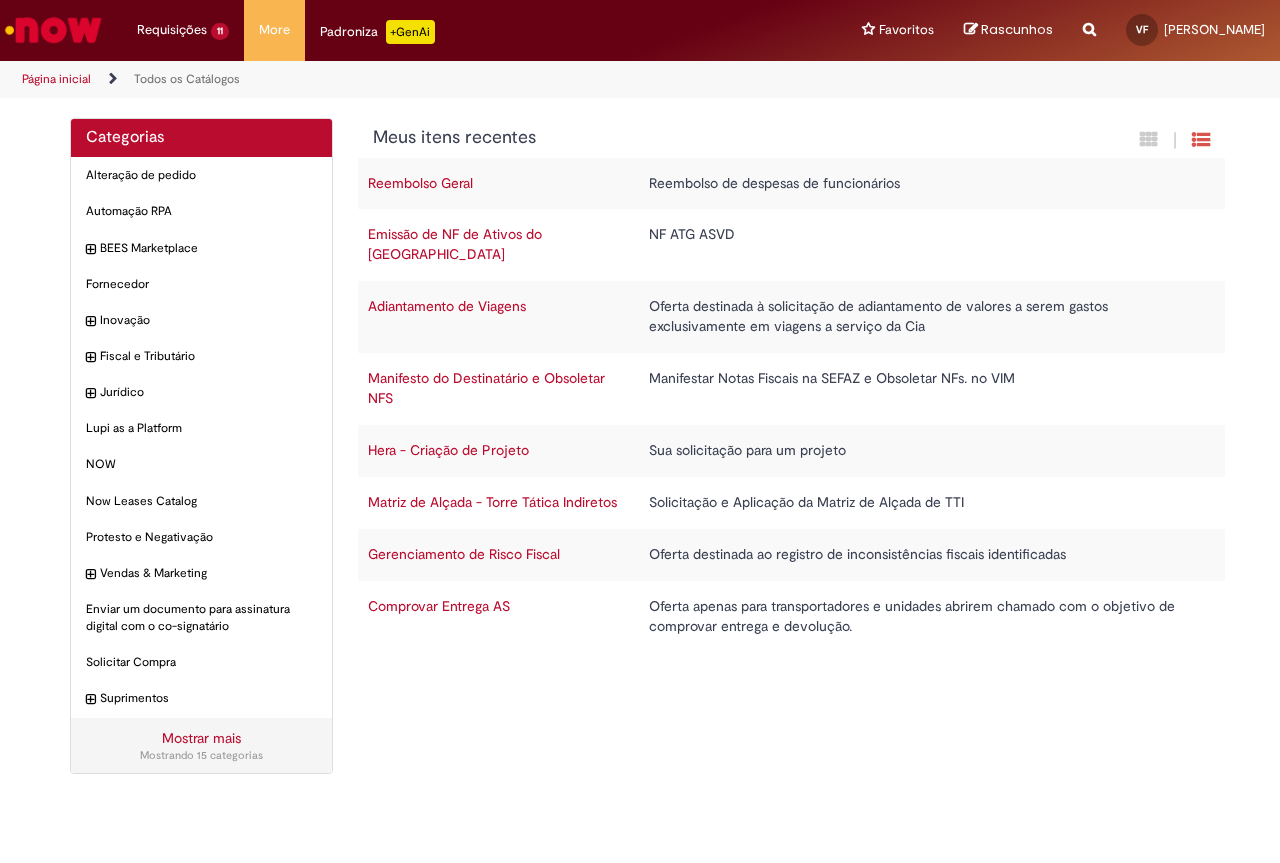 click on "Emissão de NF de Ativos do [GEOGRAPHIC_DATA]" at bounding box center [498, 245] 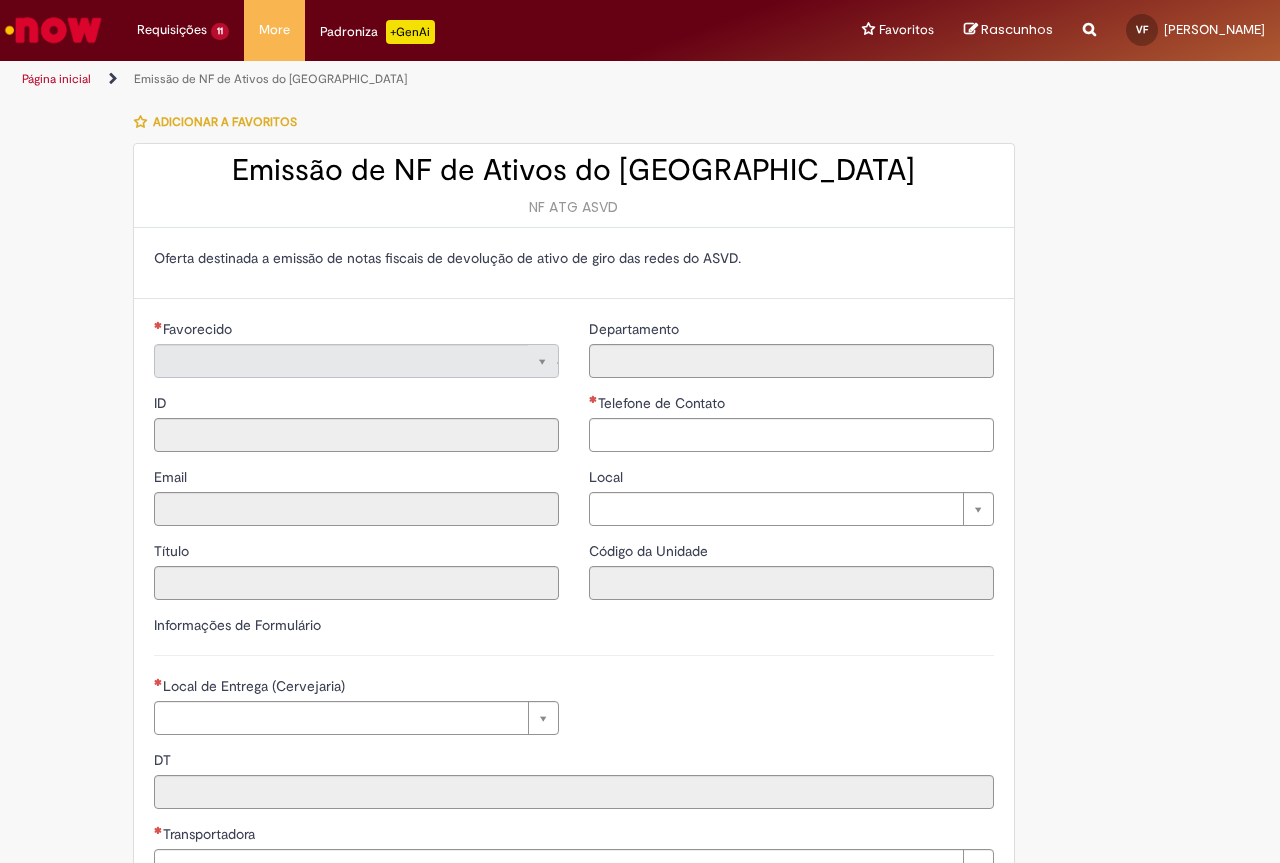 type on "**********" 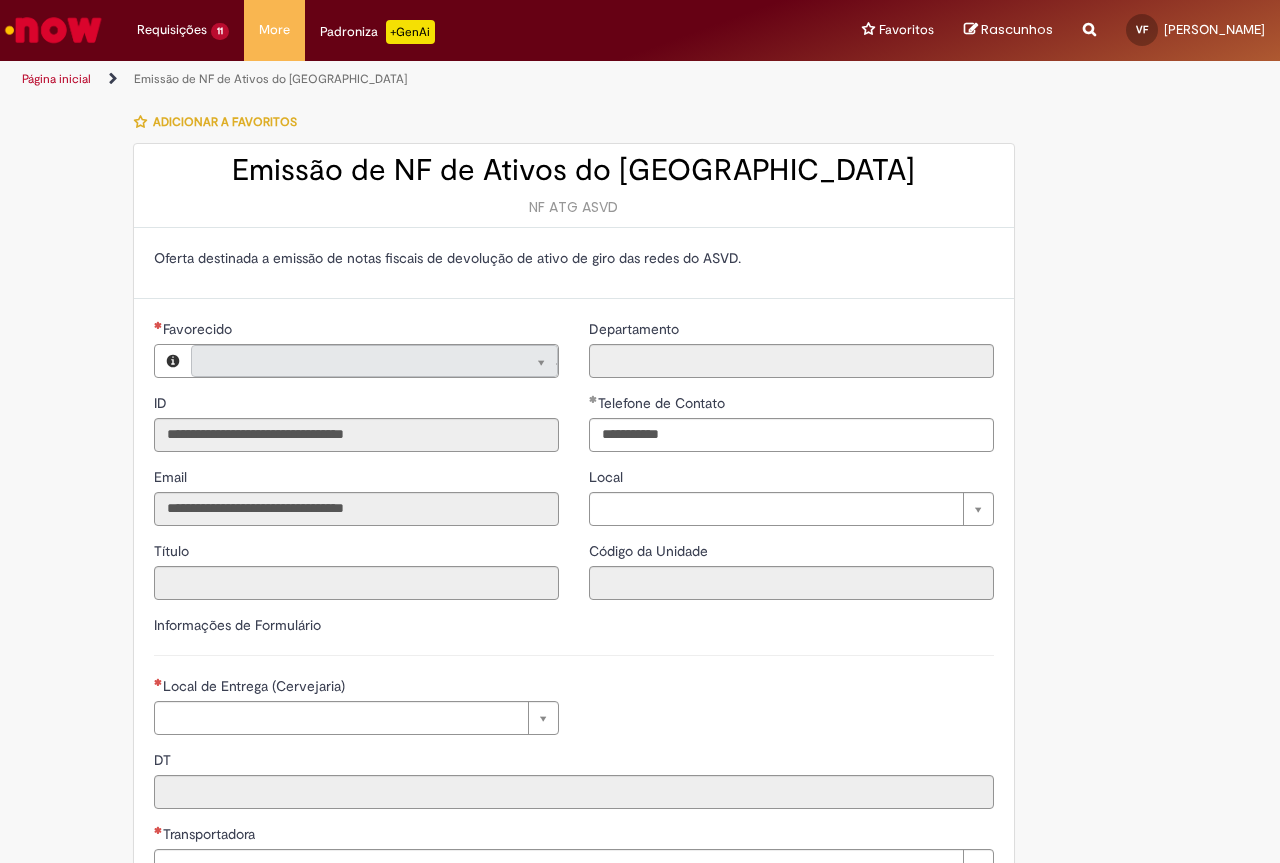 type on "**********" 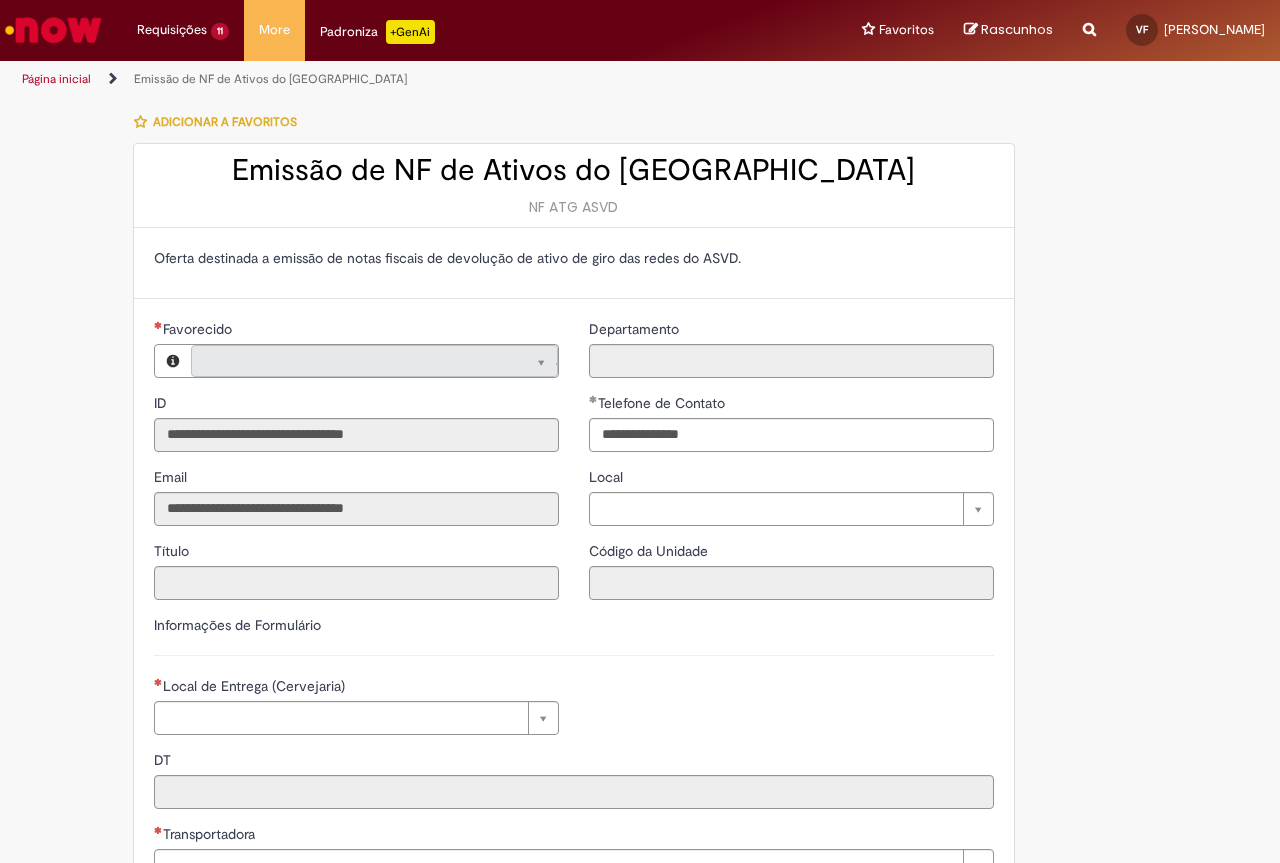 type on "**********" 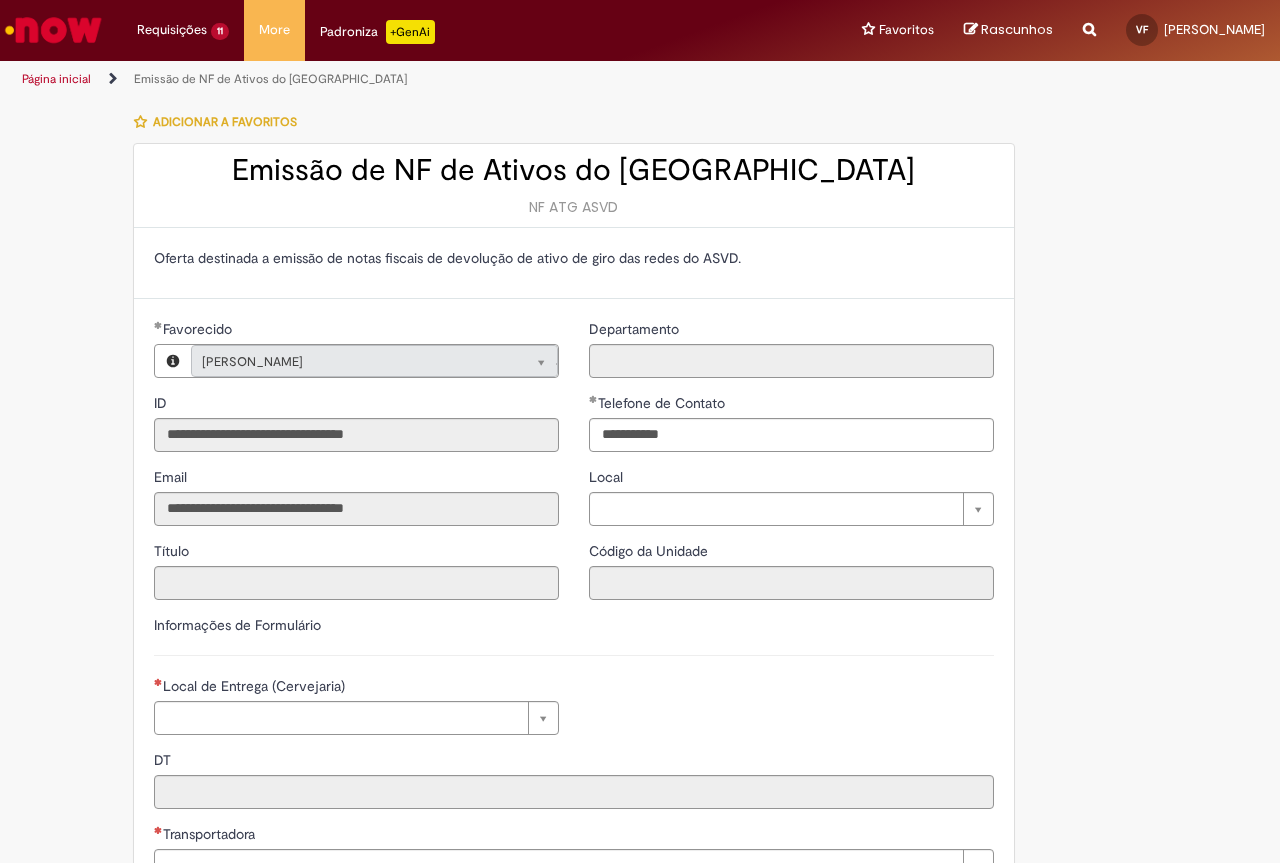 type on "**********" 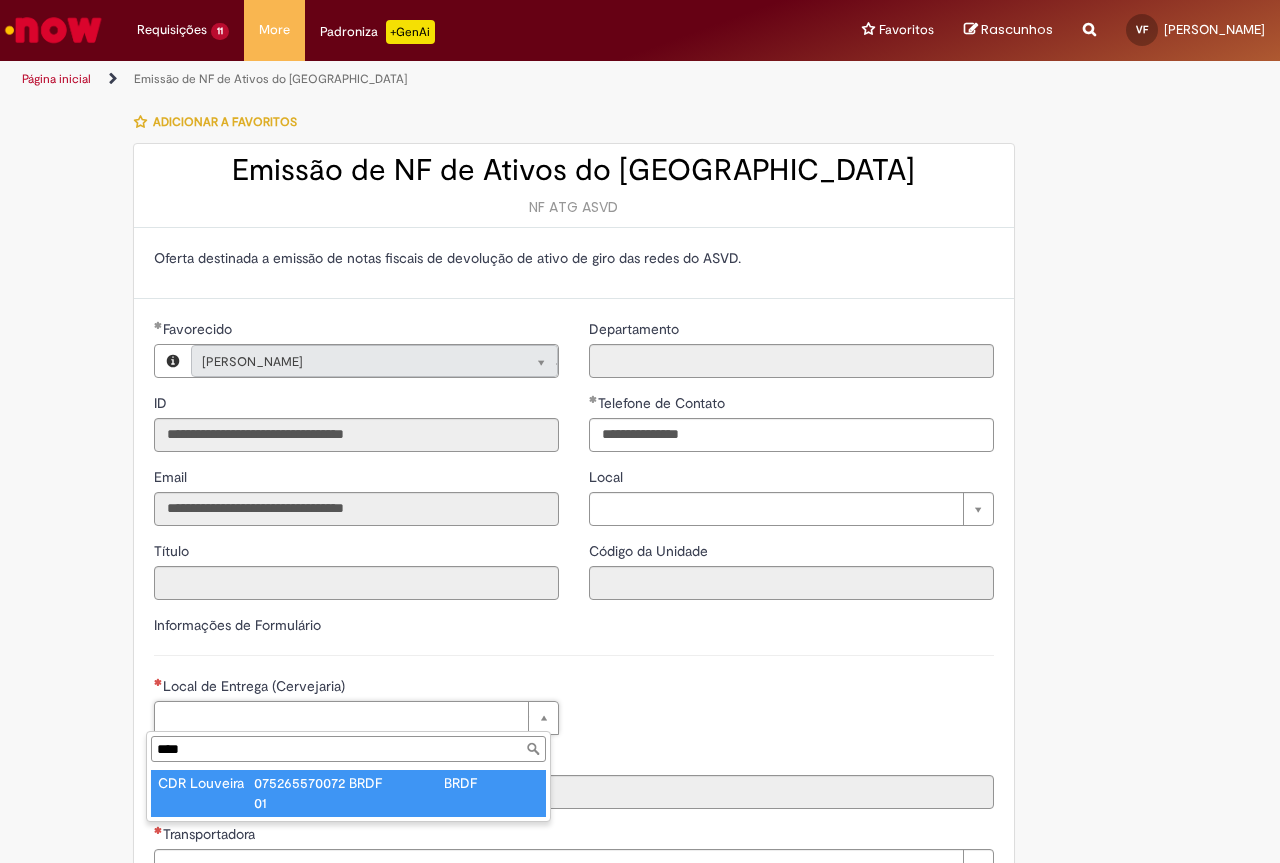type on "****" 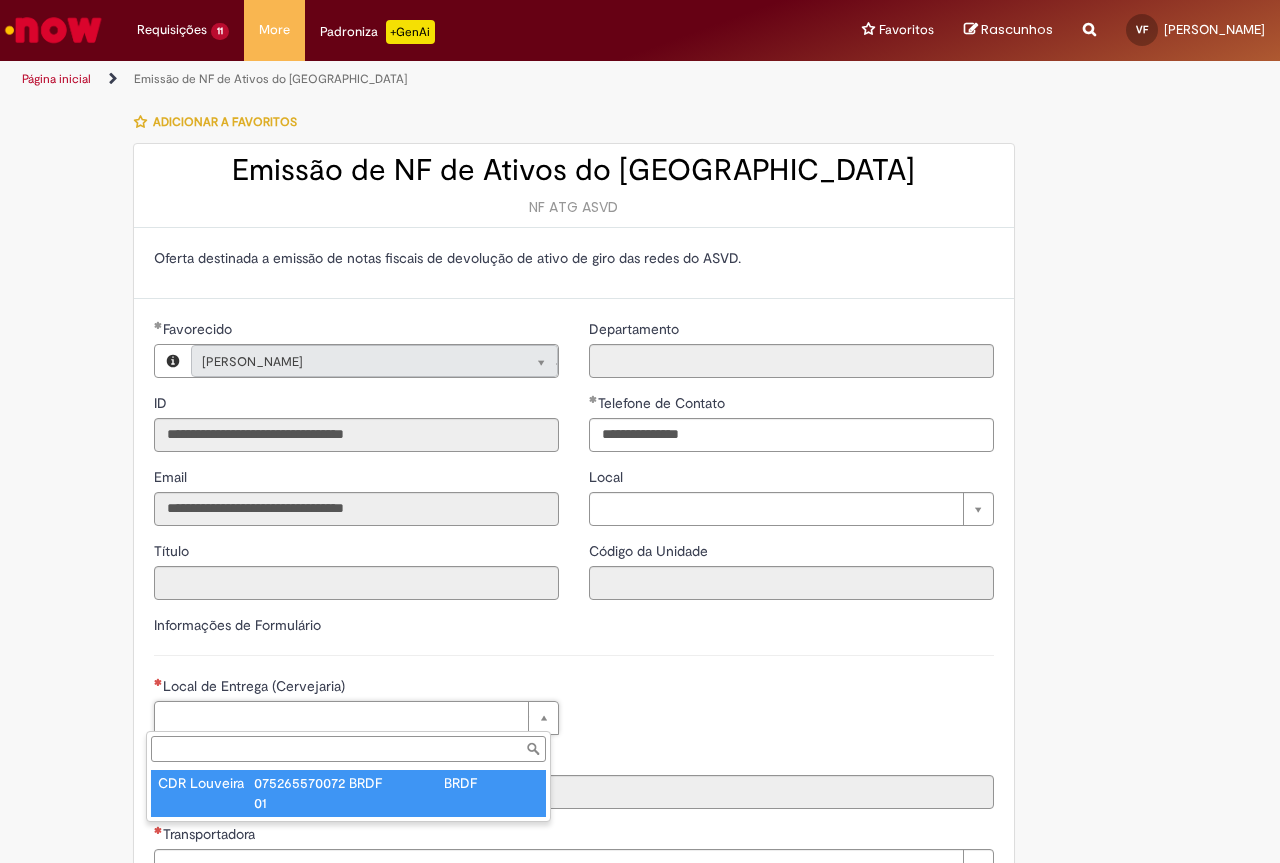 type on "****" 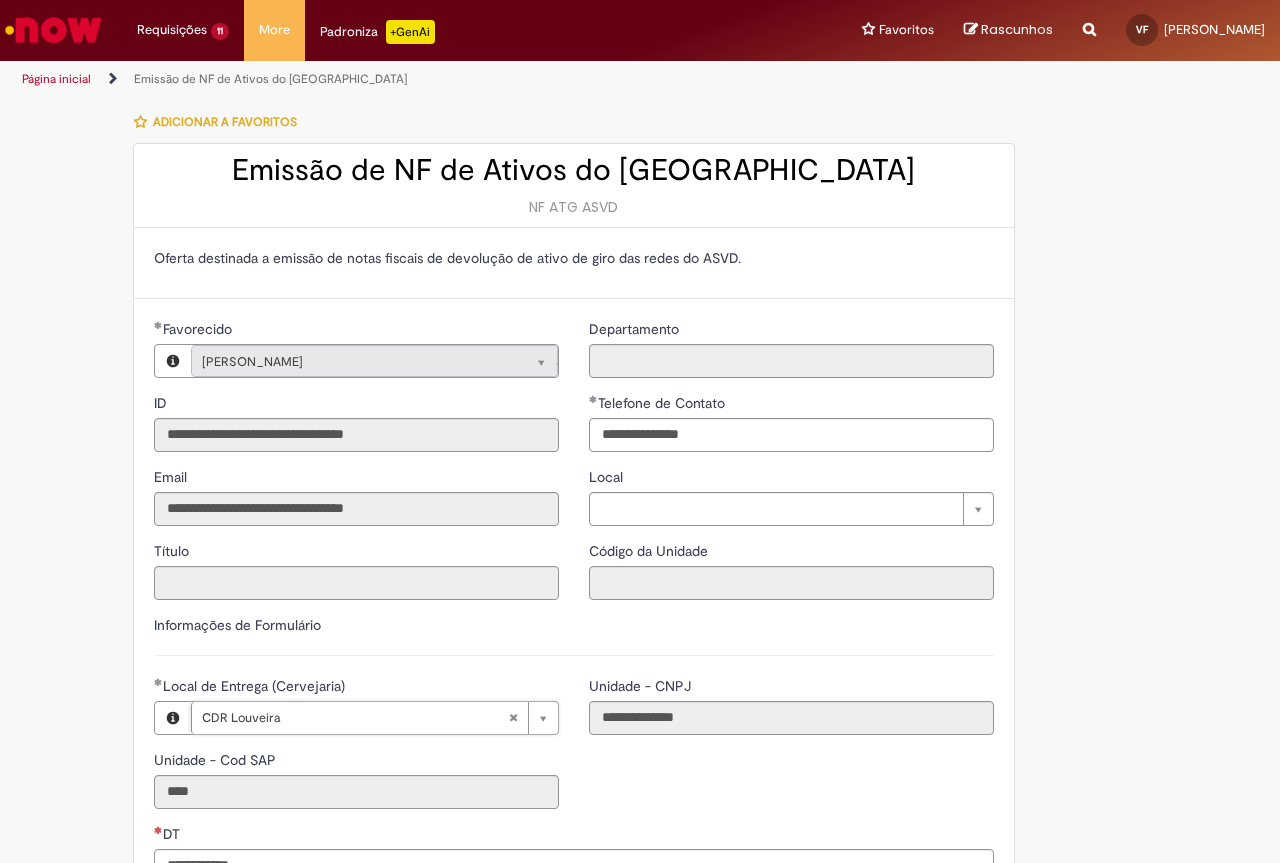 scroll, scrollTop: 300, scrollLeft: 0, axis: vertical 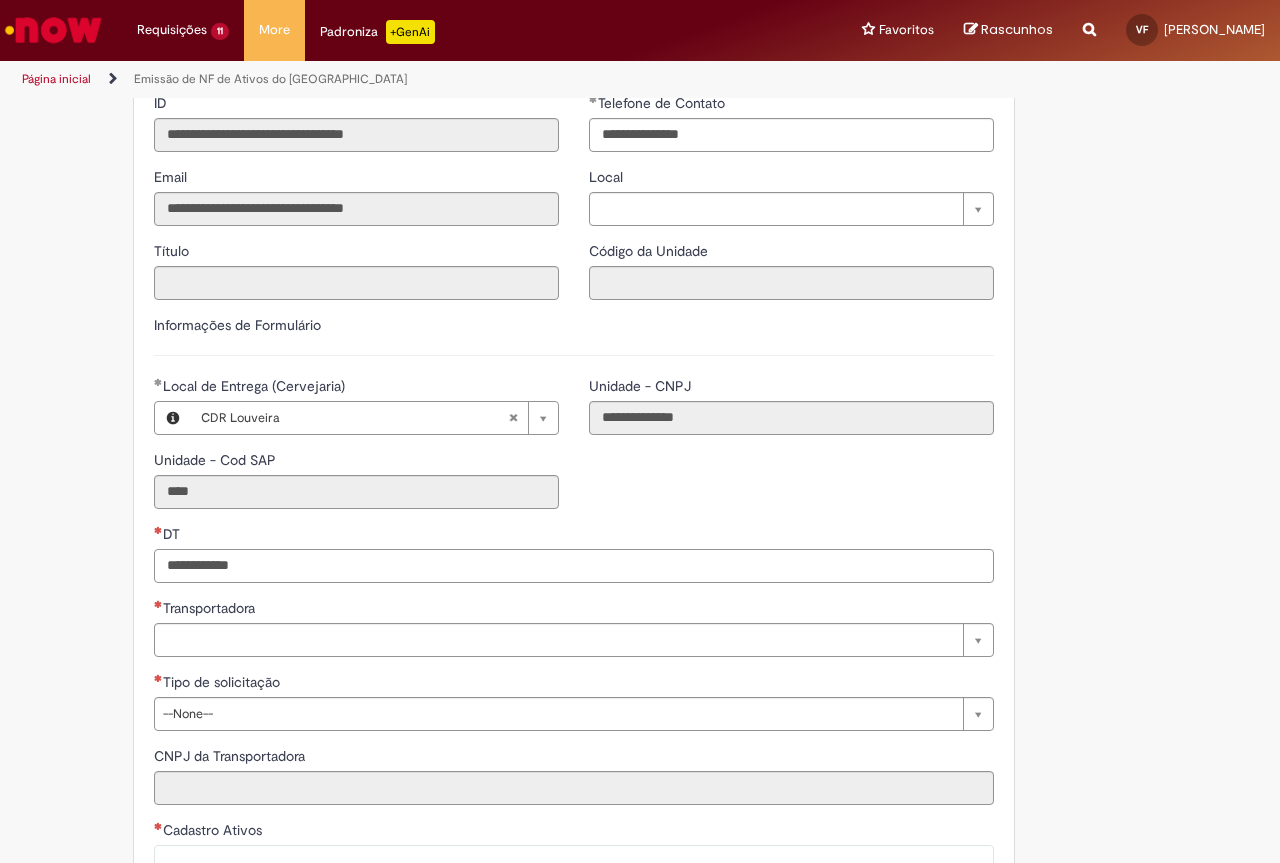 click on "DT" at bounding box center [574, 566] 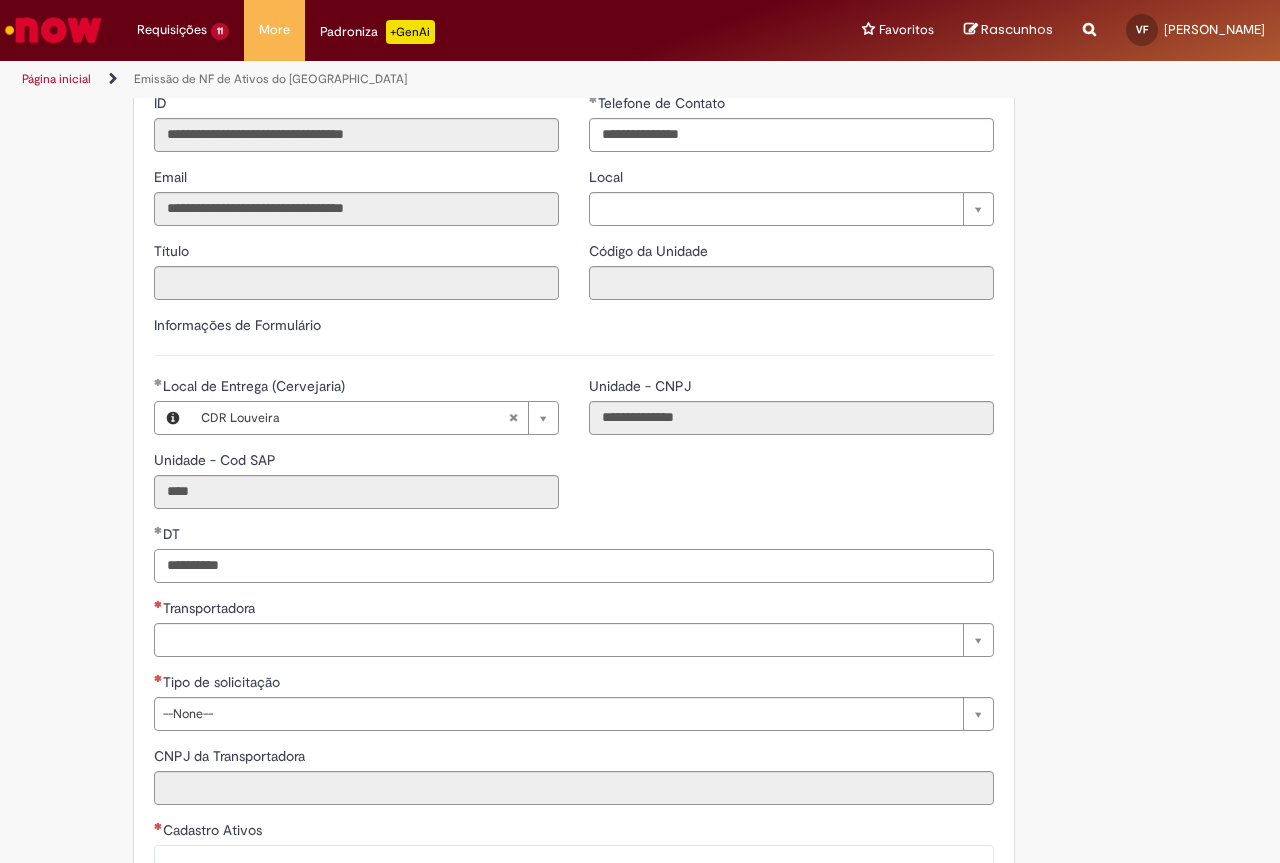 type on "**********" 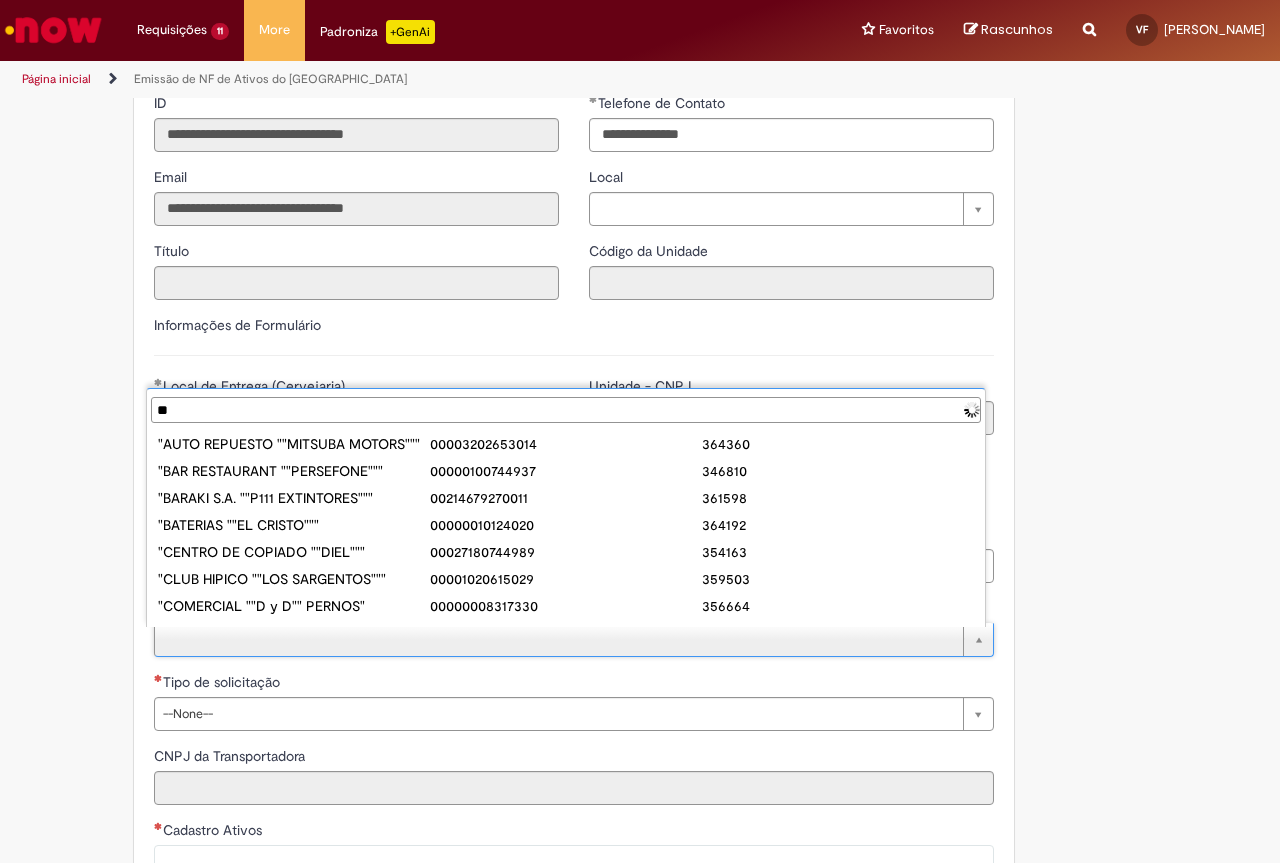 type on "*" 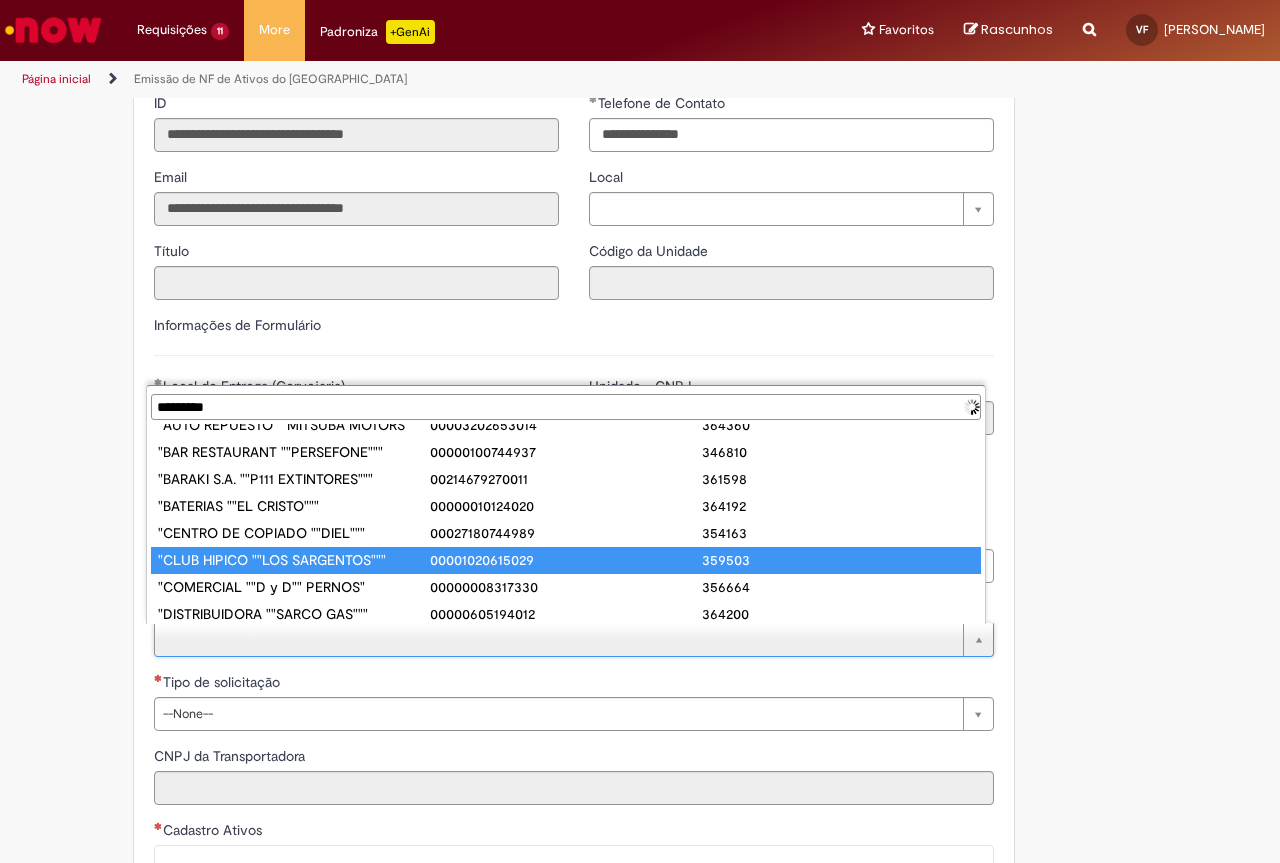 scroll, scrollTop: 0, scrollLeft: 0, axis: both 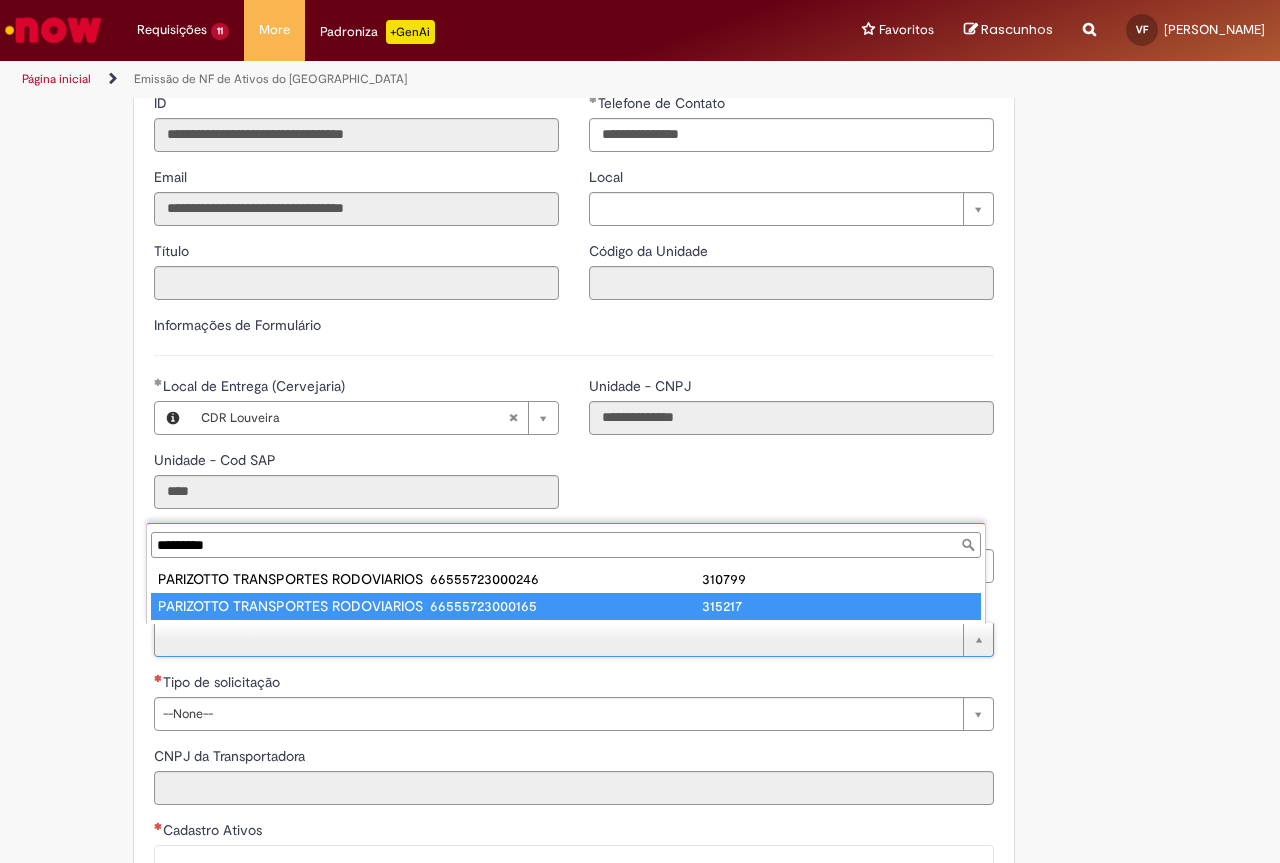 type on "*********" 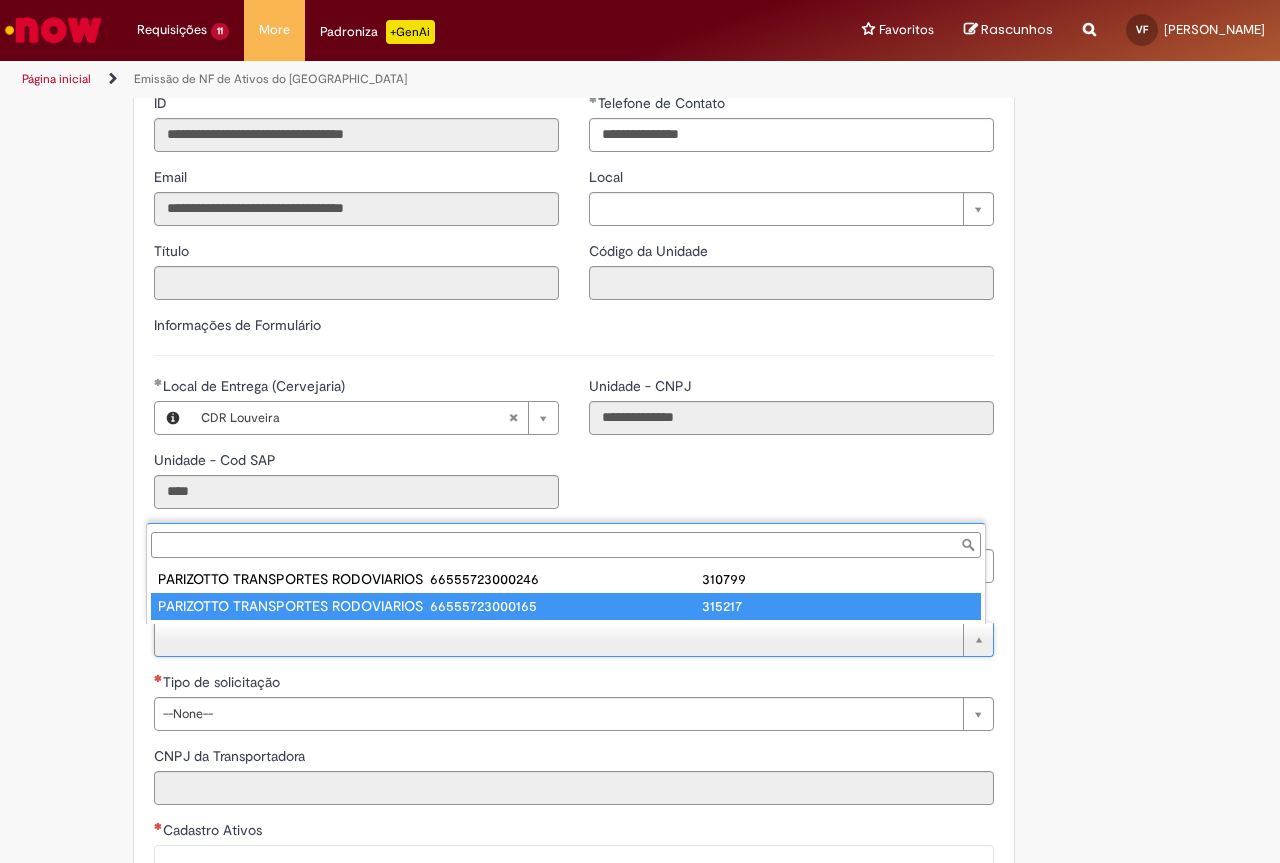 type on "**********" 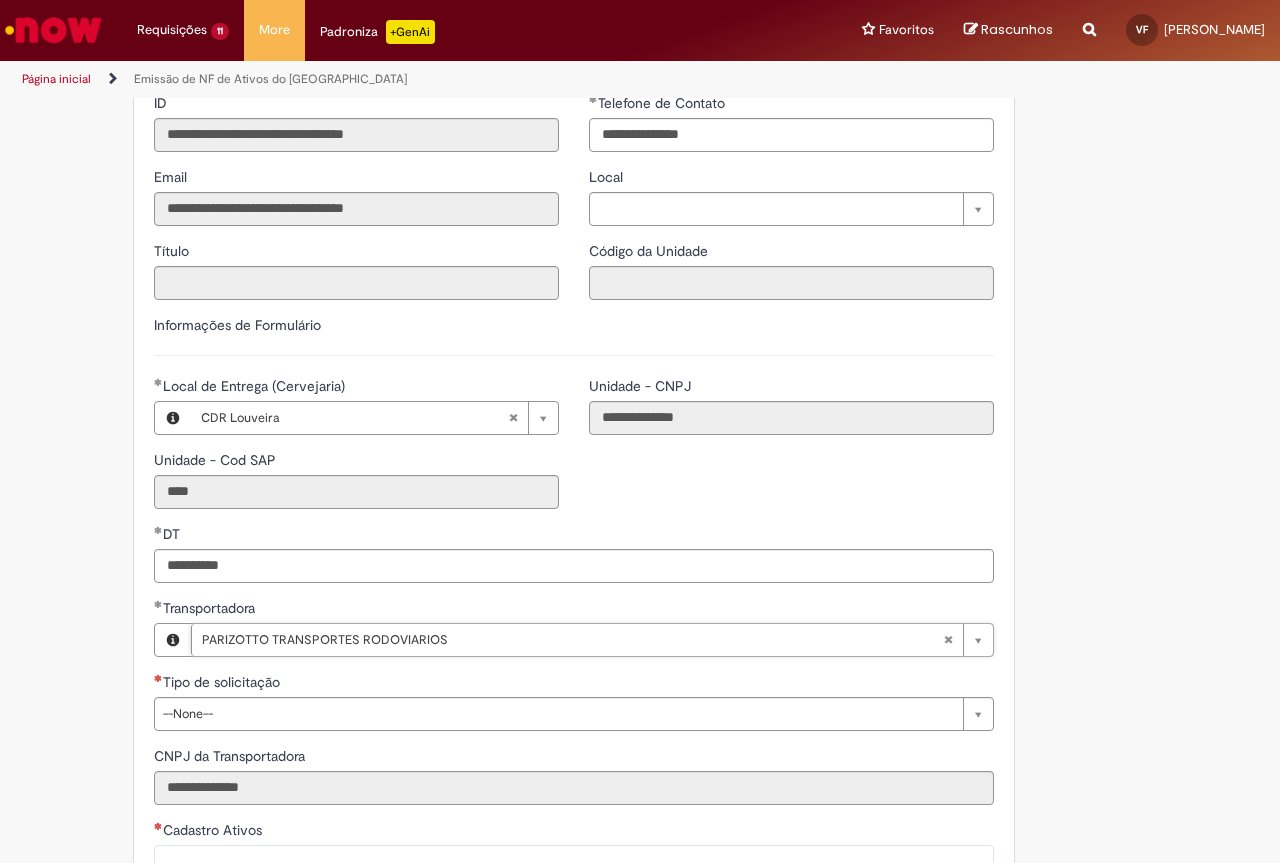 scroll, scrollTop: 500, scrollLeft: 0, axis: vertical 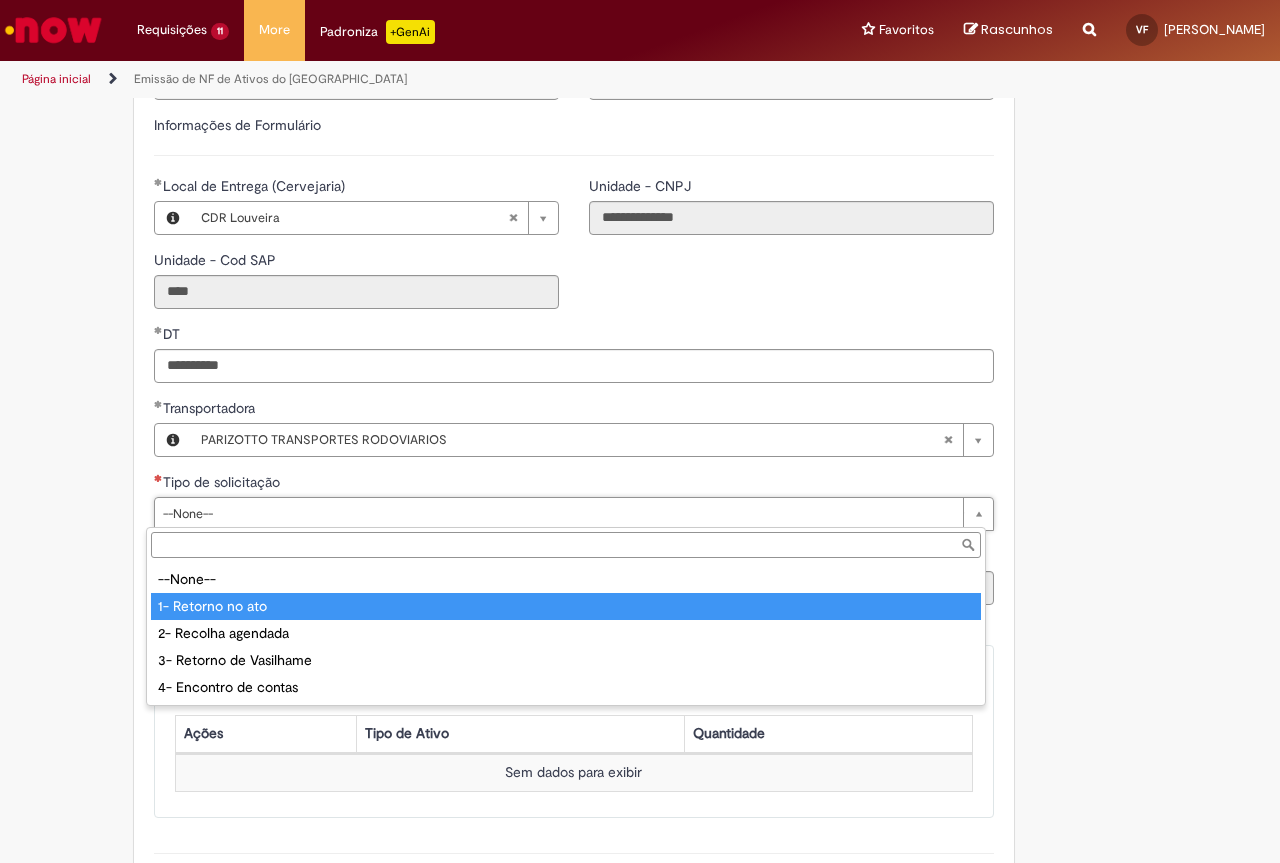 type on "**********" 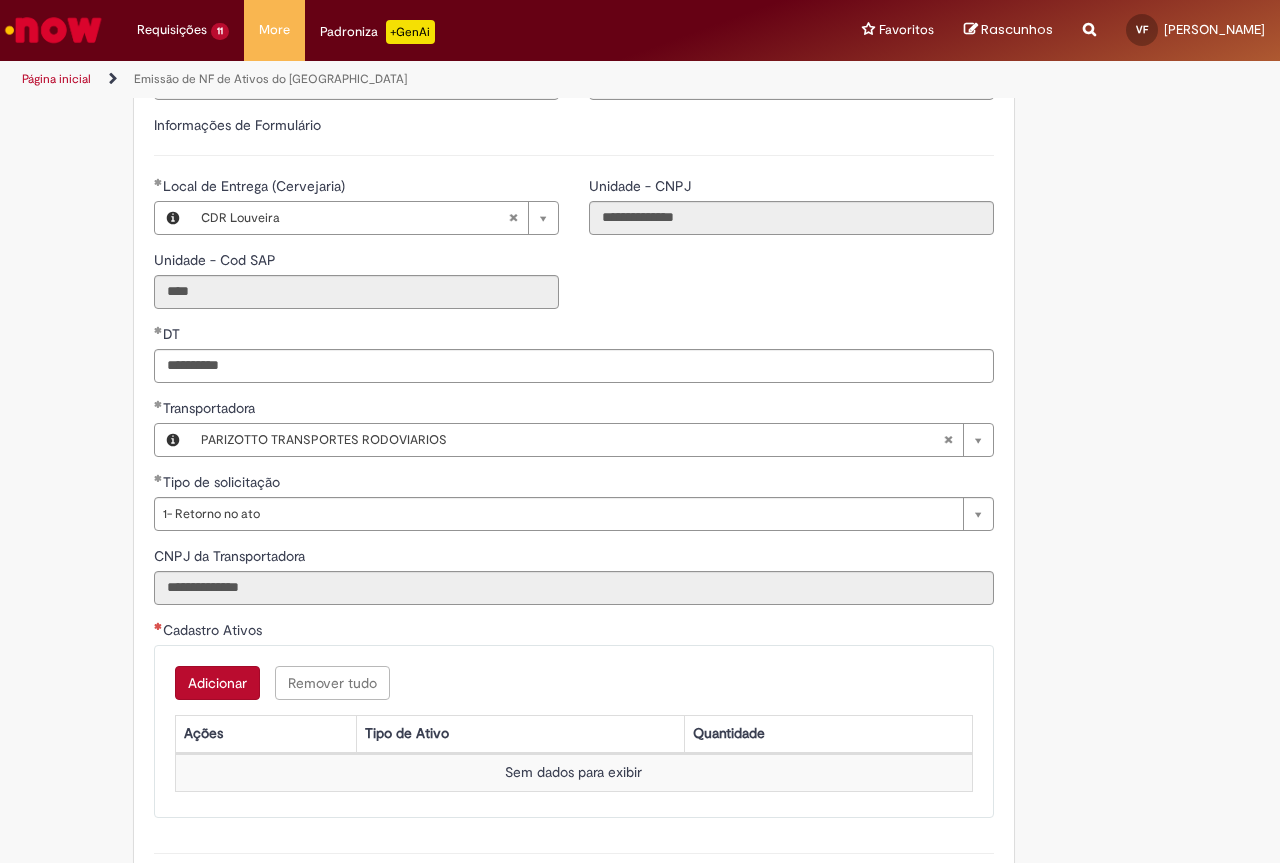 click on "Adicionar" at bounding box center (217, 683) 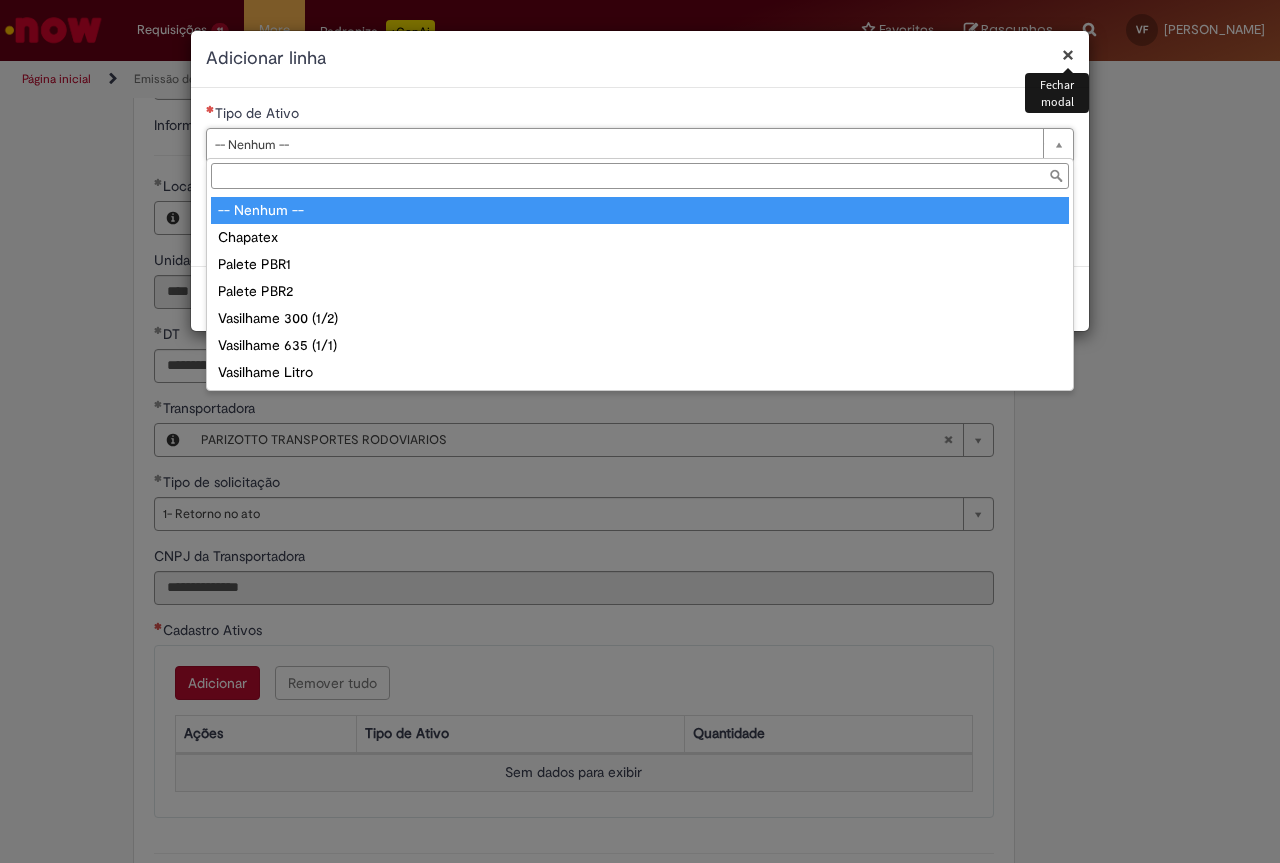 drag, startPoint x: 255, startPoint y: 134, endPoint x: 275, endPoint y: 185, distance: 54.781384 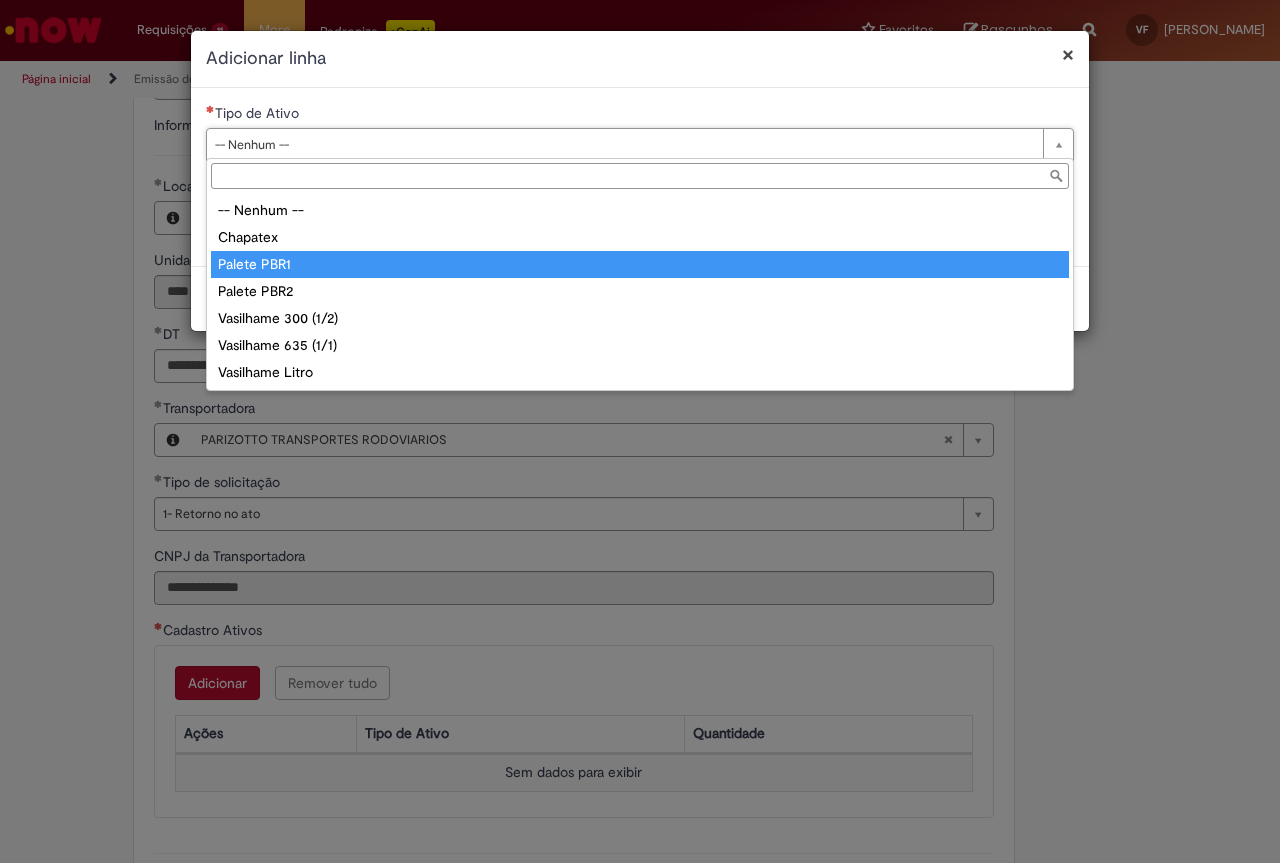 type on "**********" 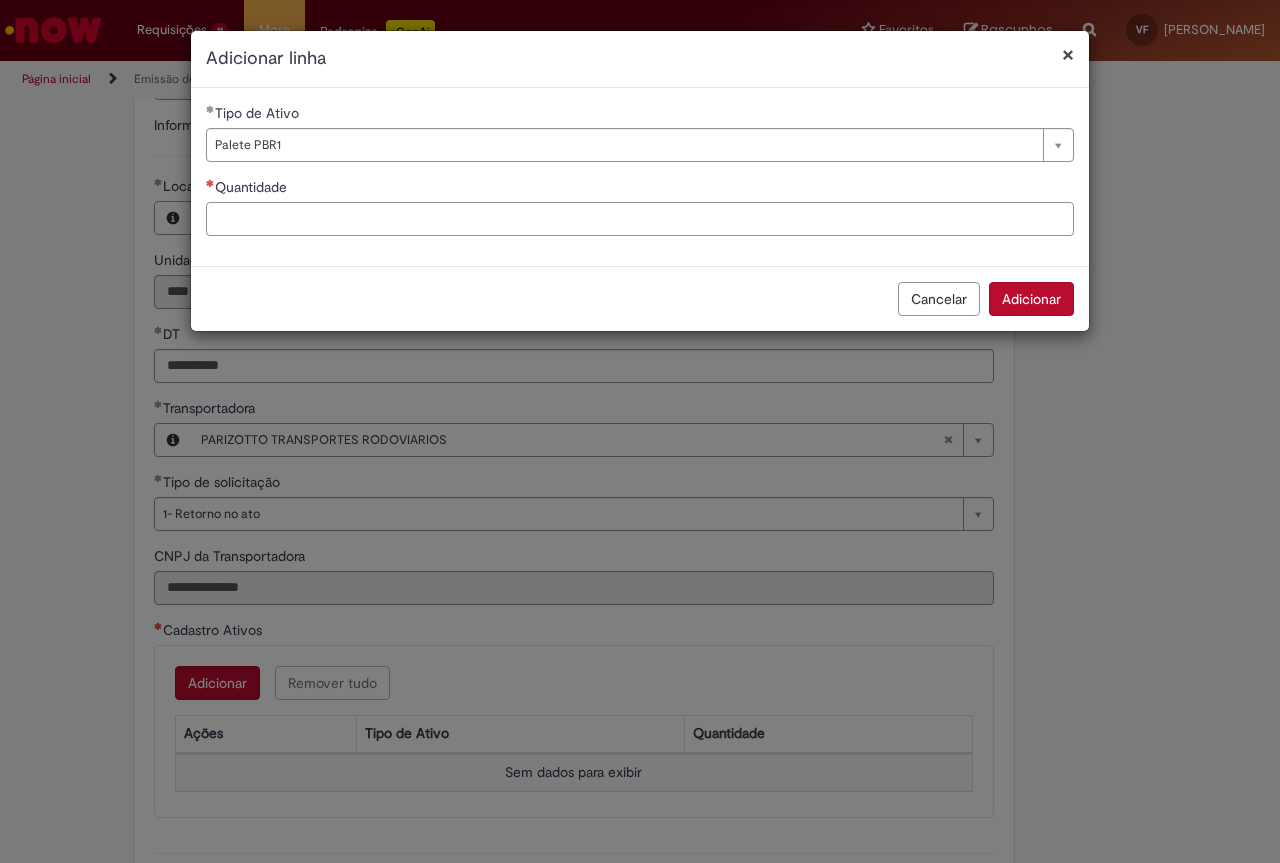 click on "Quantidade" at bounding box center (640, 219) 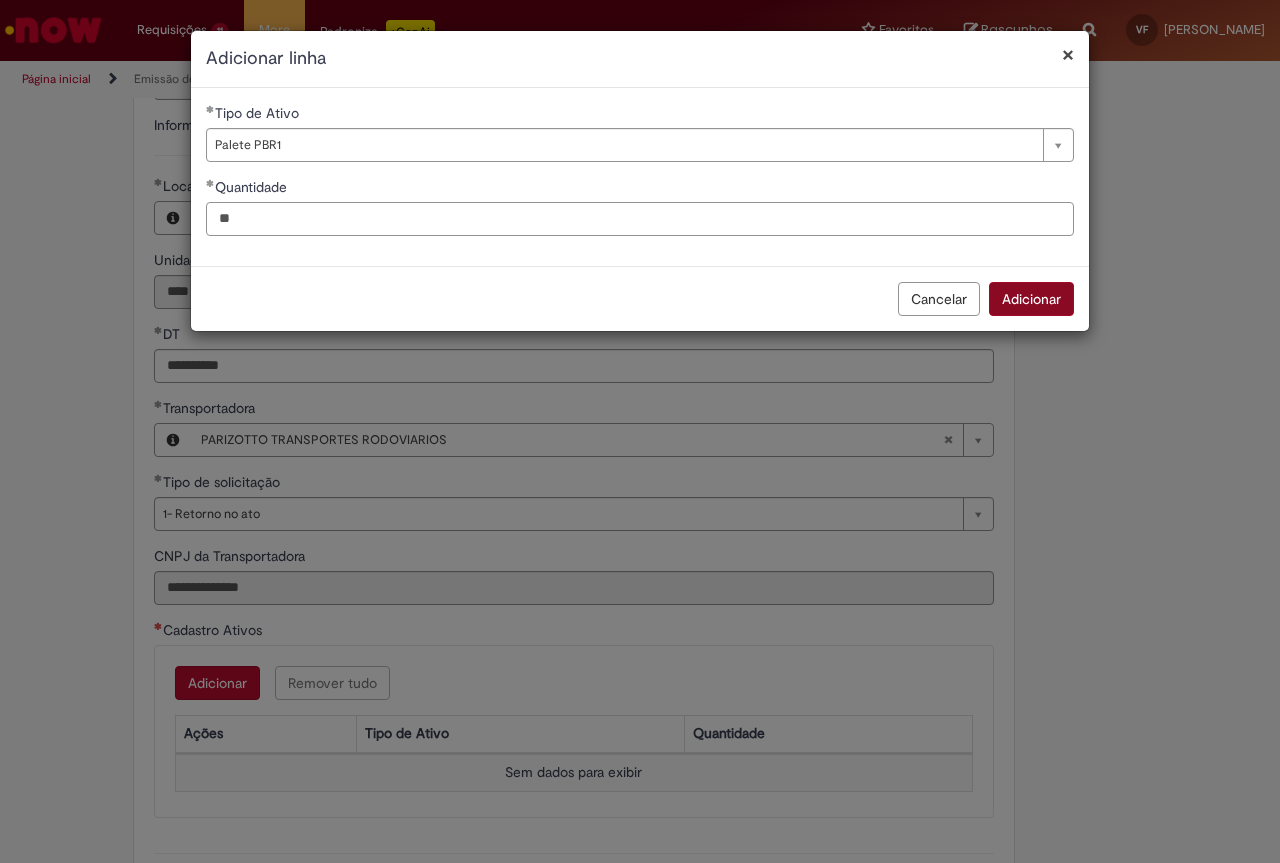 type on "**" 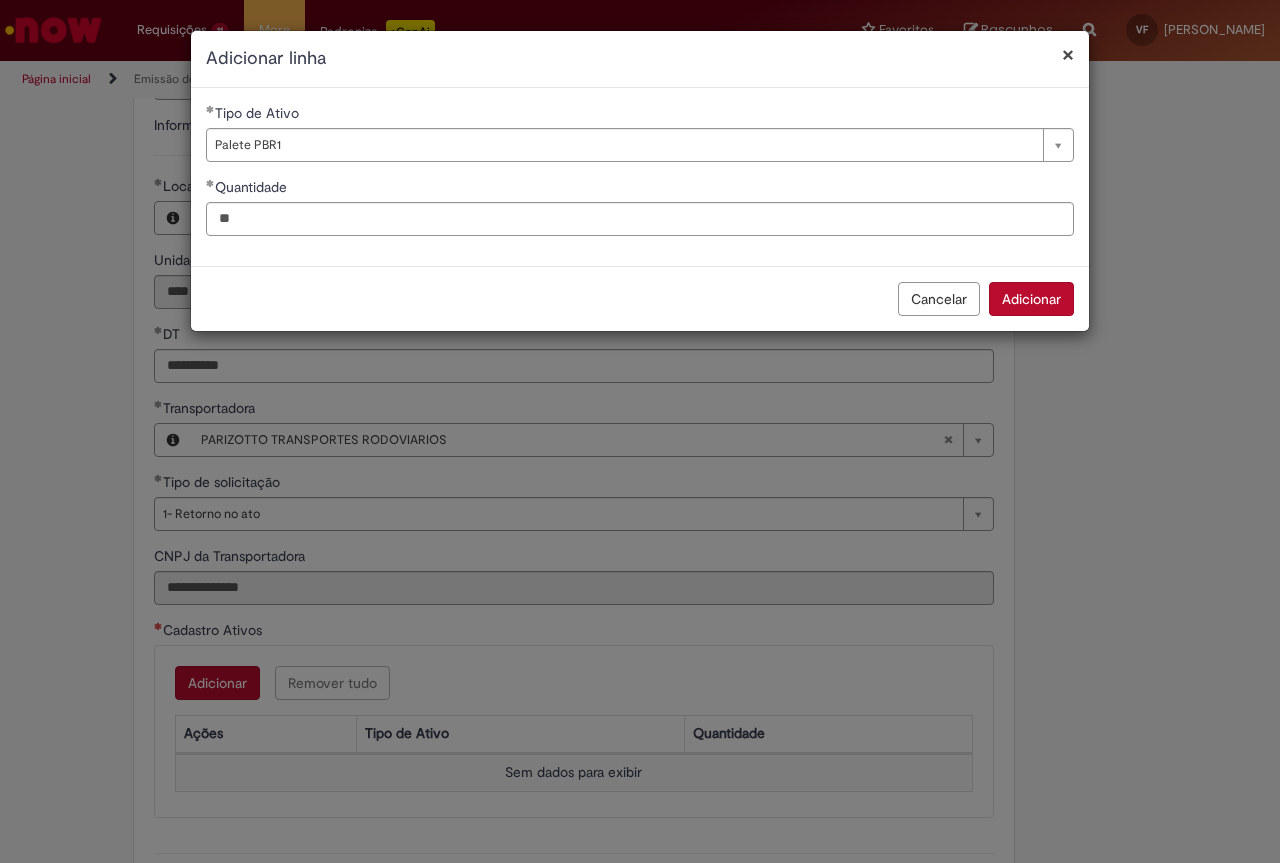 click on "Adicionar" at bounding box center [1031, 299] 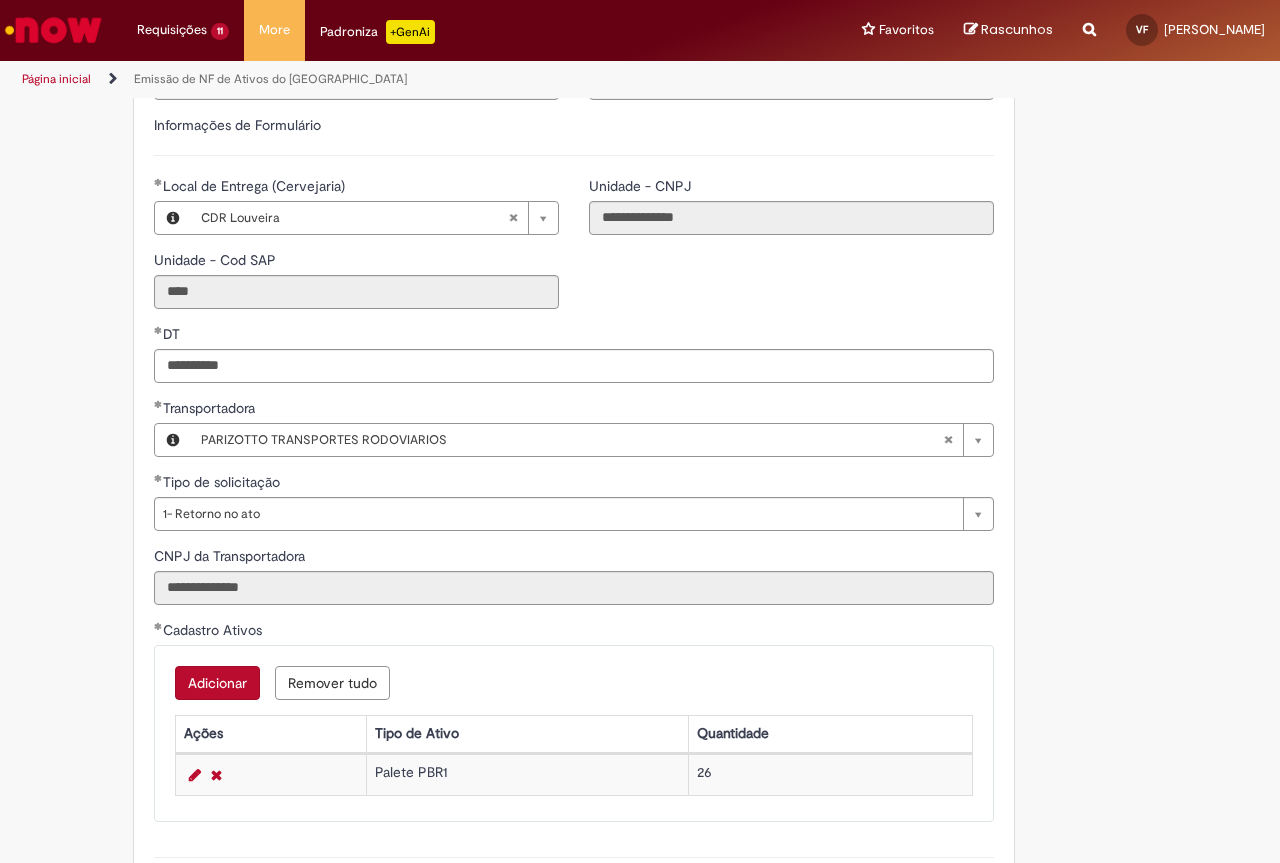 scroll, scrollTop: 800, scrollLeft: 0, axis: vertical 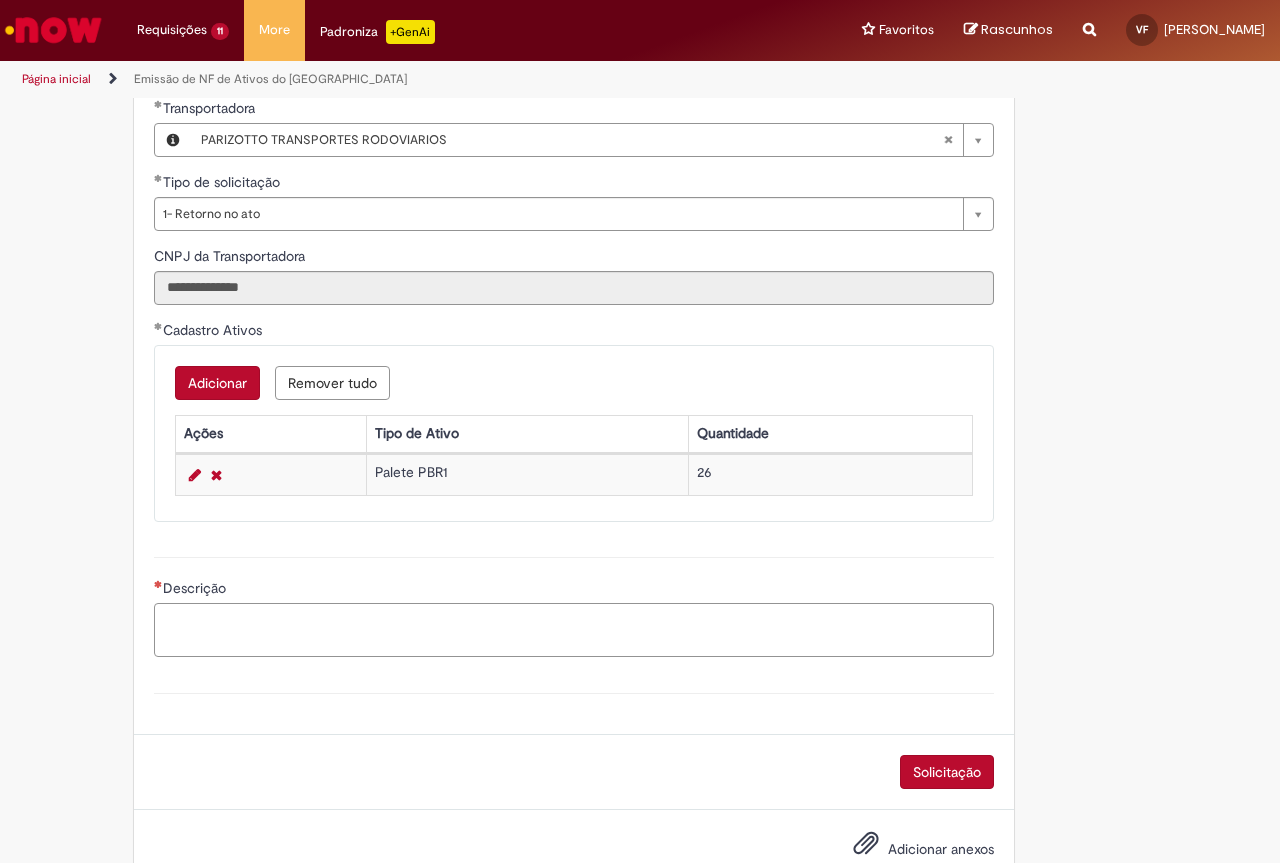 click on "Descrição" at bounding box center [574, 630] 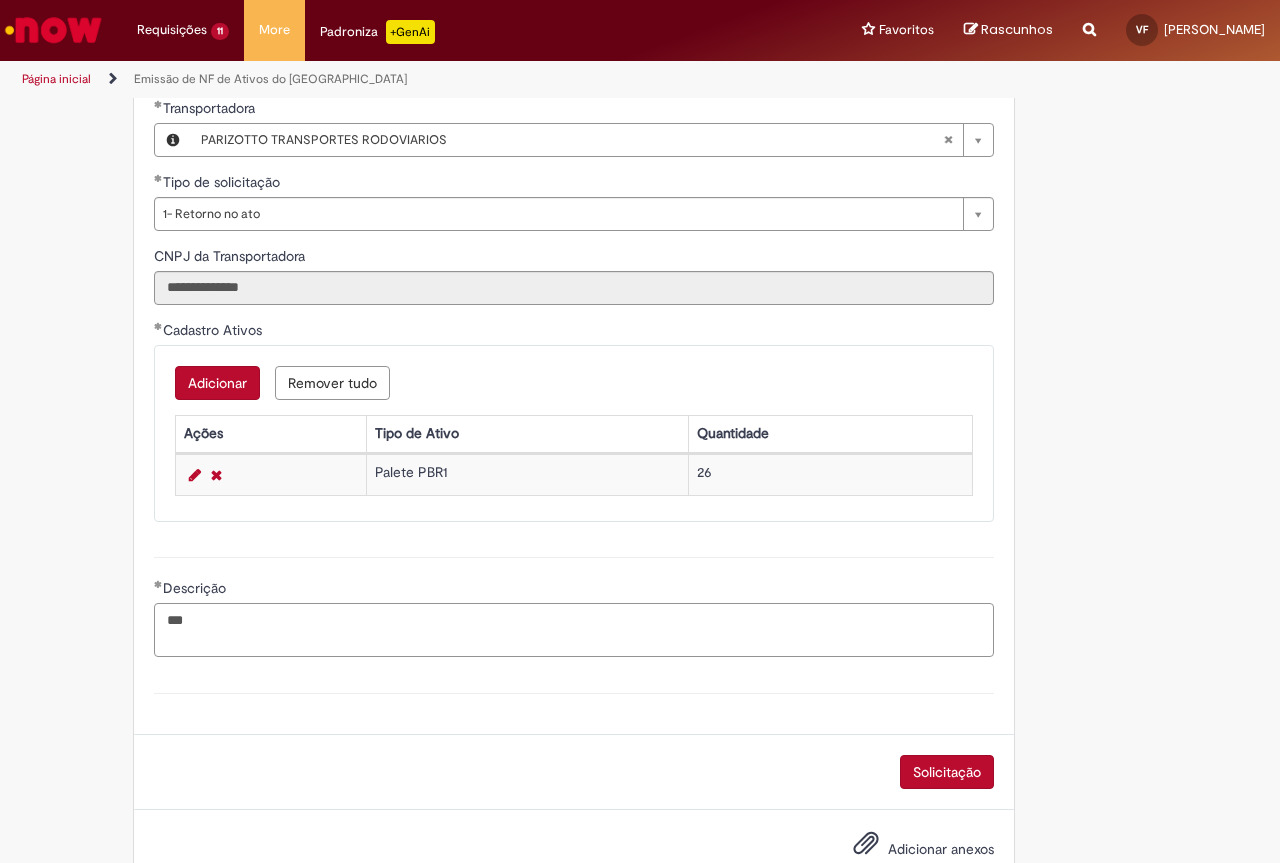 paste on "**********" 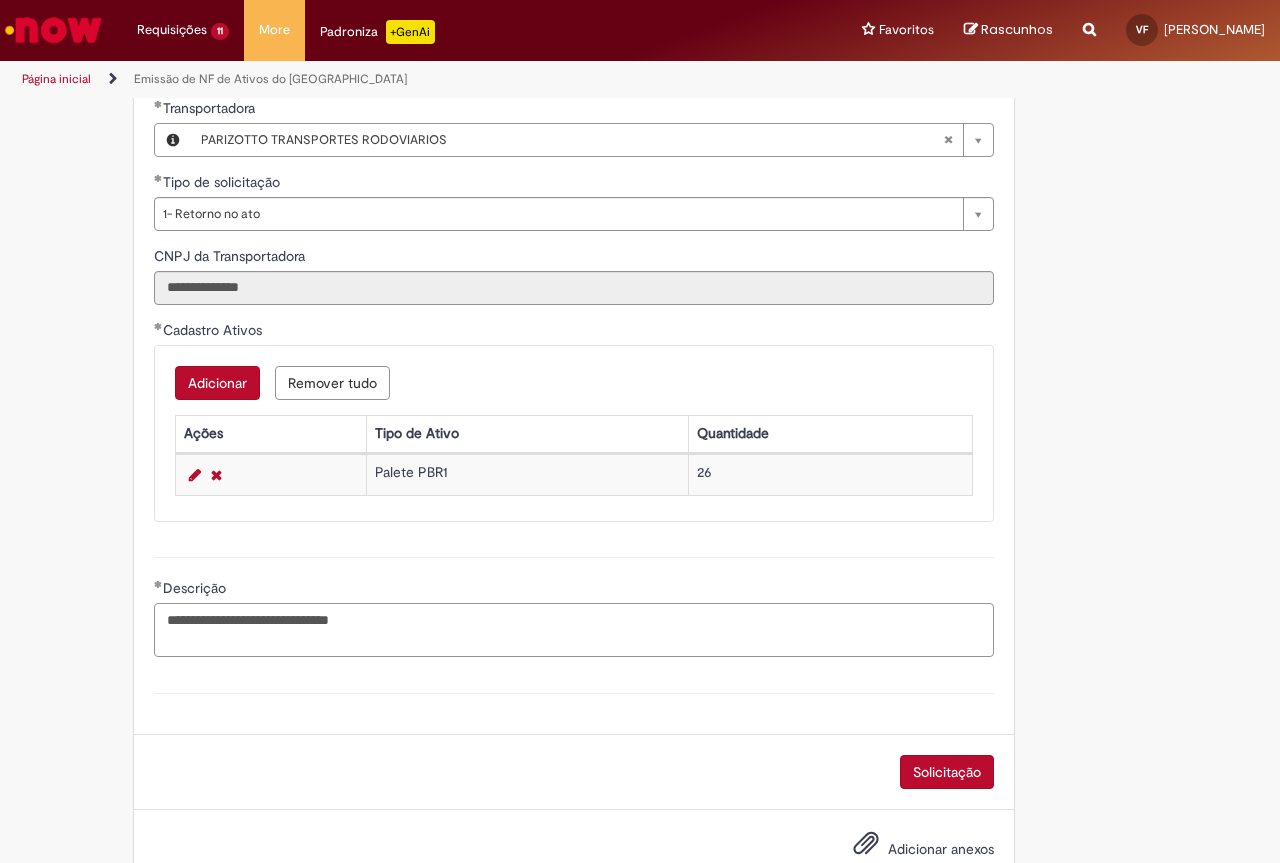 type on "**********" 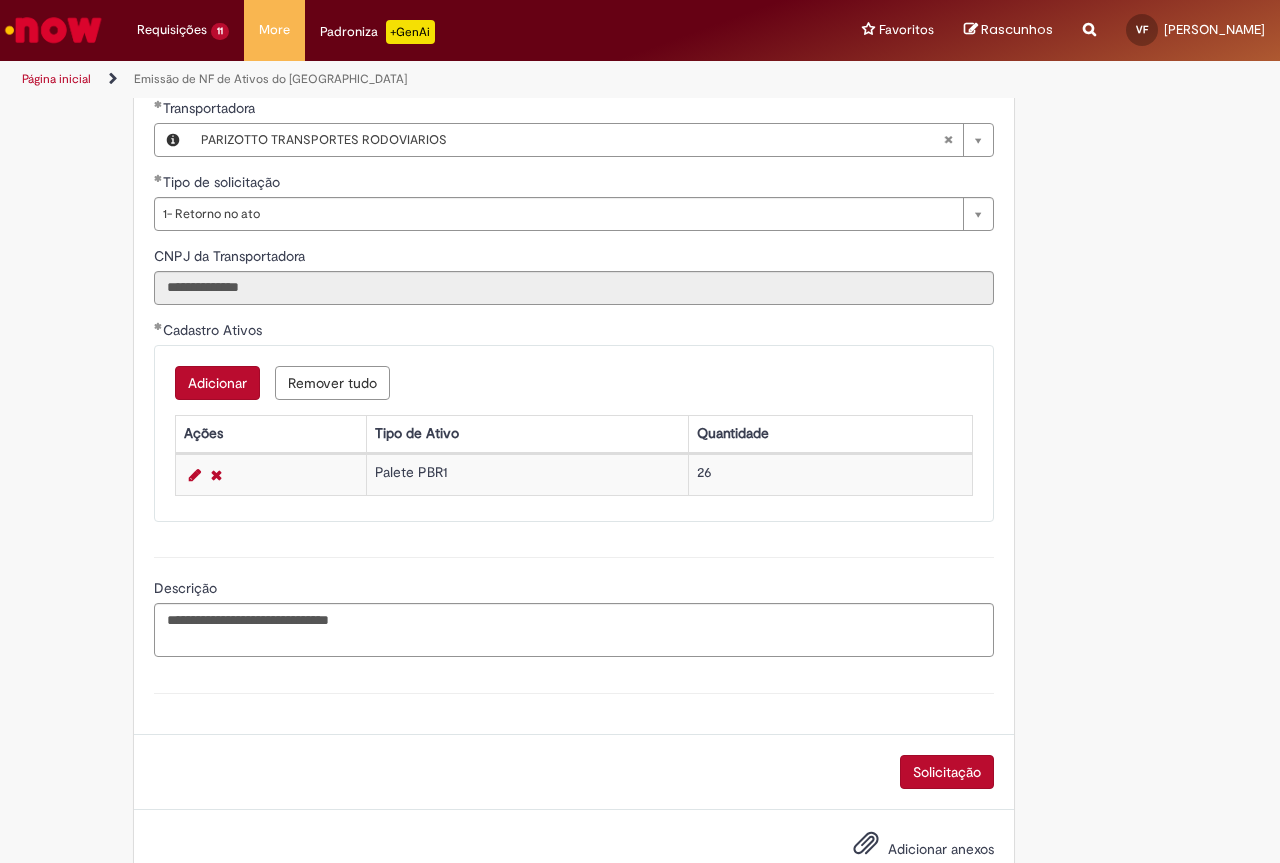 click on "Adicionar anexos" at bounding box center [941, 849] 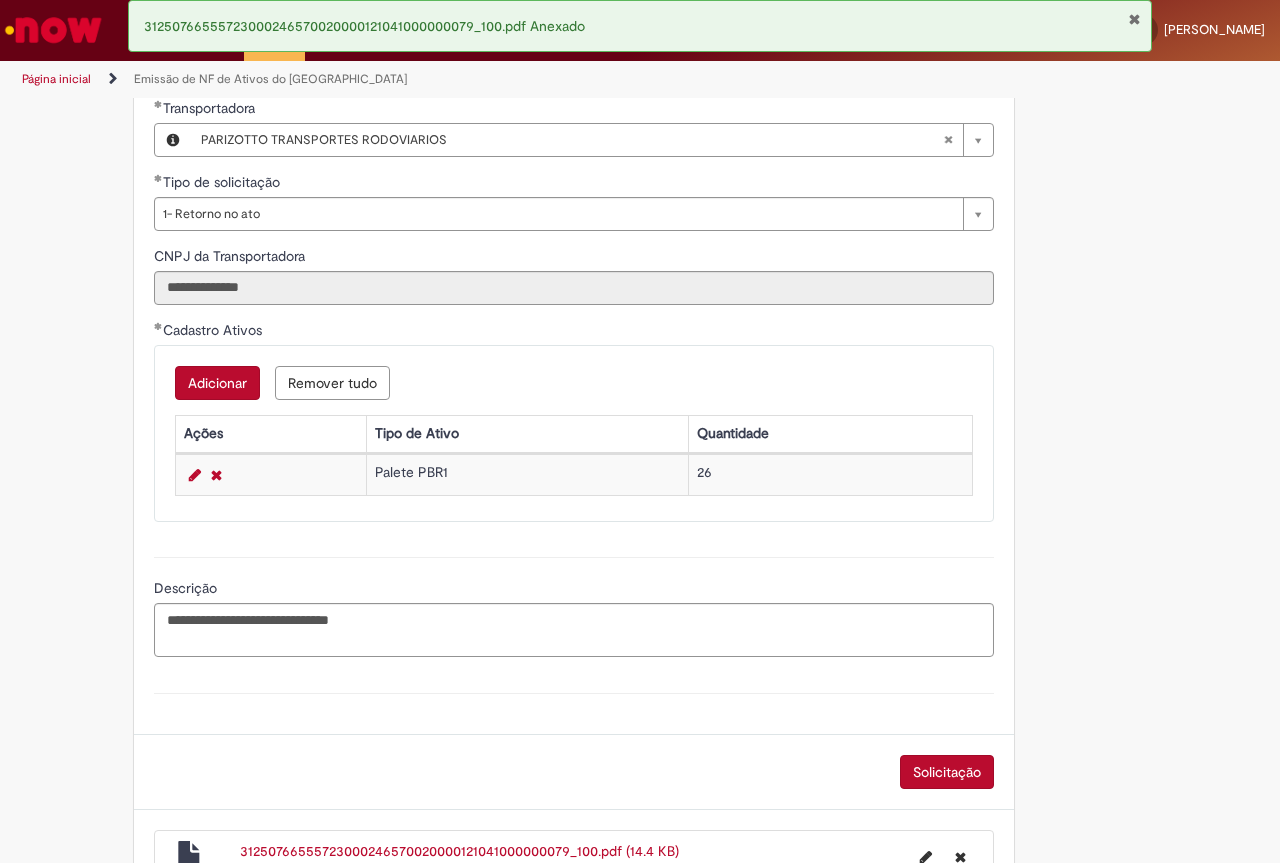 click on "Solicitação" at bounding box center [947, 772] 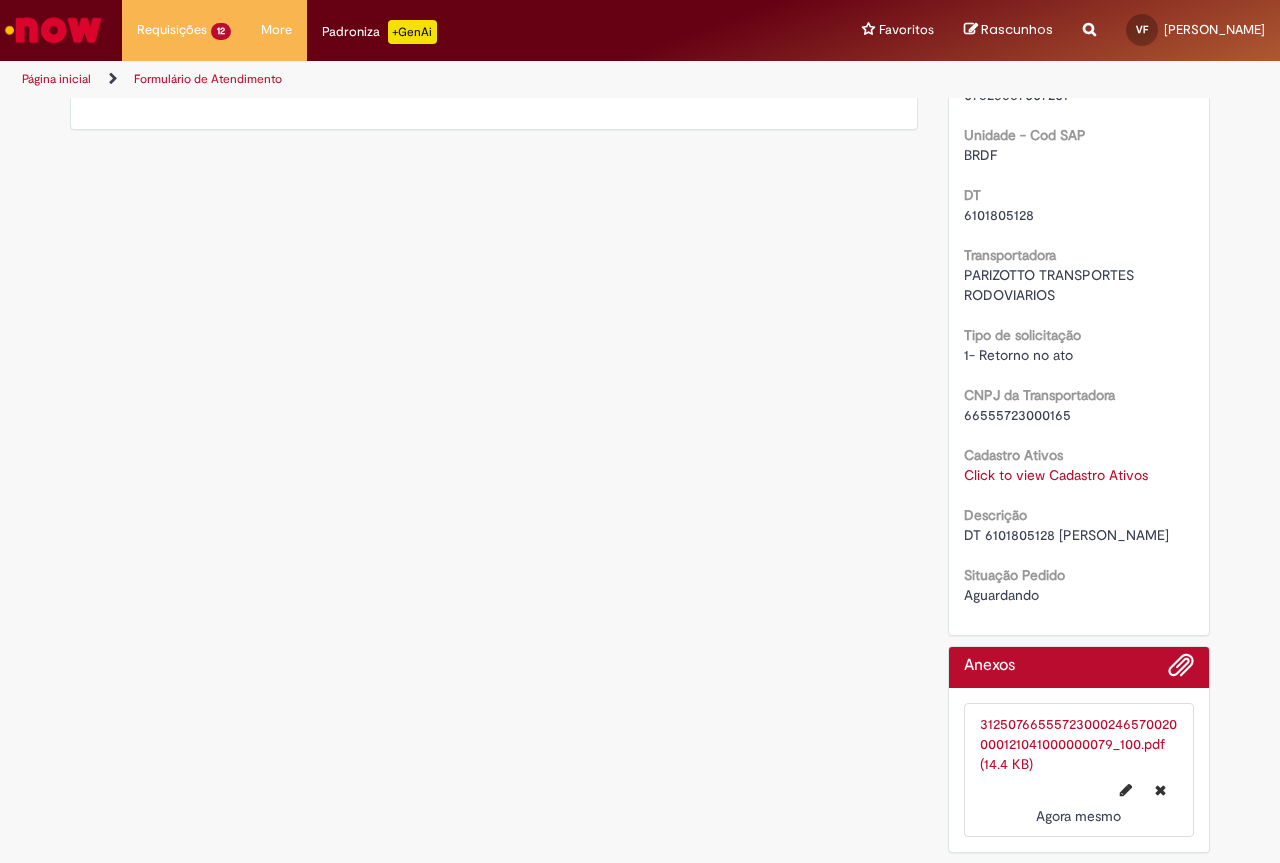 scroll, scrollTop: 0, scrollLeft: 0, axis: both 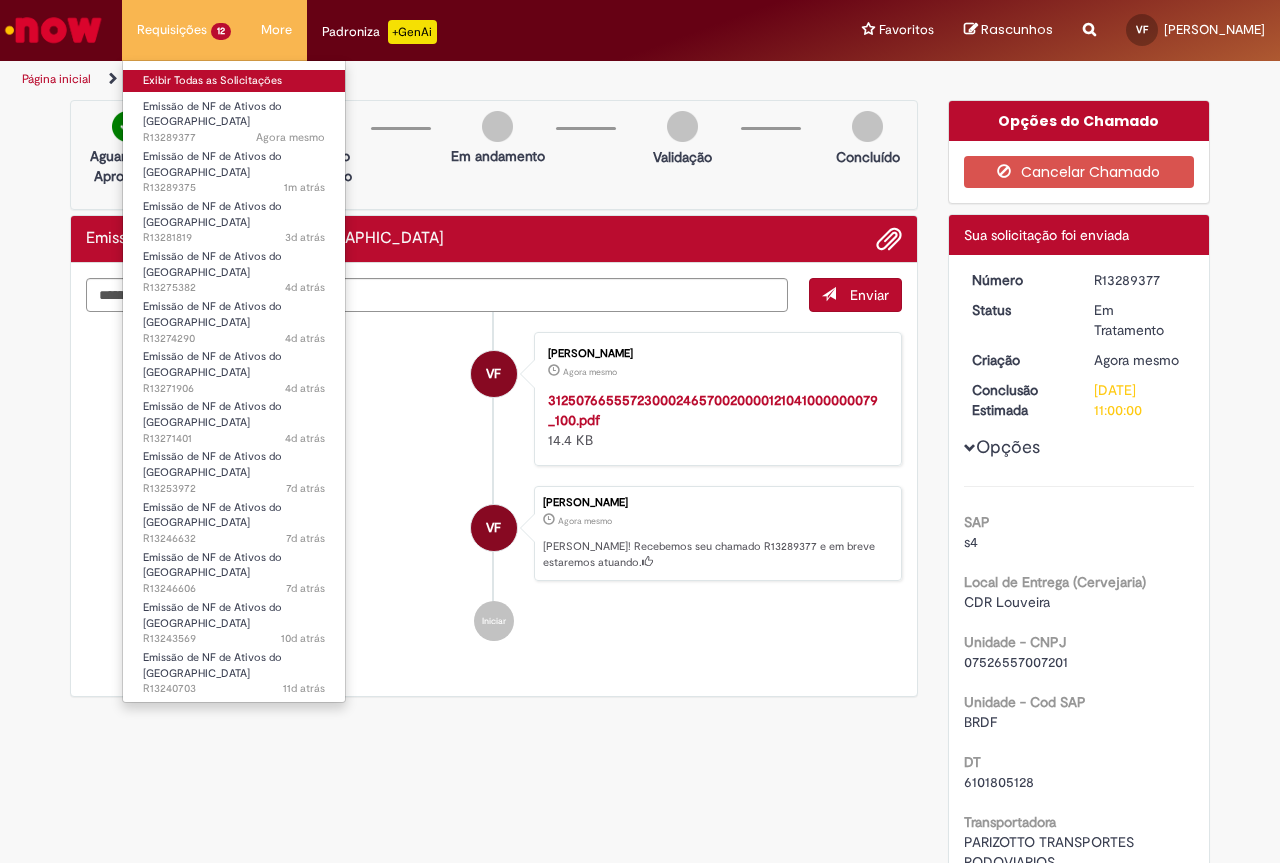 click on "Exibir Todas as Solicitações" at bounding box center [234, 81] 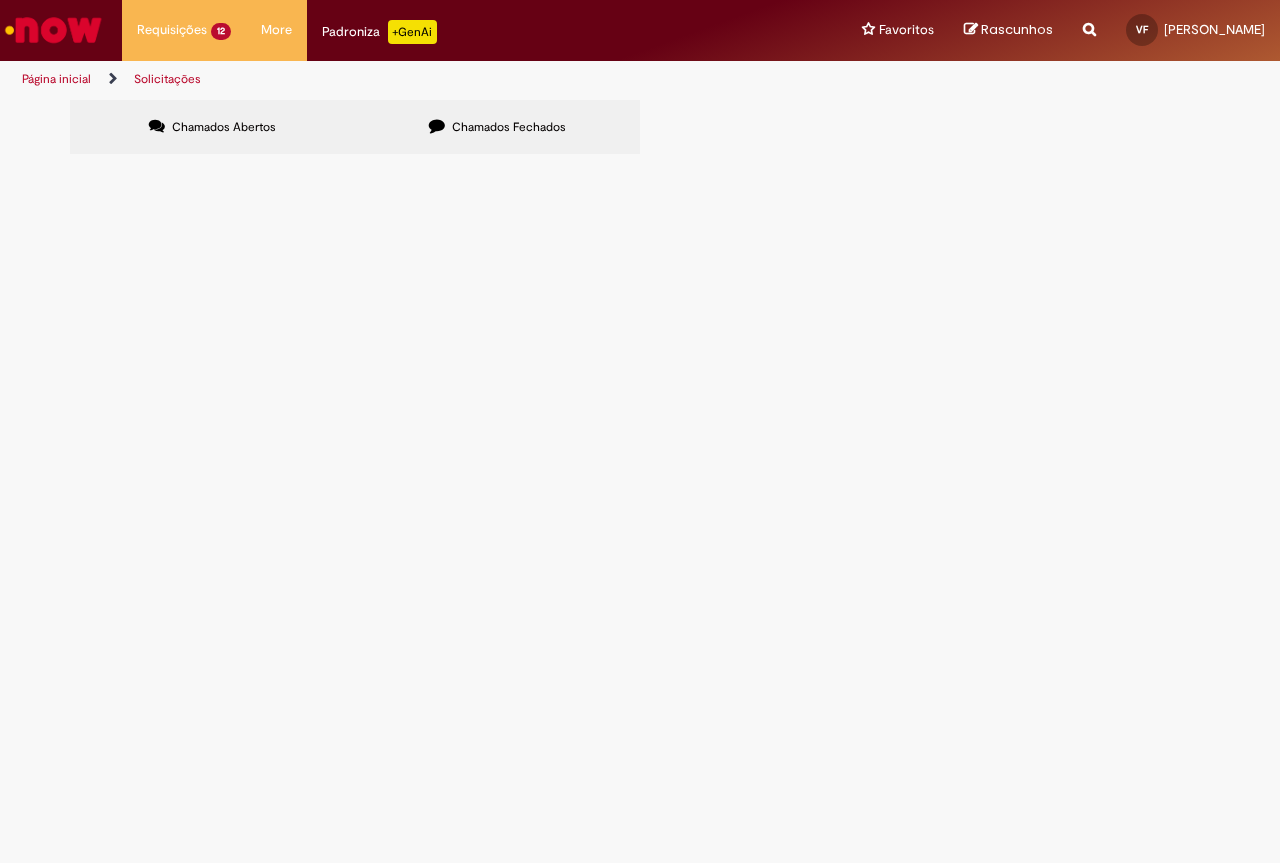 click at bounding box center (53, 30) 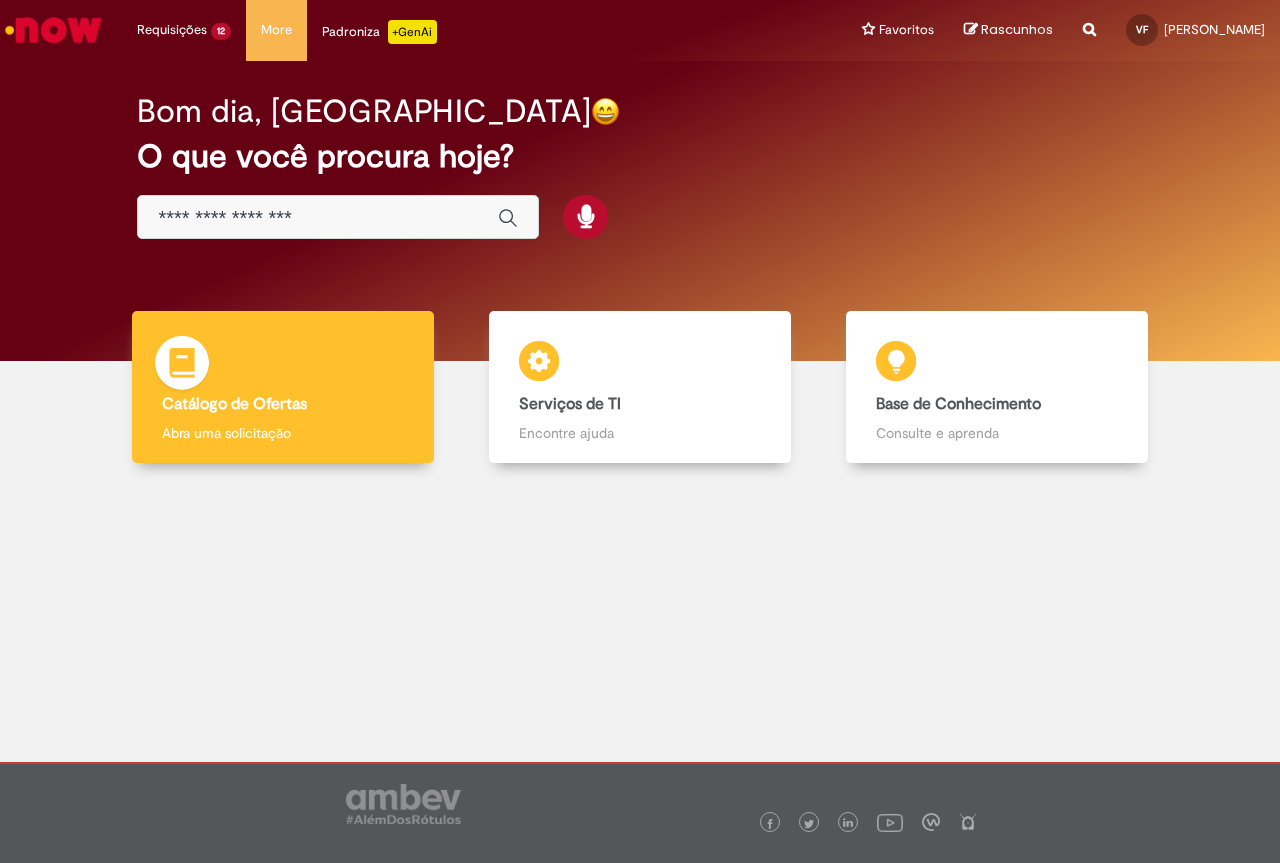 scroll, scrollTop: 0, scrollLeft: 0, axis: both 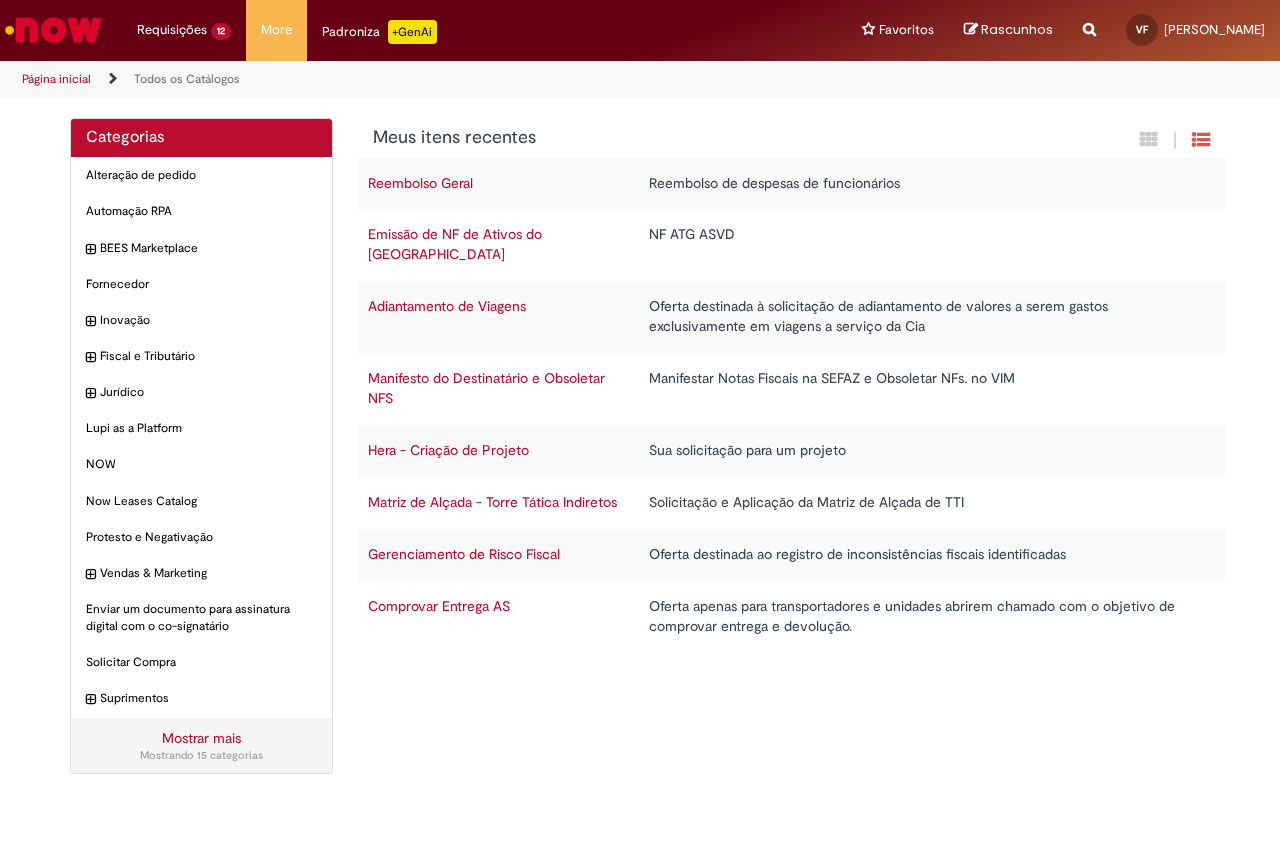 click on "Emissão de NF de Ativos do [GEOGRAPHIC_DATA]" at bounding box center (455, 244) 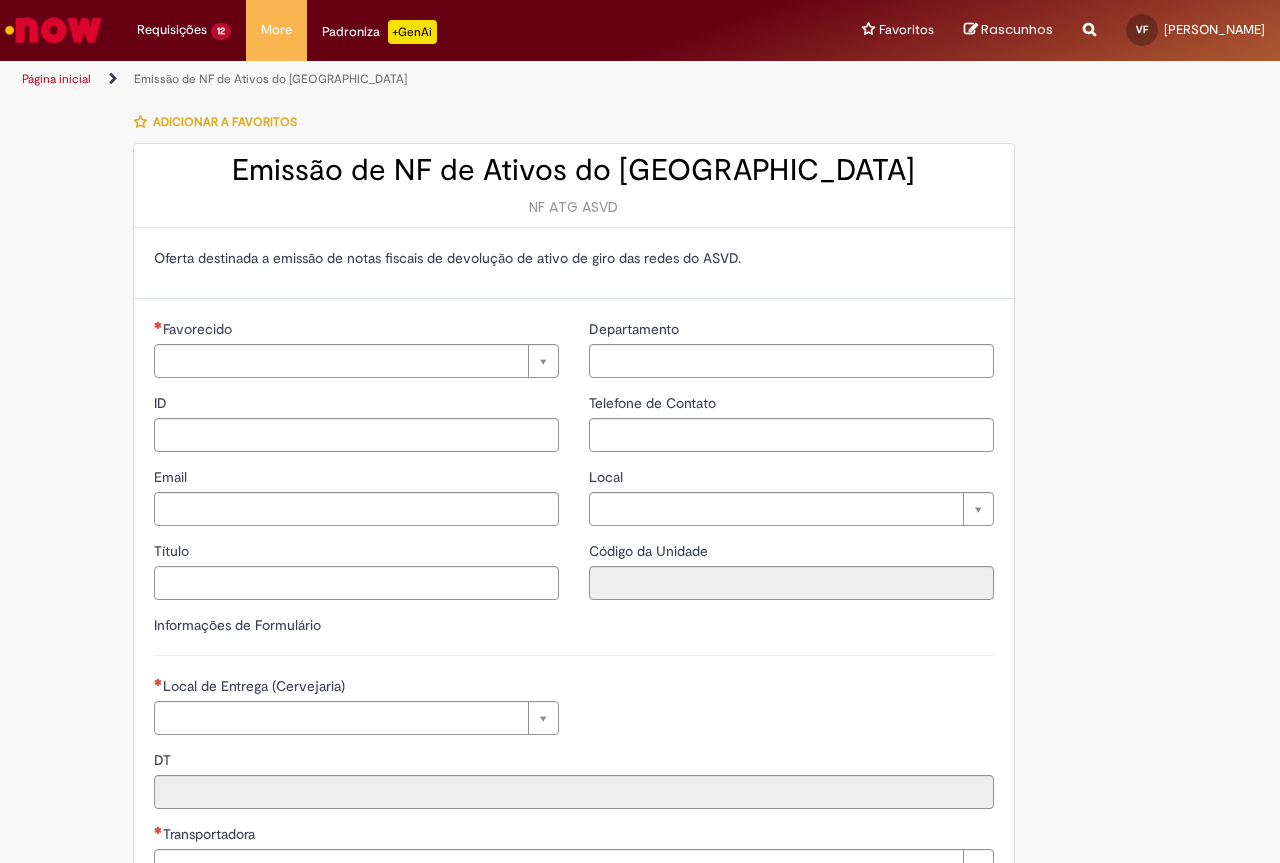 type on "**********" 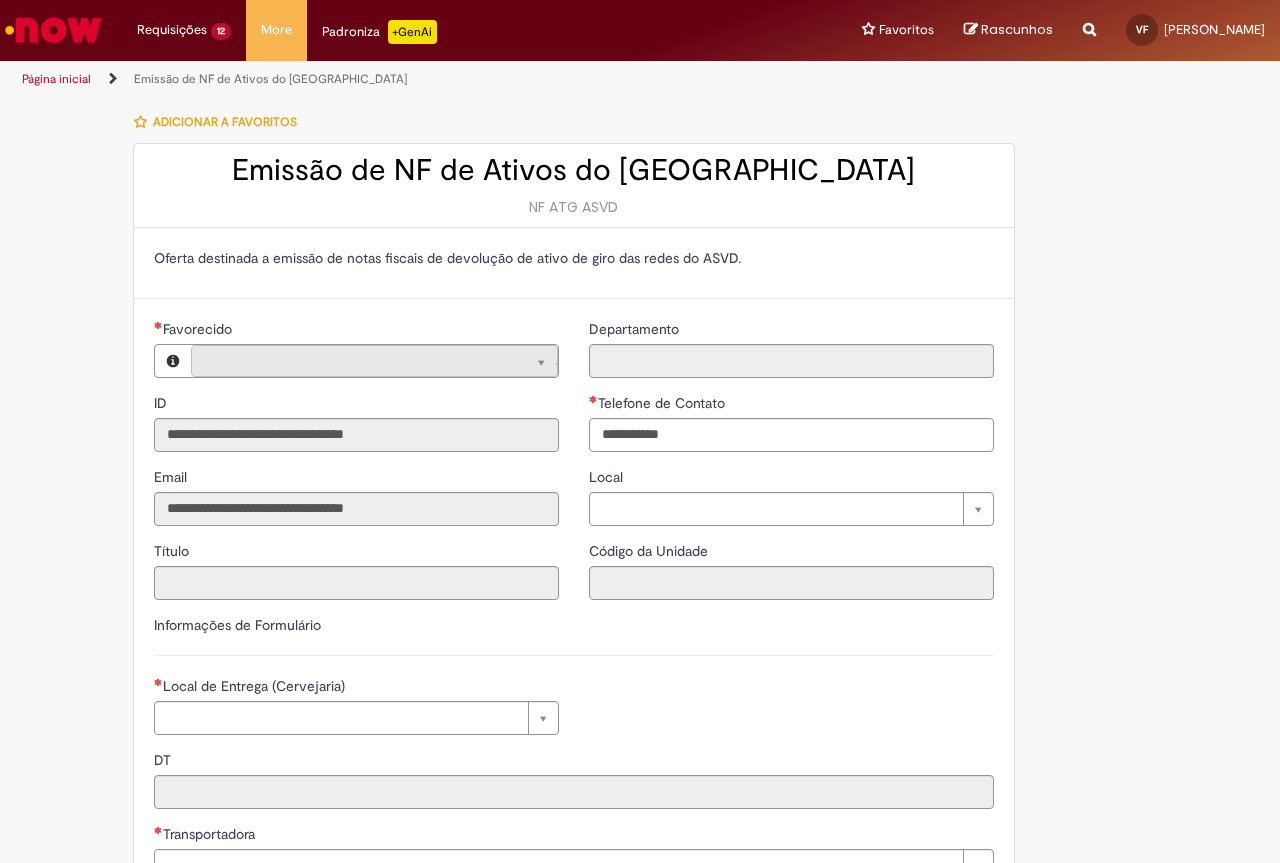 type on "**********" 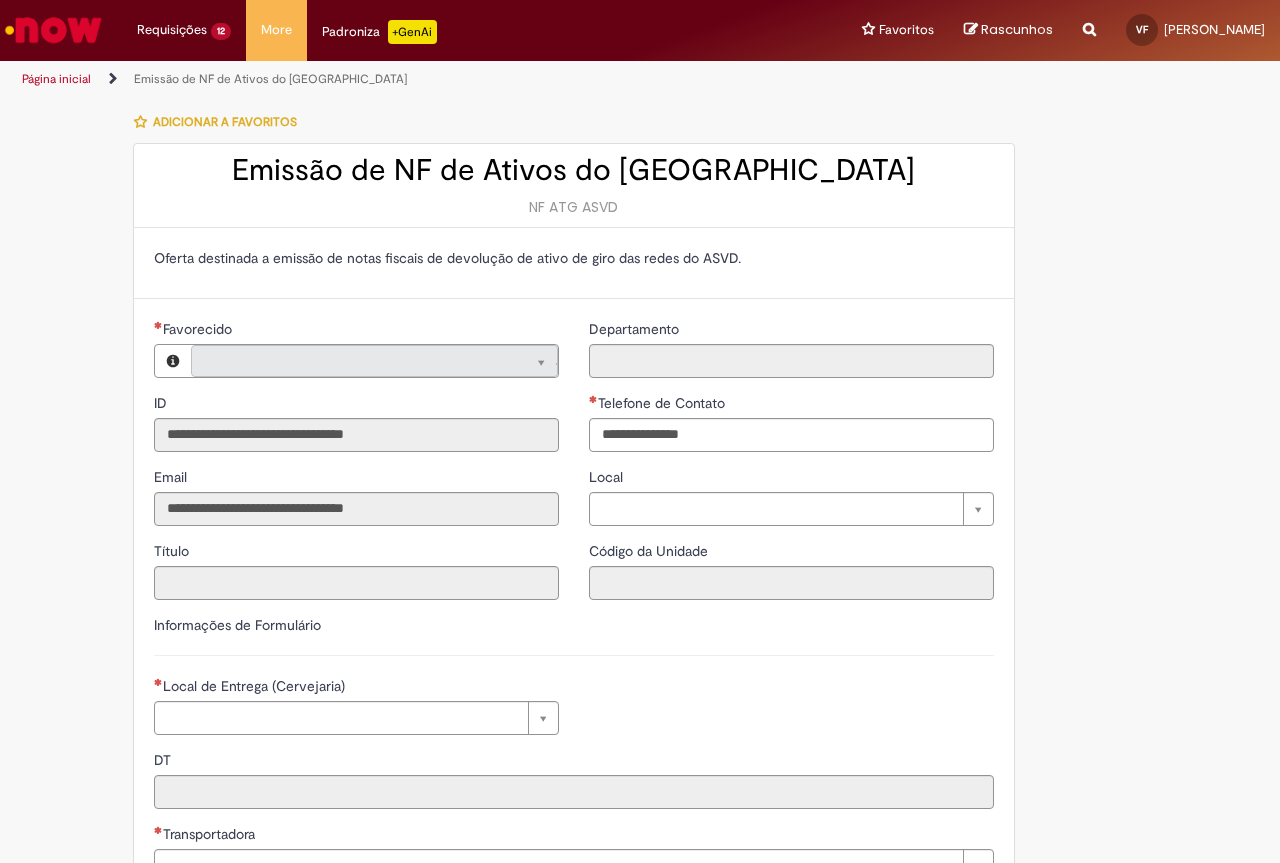 type on "**********" 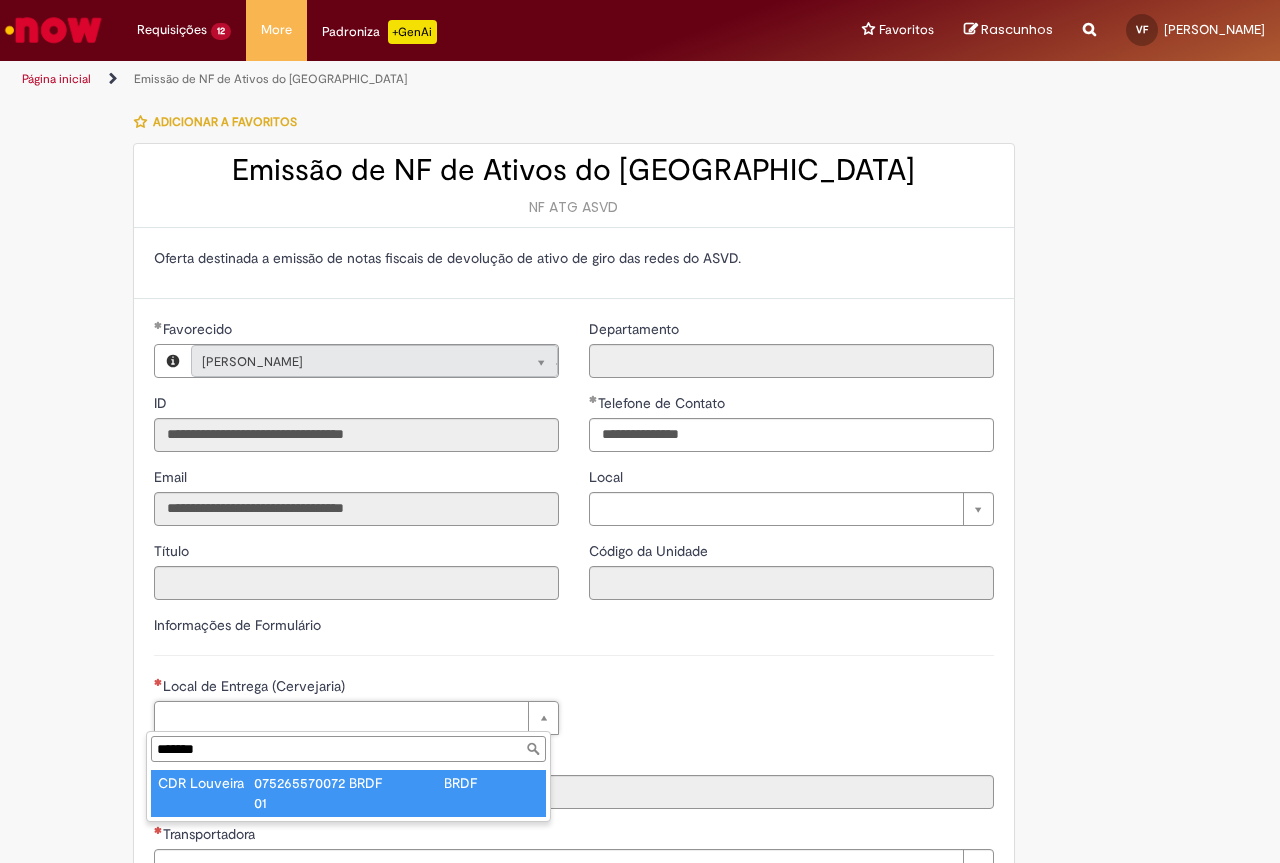 type on "*******" 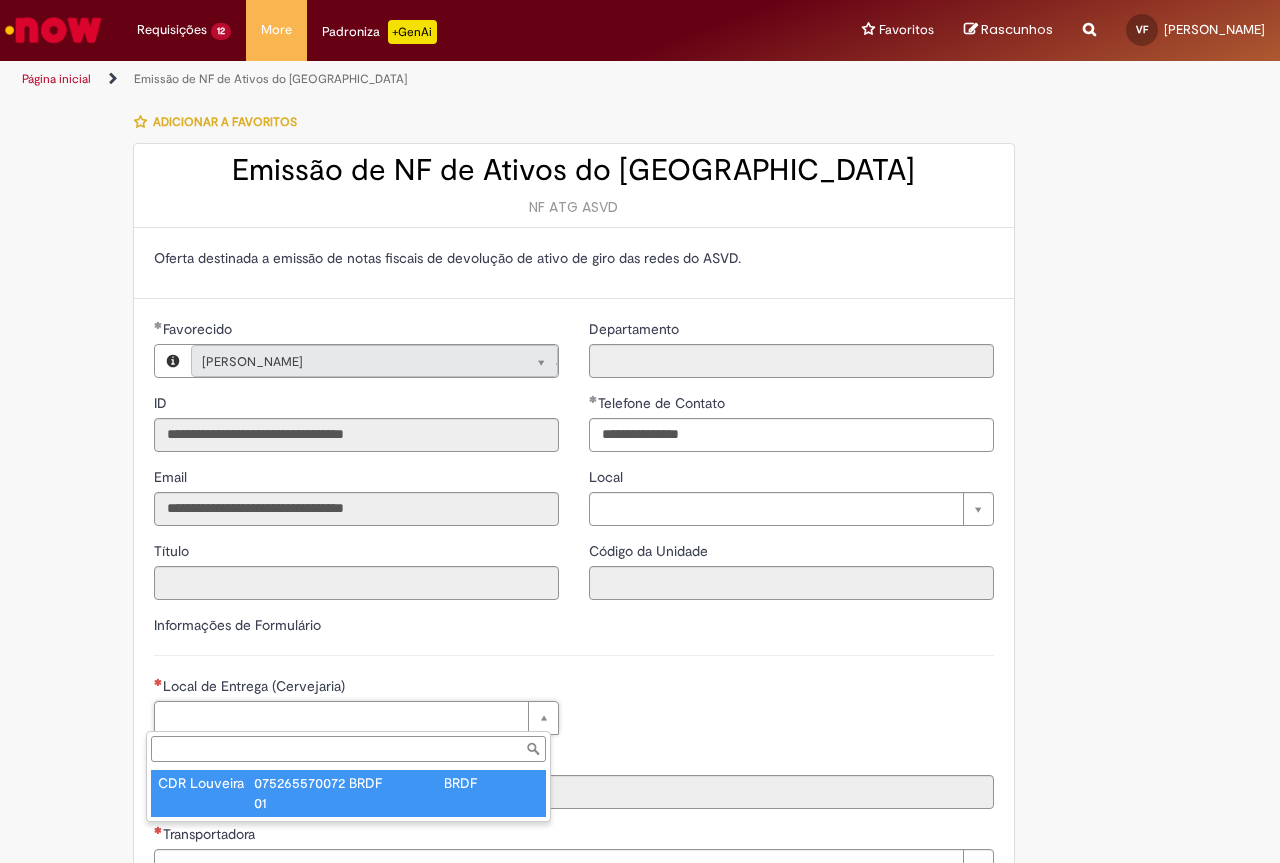 type on "****" 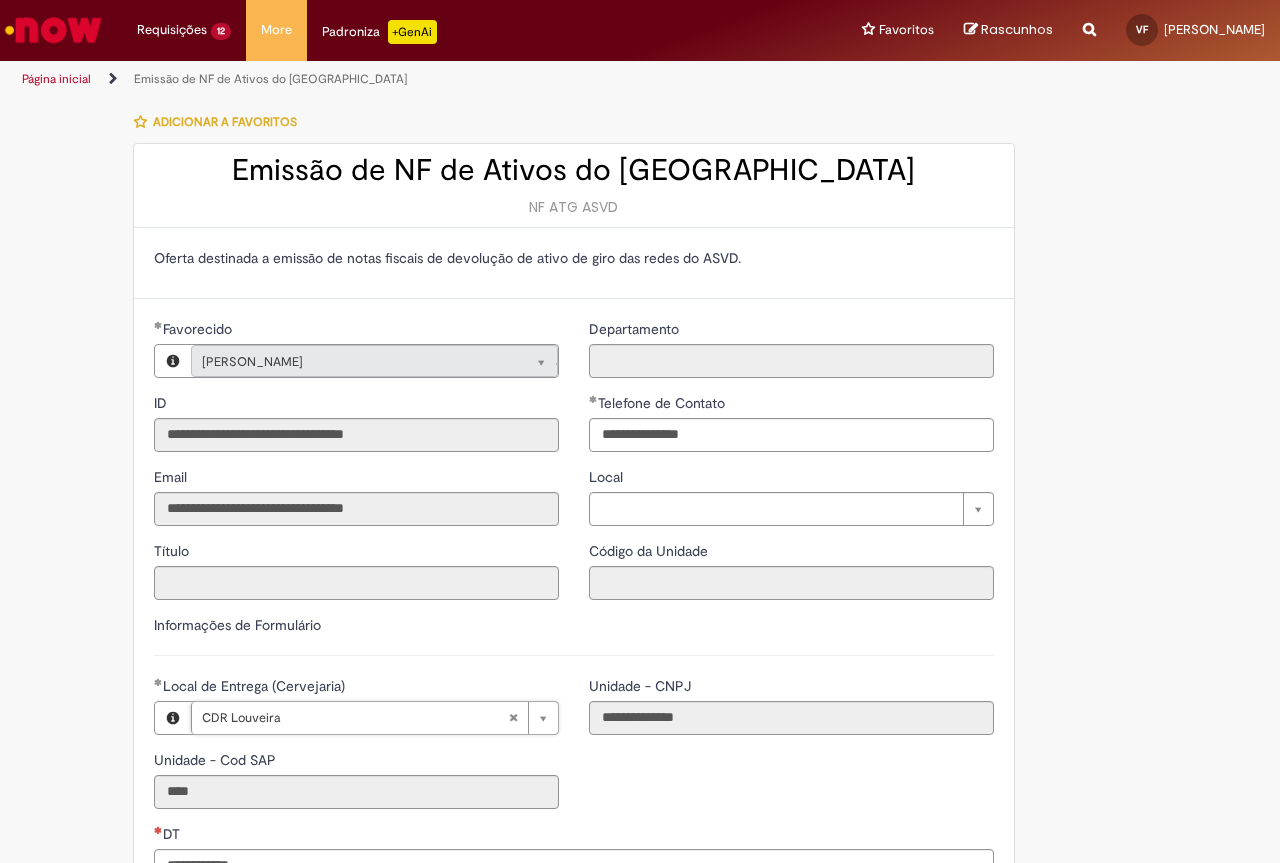 scroll, scrollTop: 300, scrollLeft: 0, axis: vertical 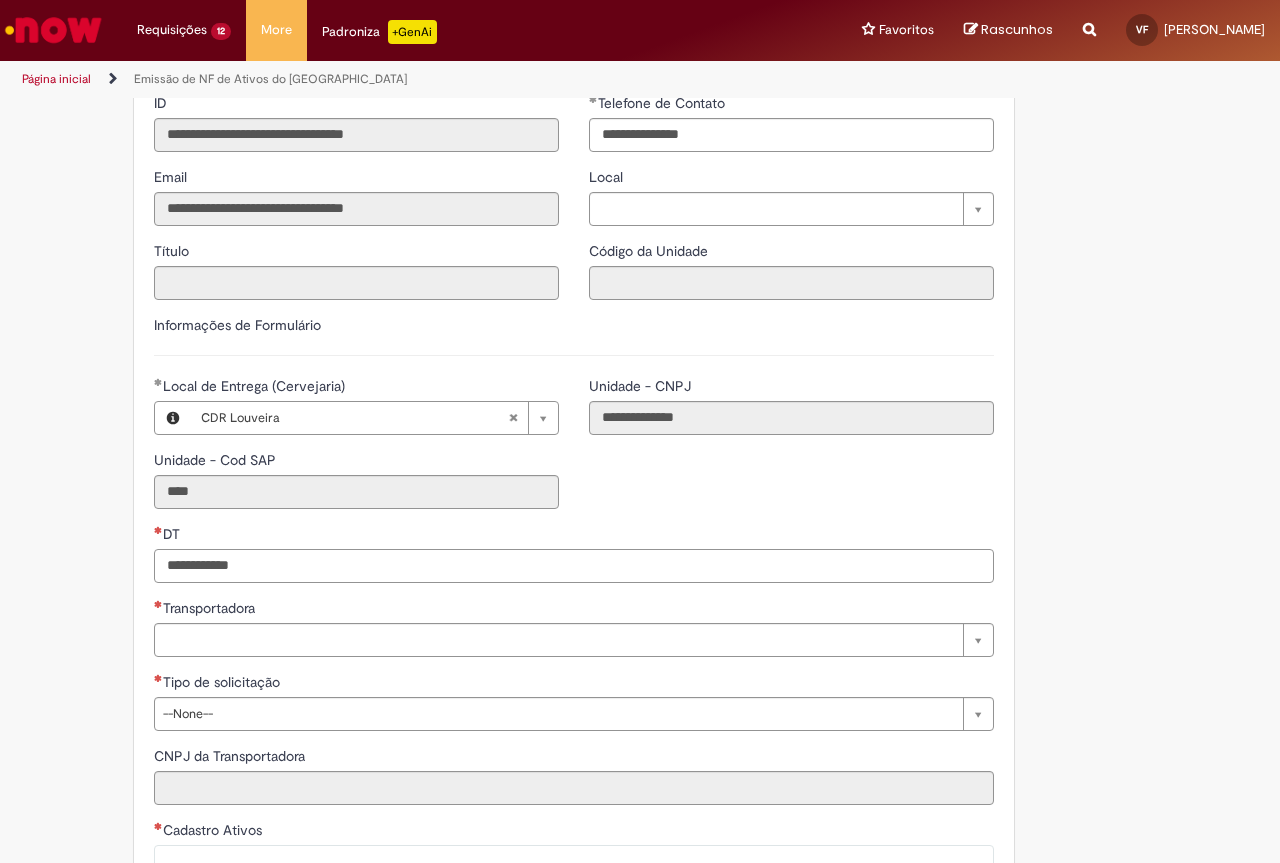click on "DT" at bounding box center (574, 566) 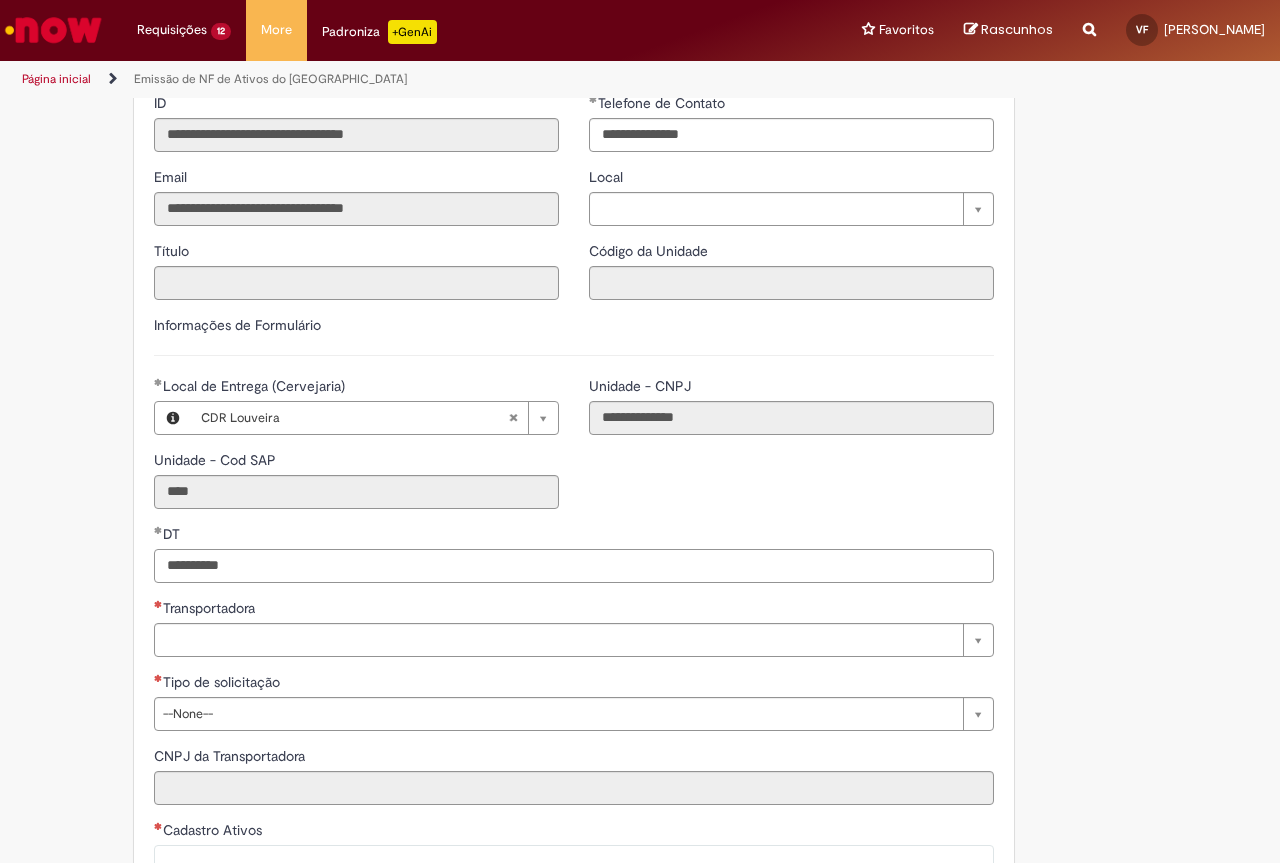 type on "**********" 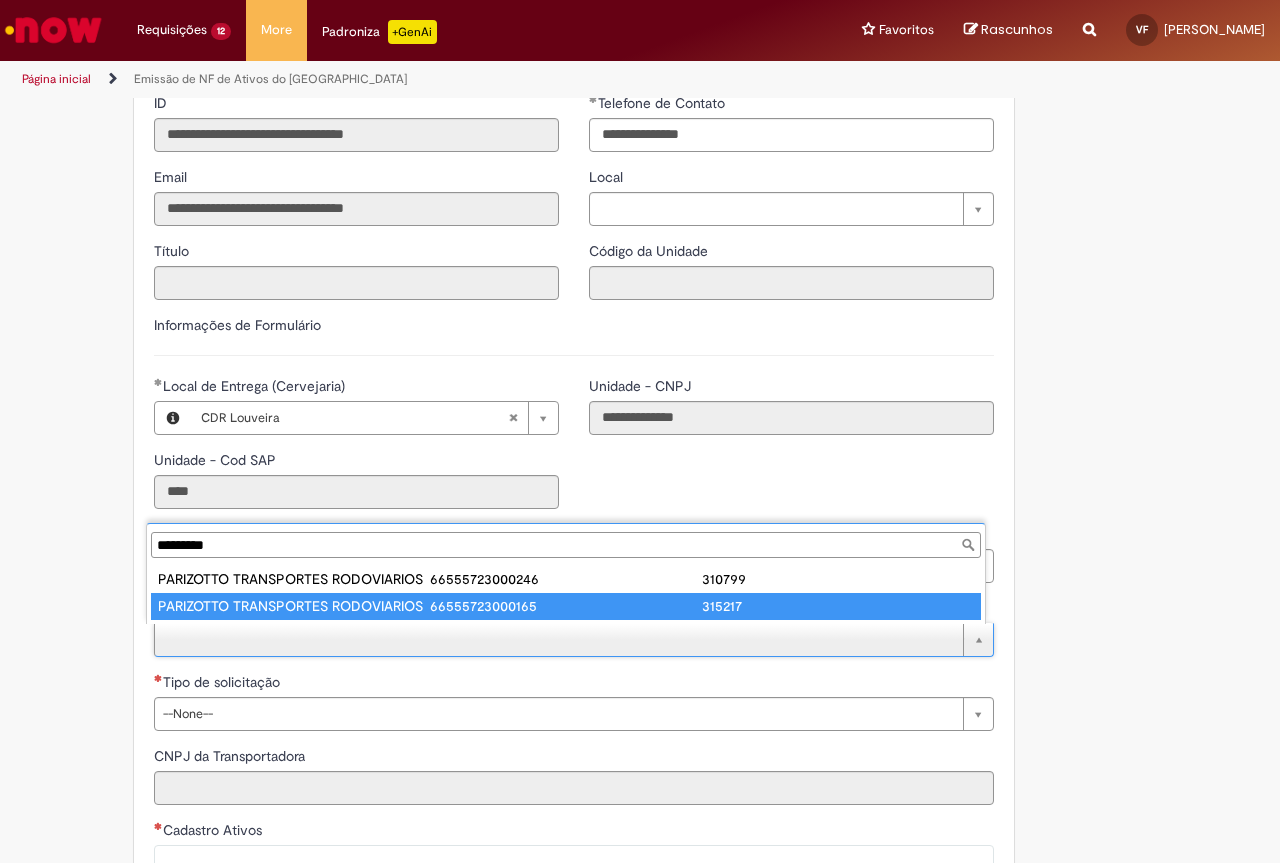 type on "*********" 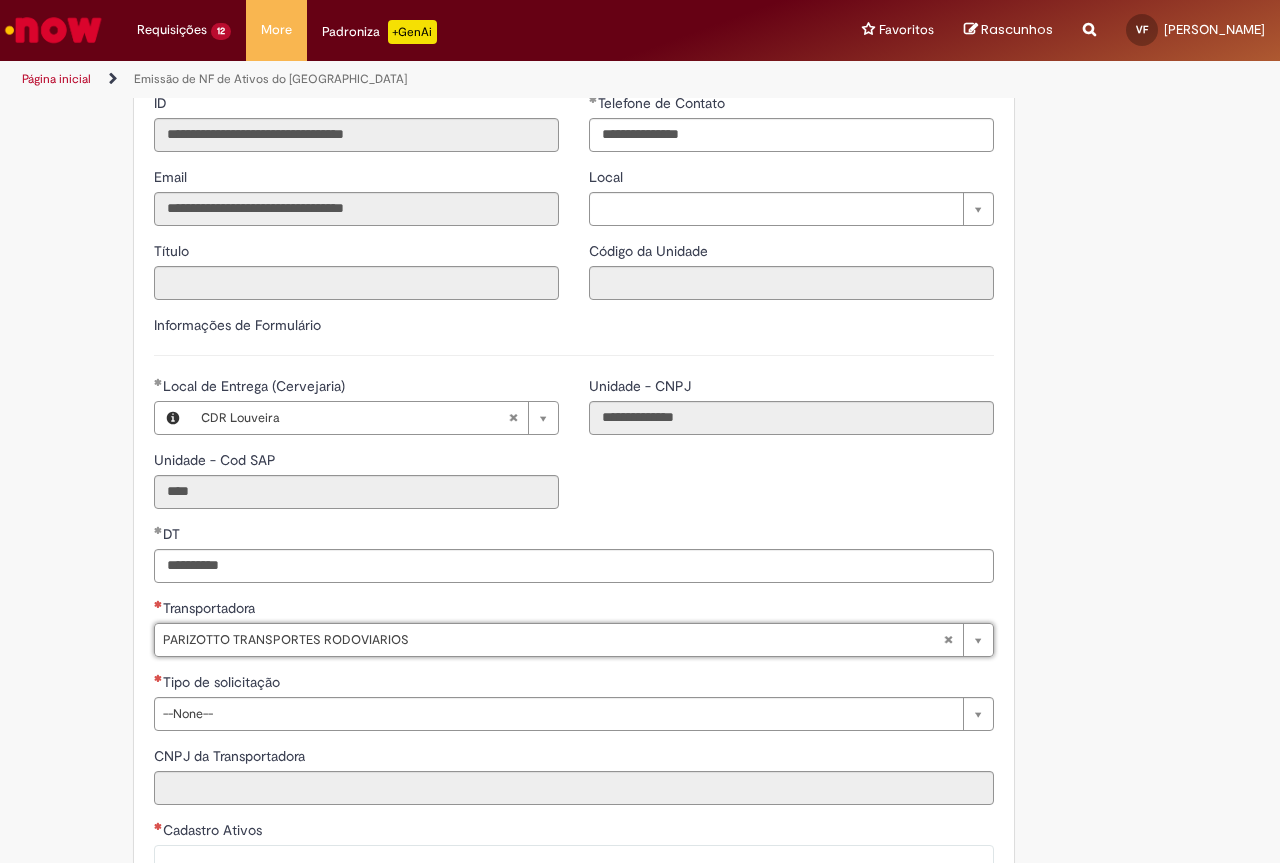 type on "**********" 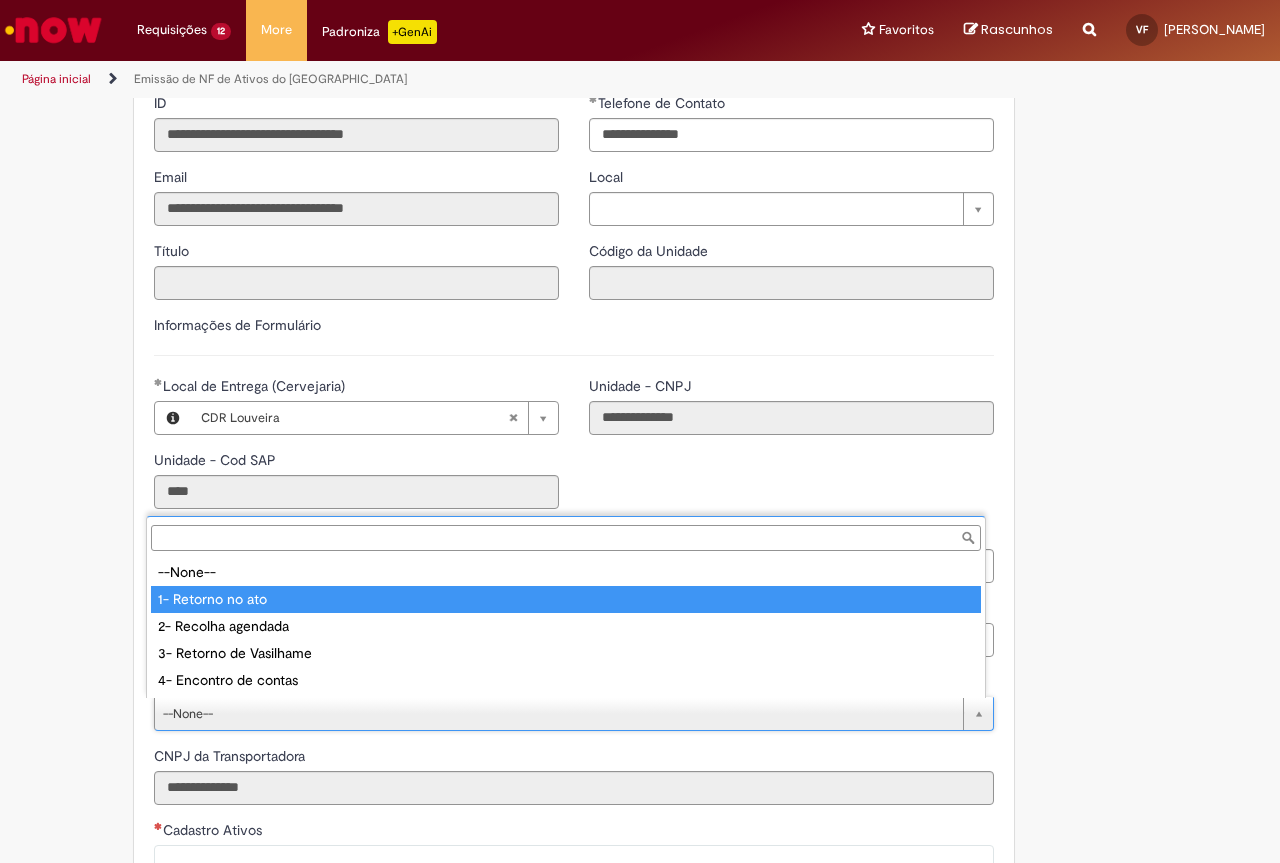 type on "**********" 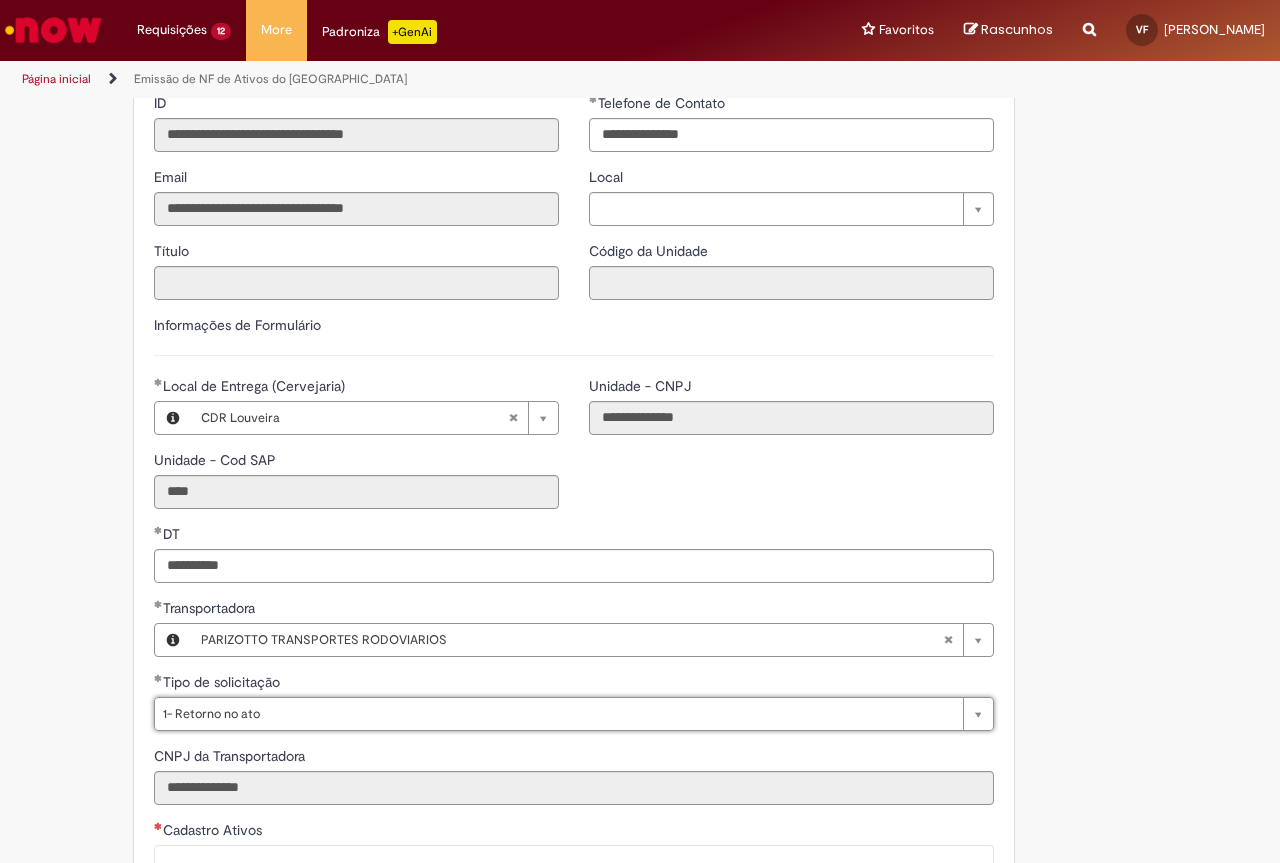 scroll, scrollTop: 600, scrollLeft: 0, axis: vertical 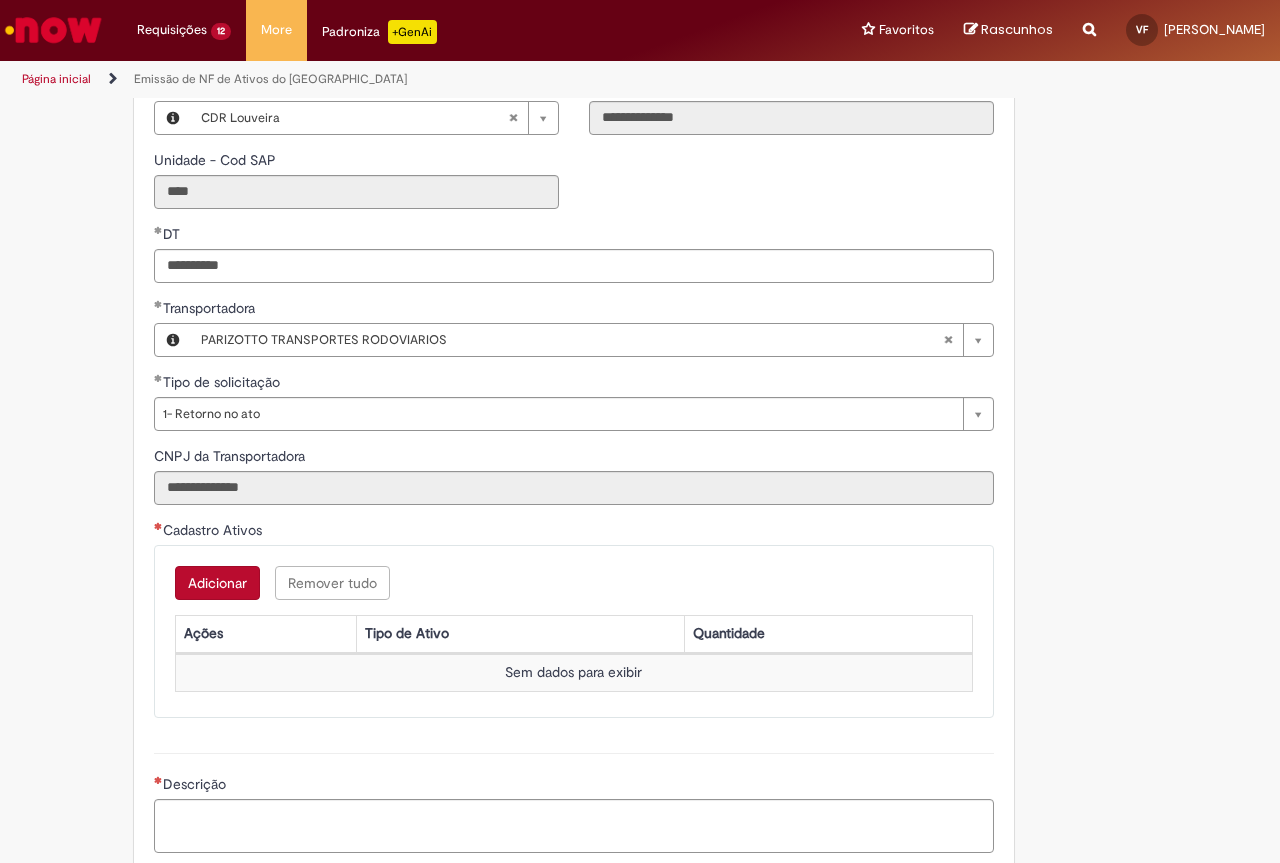 click on "Adicionar" at bounding box center [217, 583] 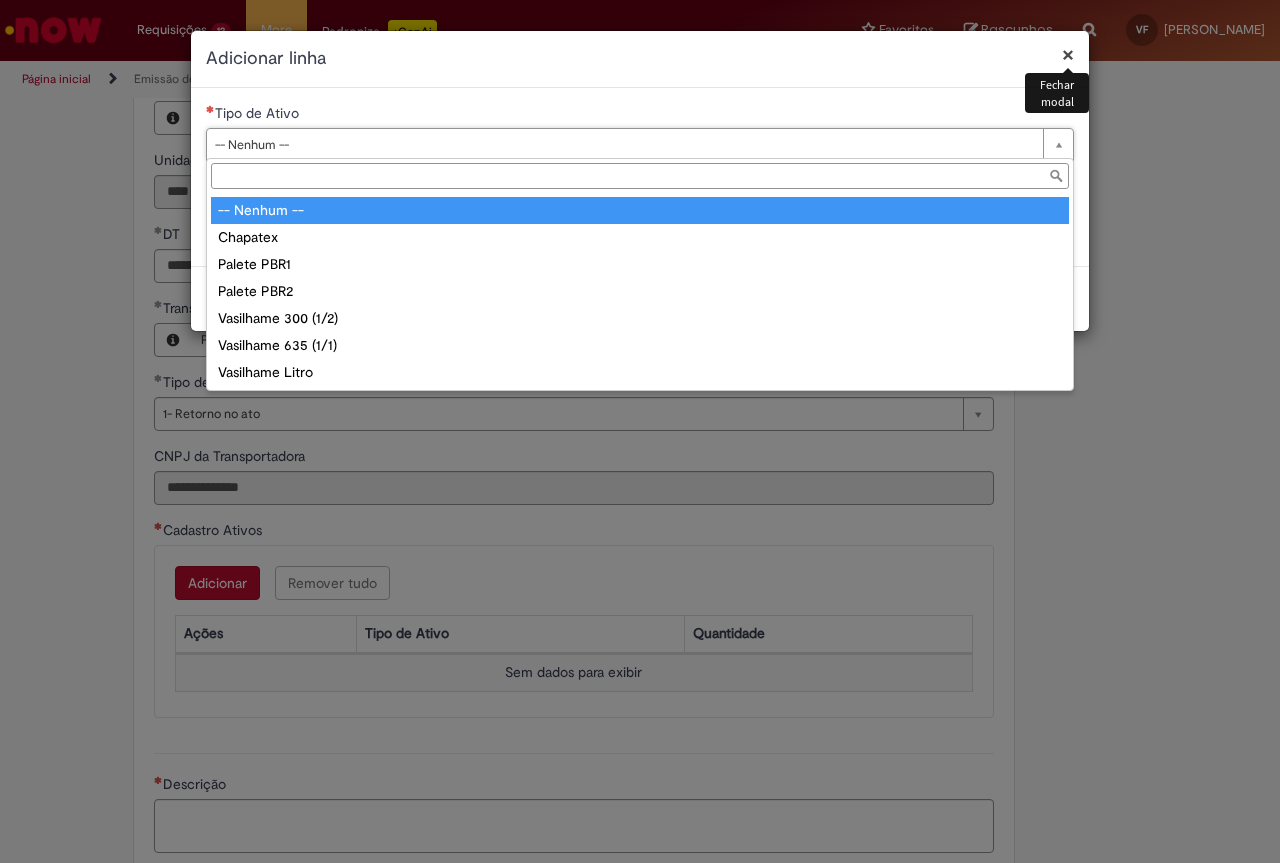 drag, startPoint x: 320, startPoint y: 153, endPoint x: 310, endPoint y: 236, distance: 83.60024 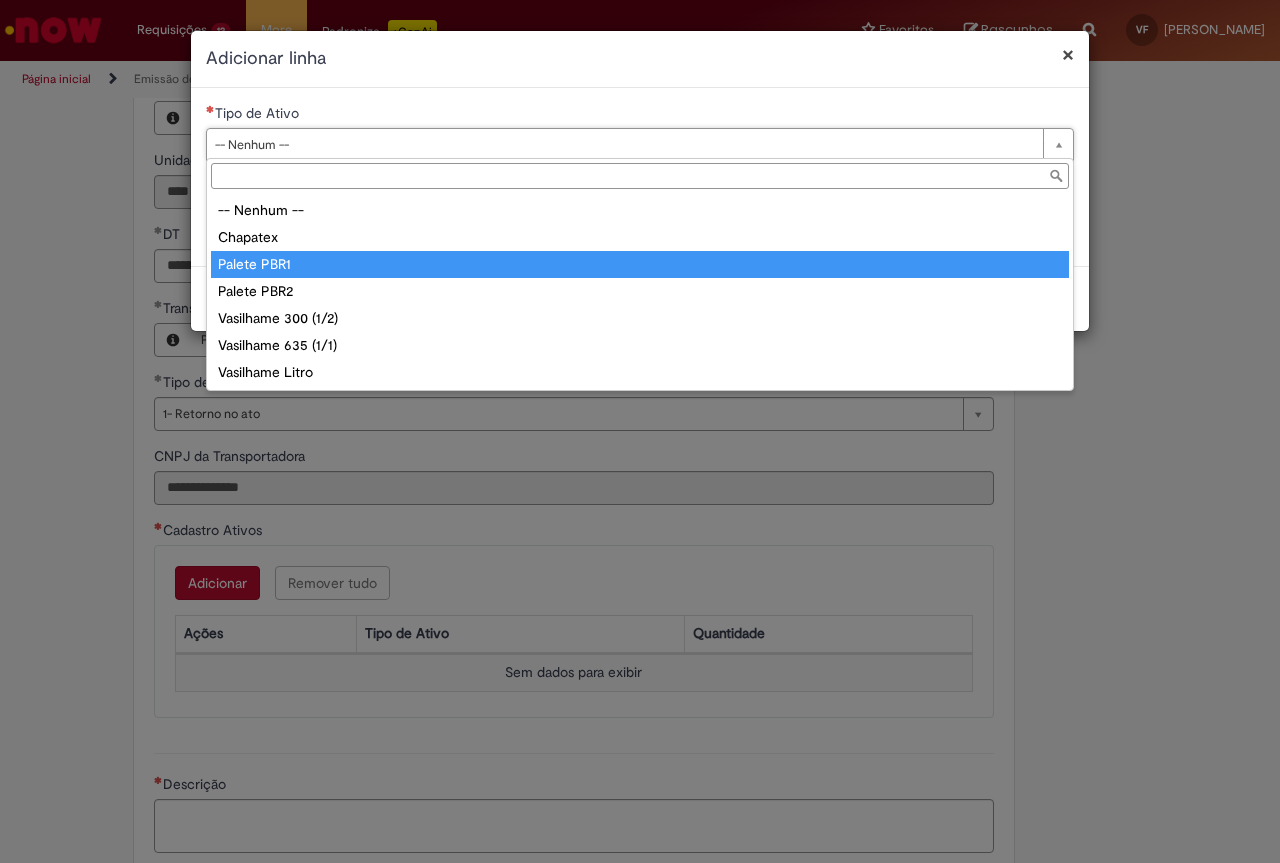 type on "**********" 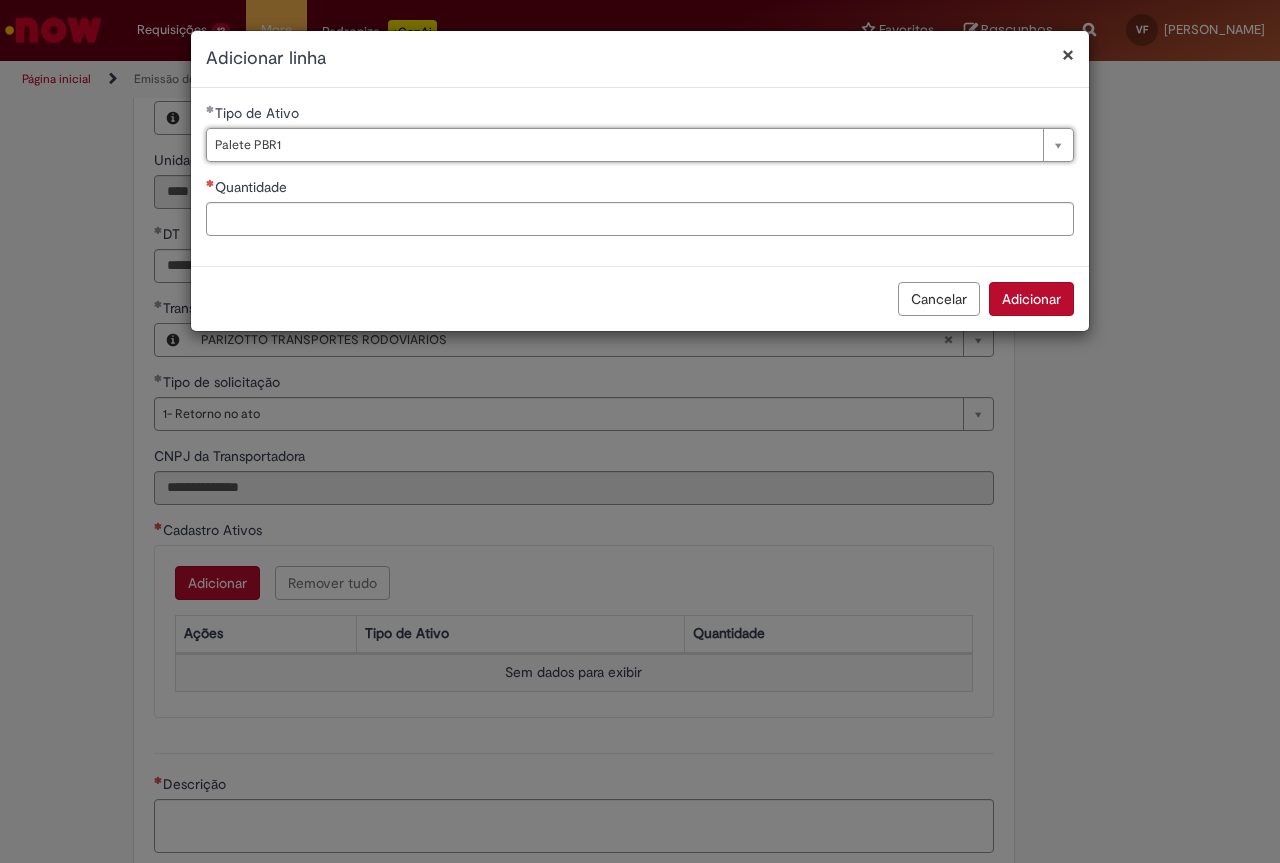 click on "**********" at bounding box center [640, 177] 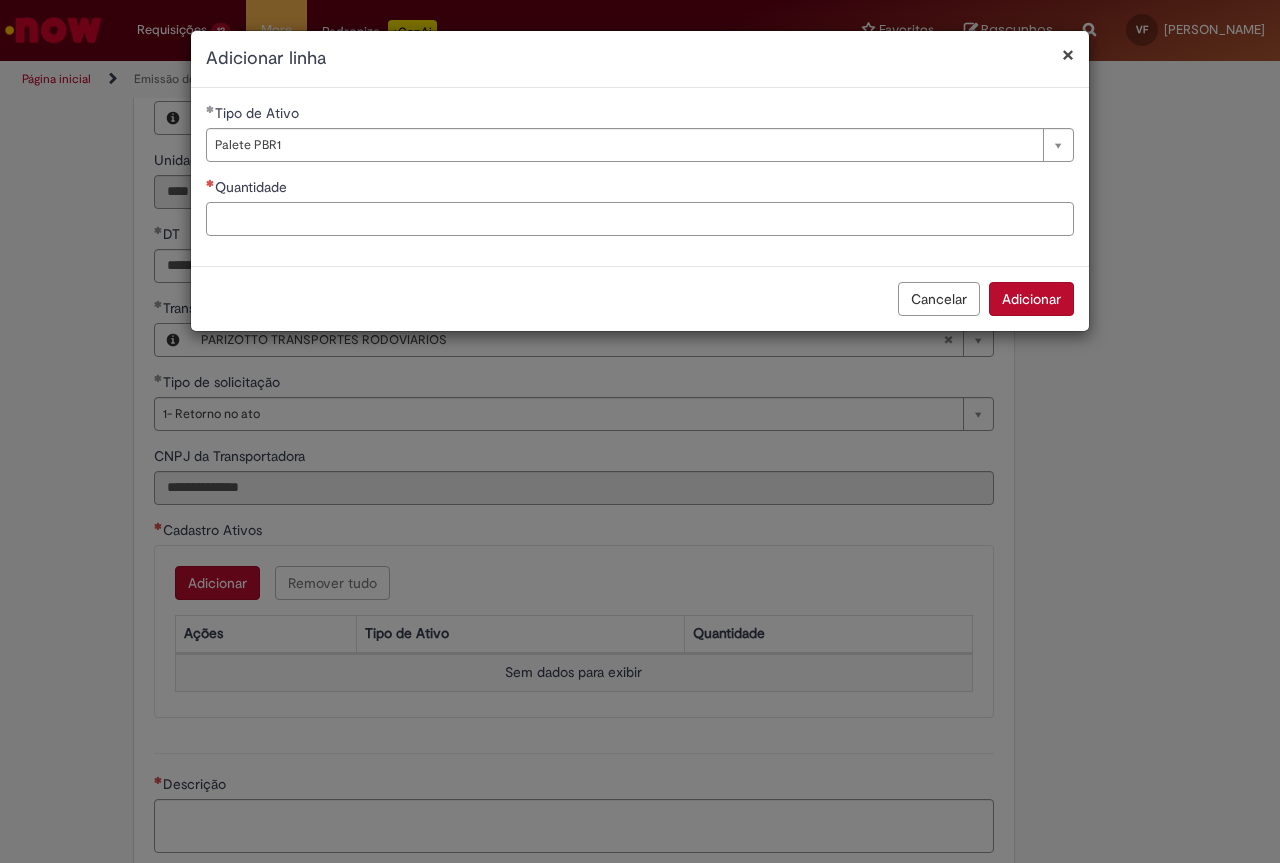 click on "Quantidade" at bounding box center (640, 219) 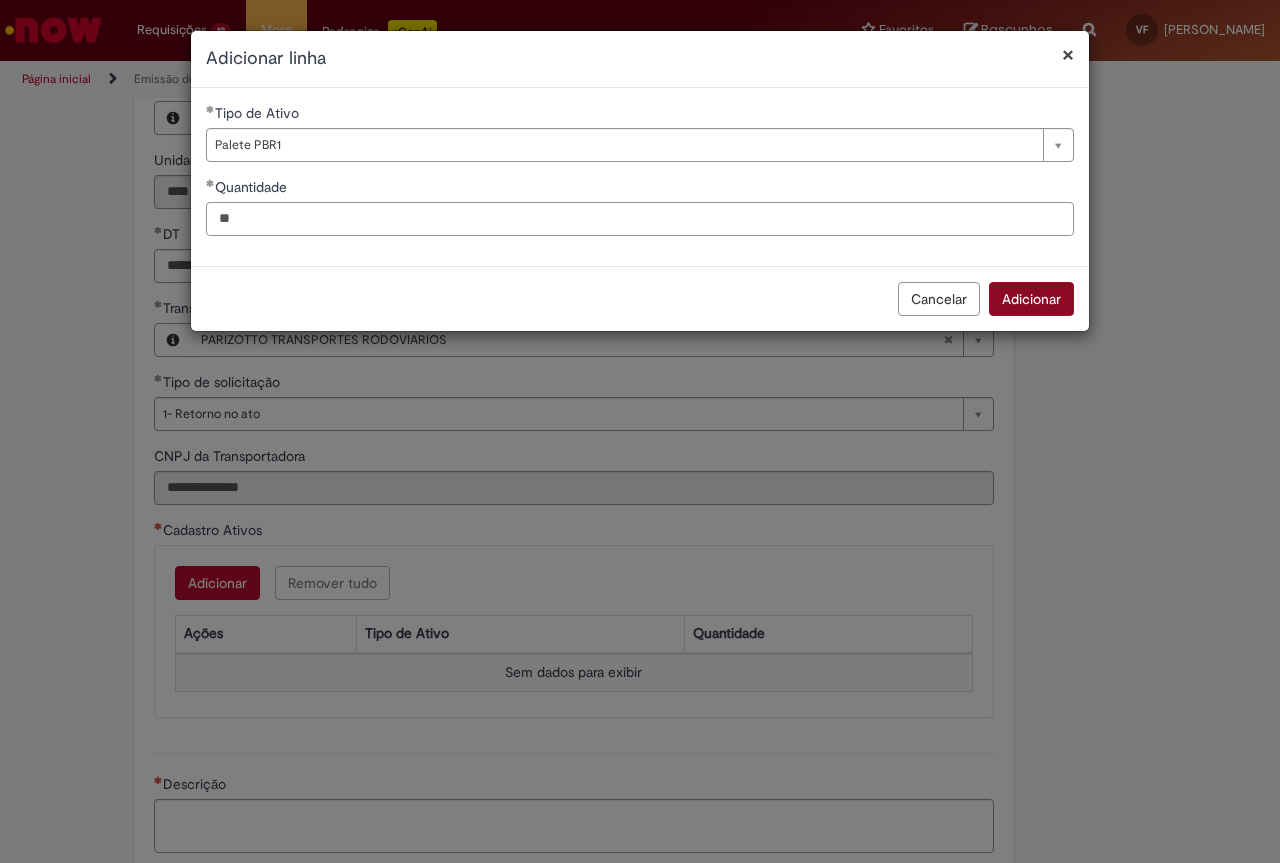type on "**" 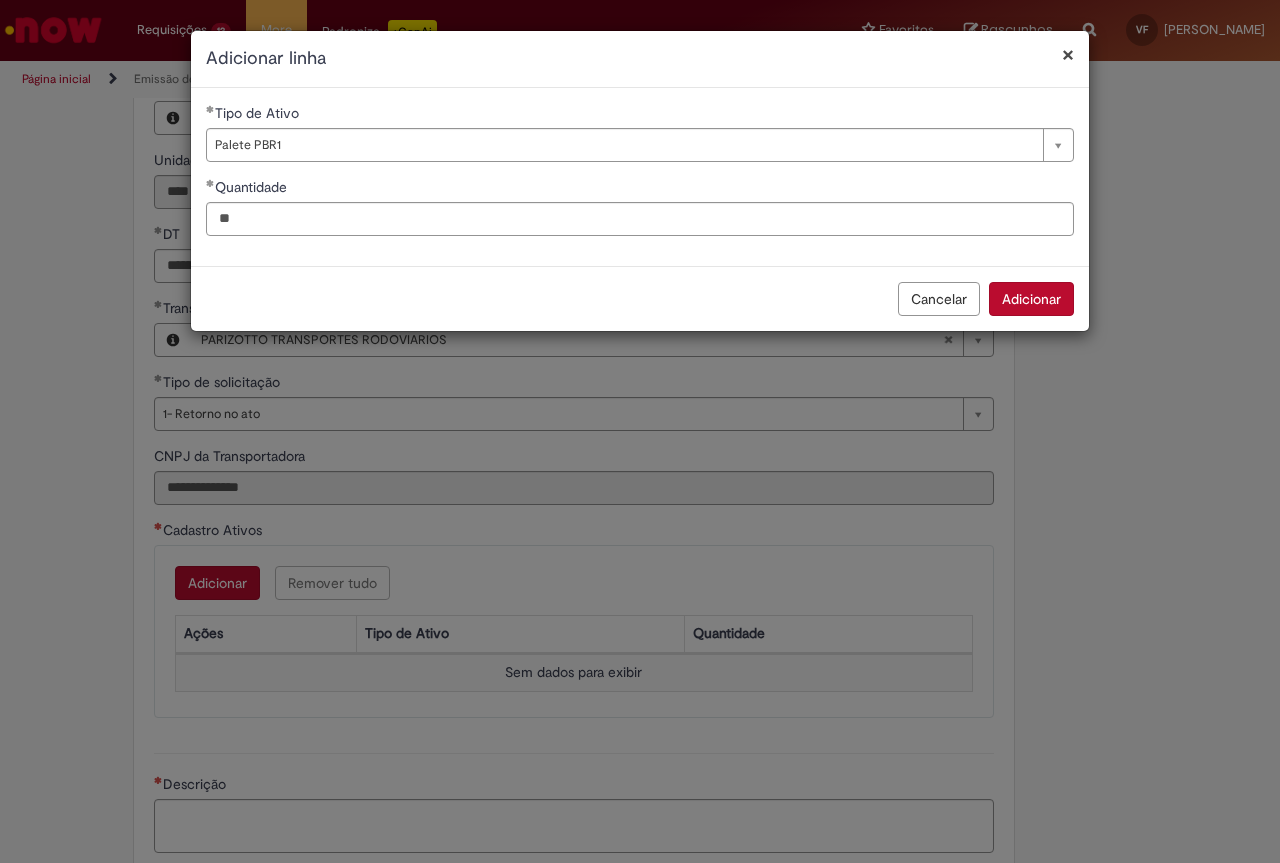 click on "Adicionar" at bounding box center (1031, 299) 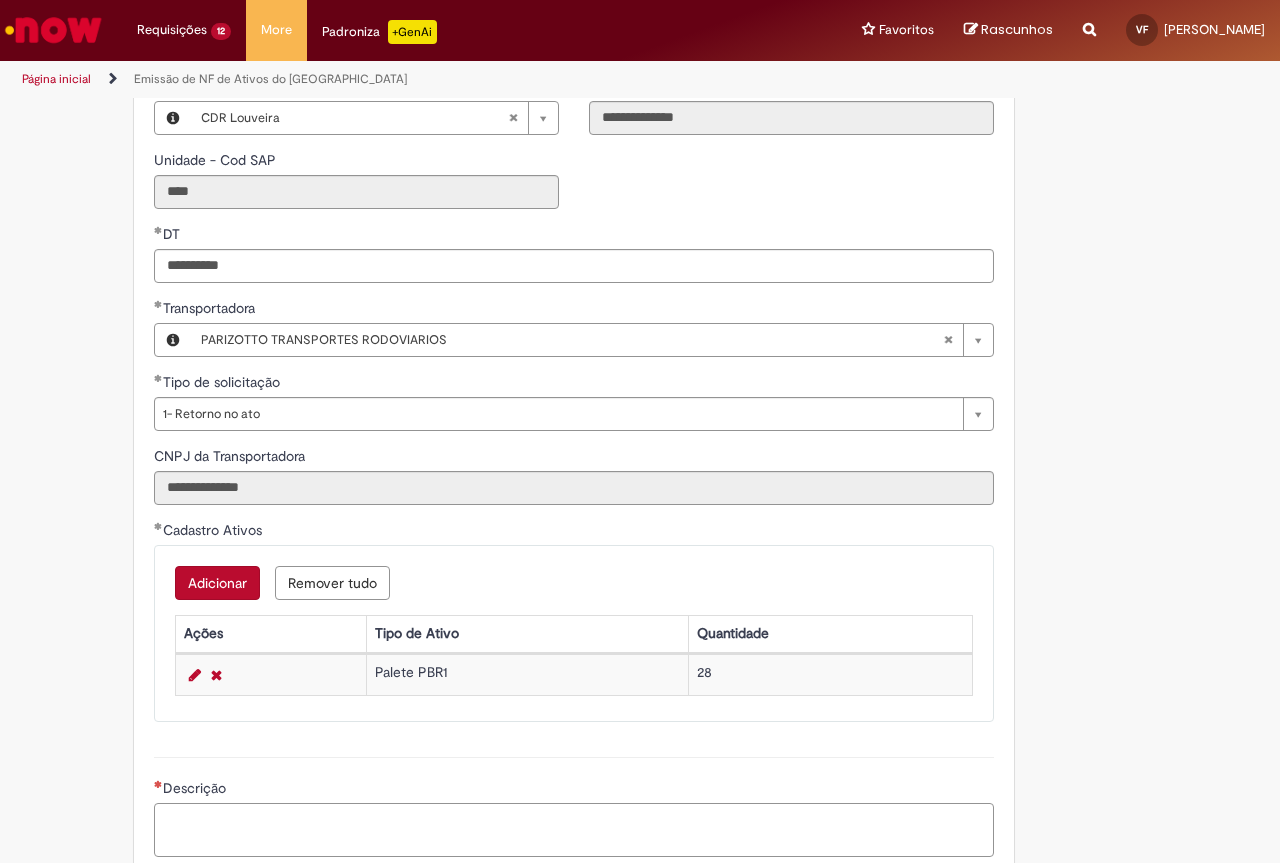 click on "Descrição" at bounding box center [574, 830] 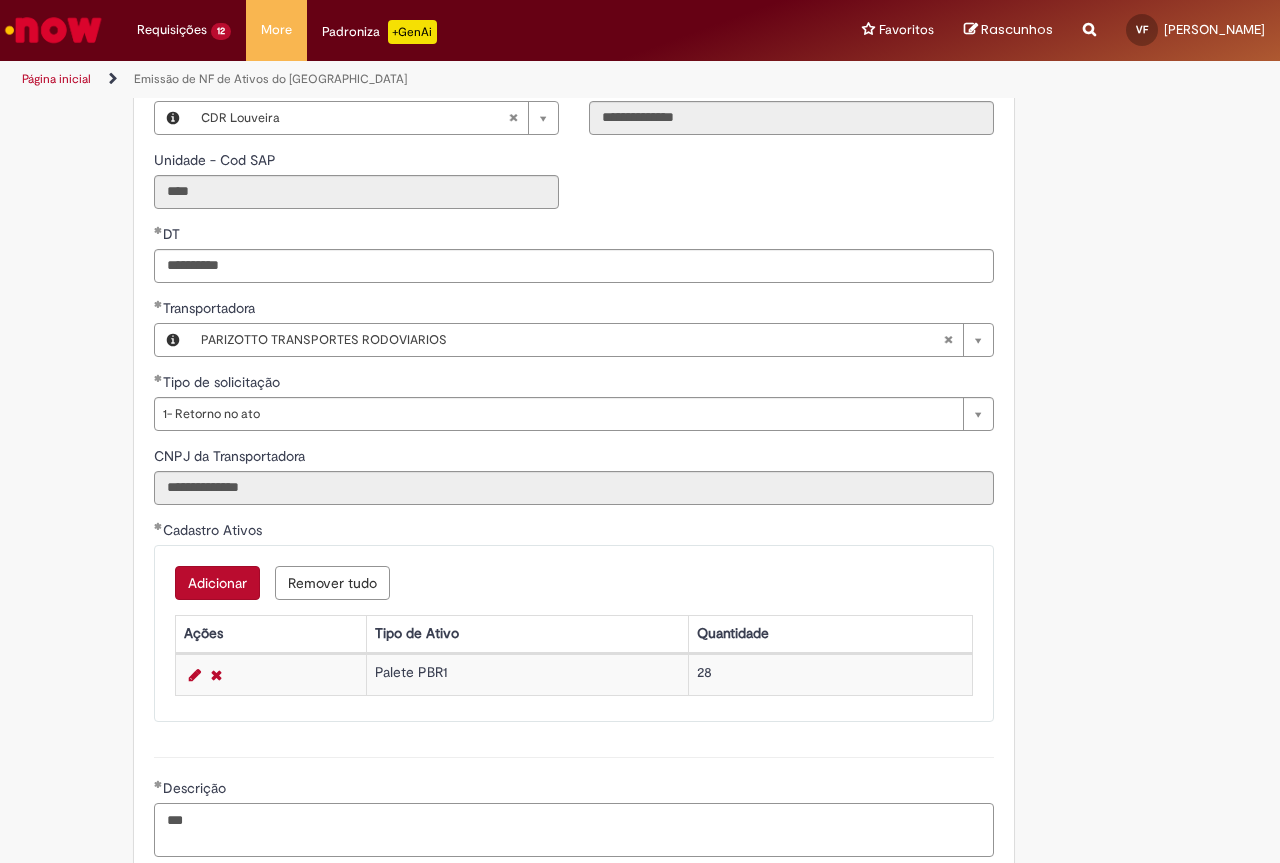 paste on "**********" 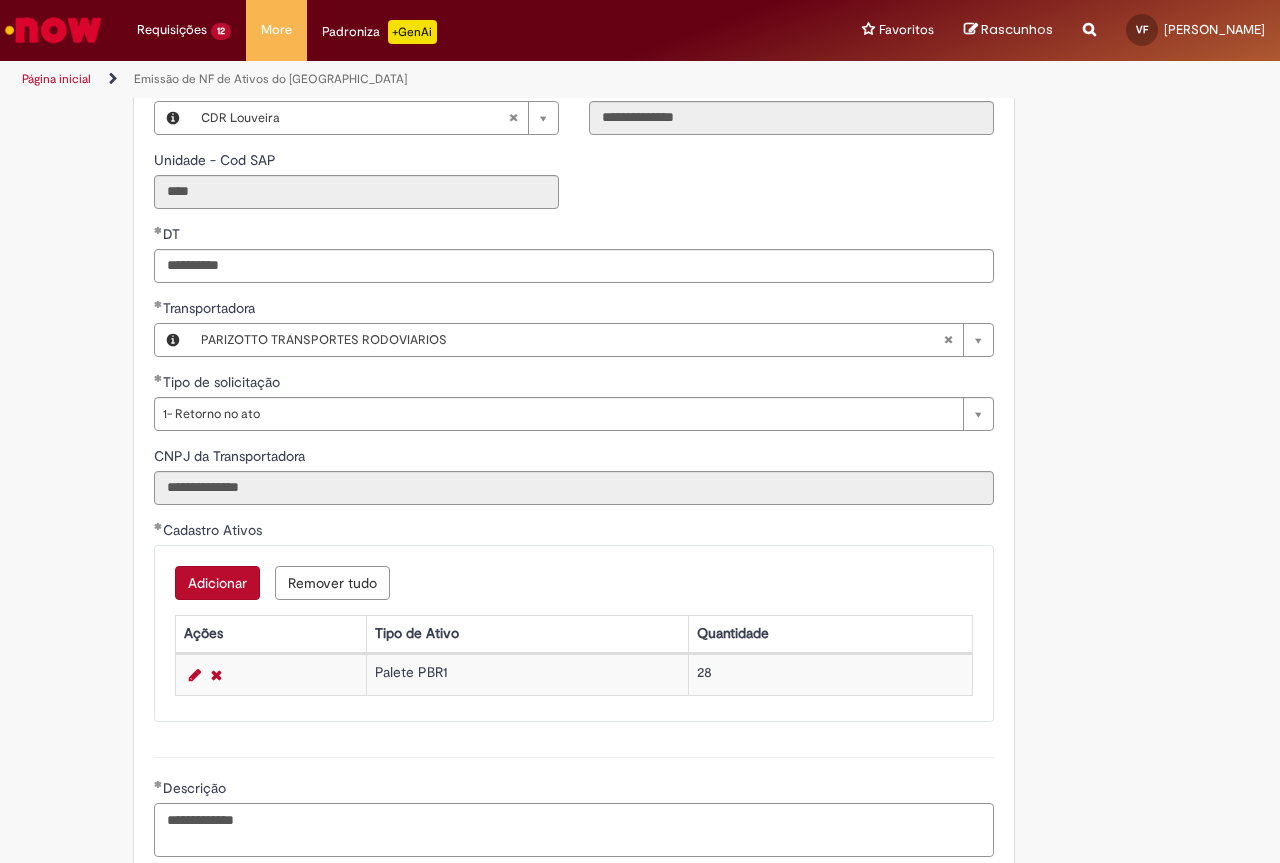 type on "**********" 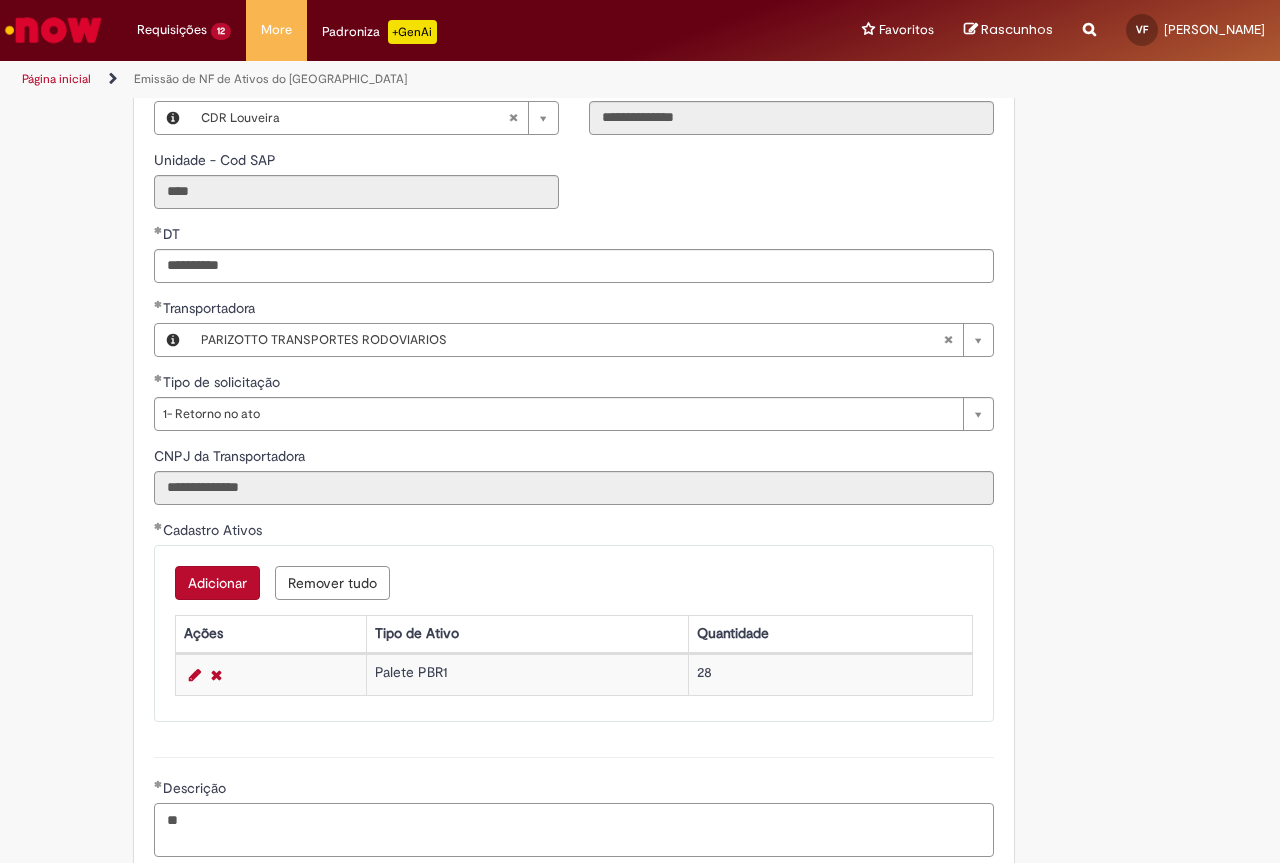 type on "*" 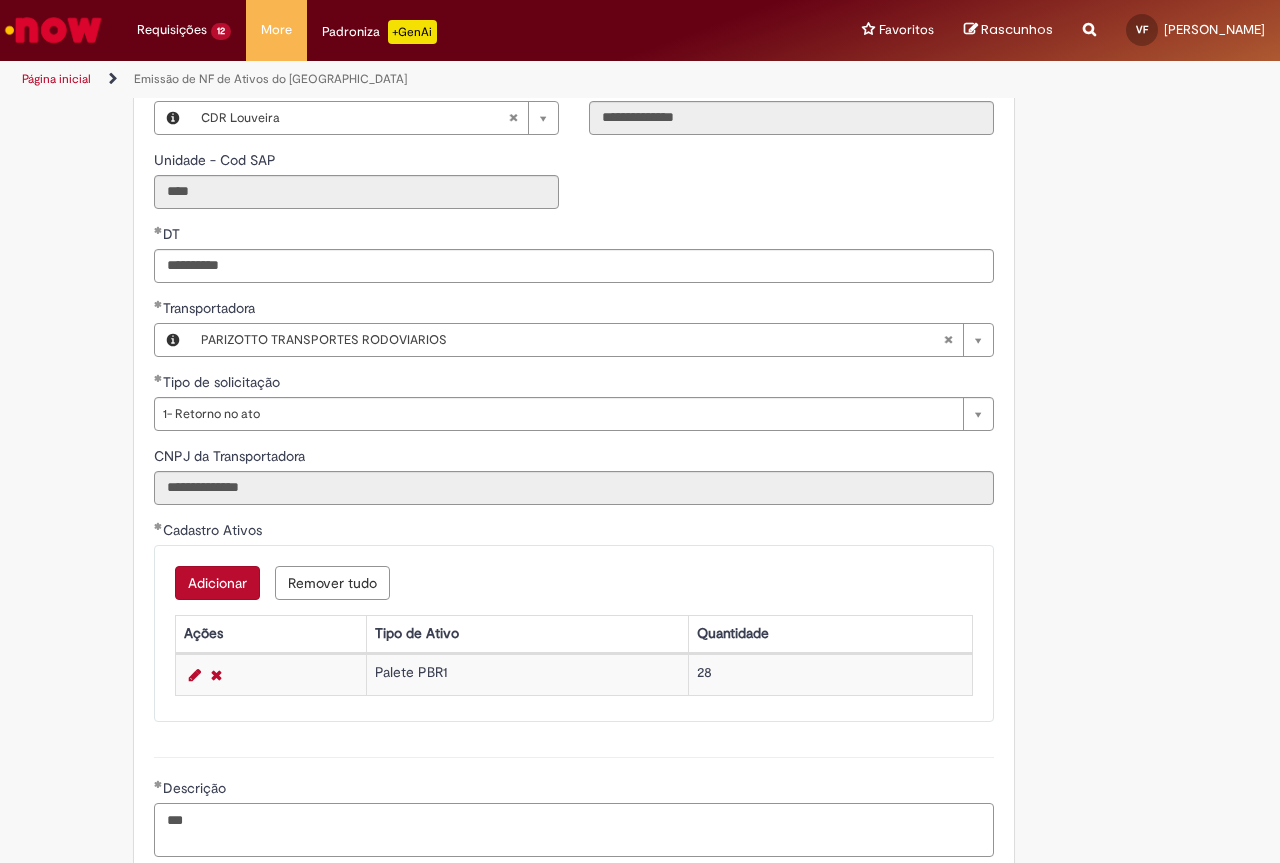 paste on "**********" 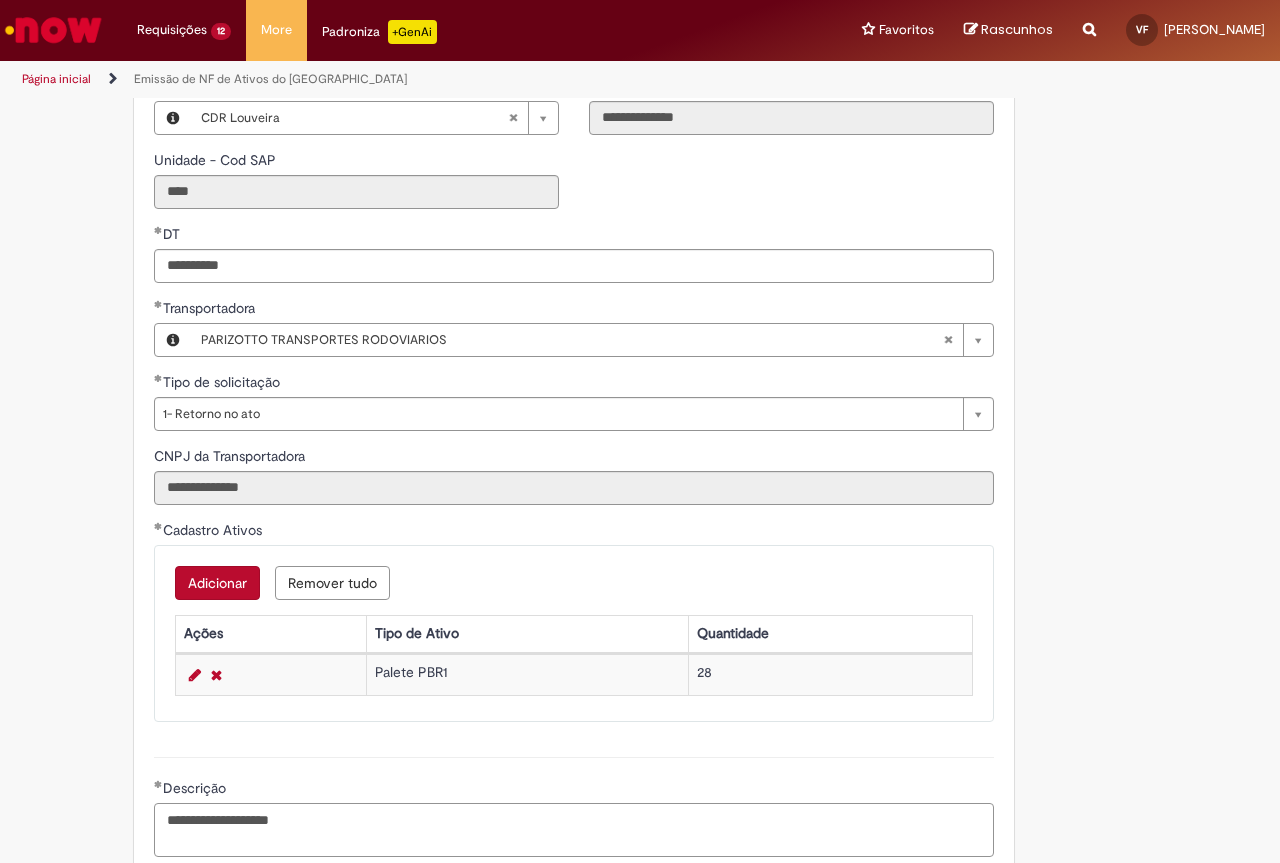 type on "**********" 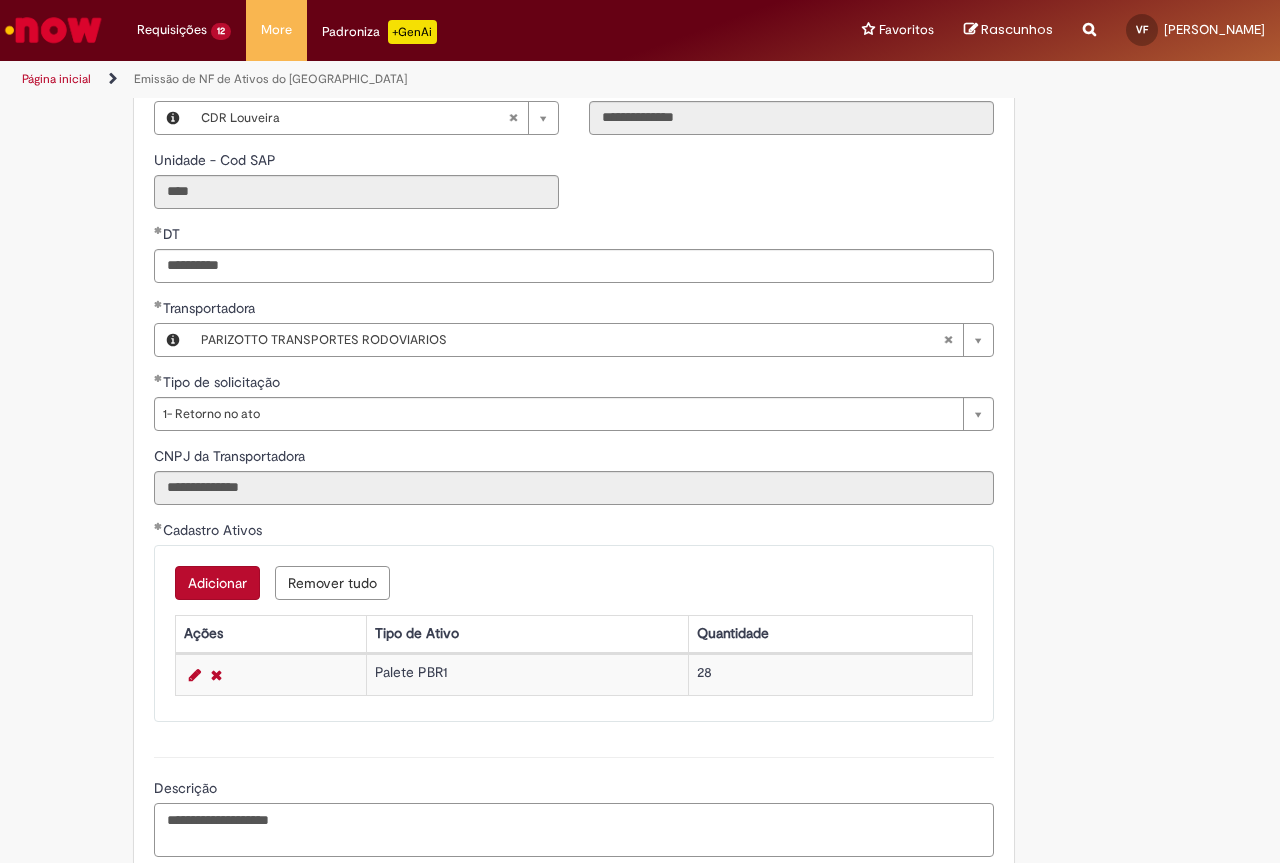 scroll, scrollTop: 200, scrollLeft: 0, axis: vertical 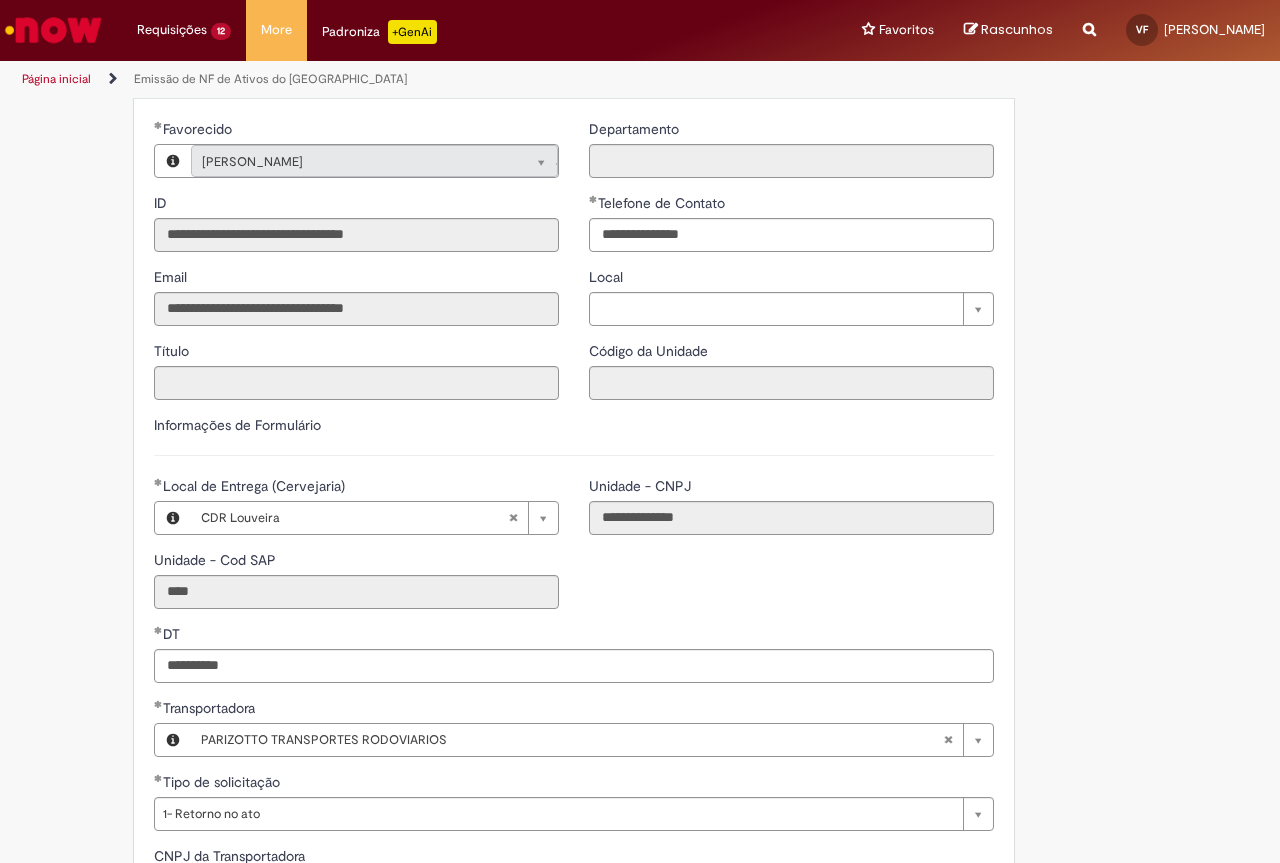 type 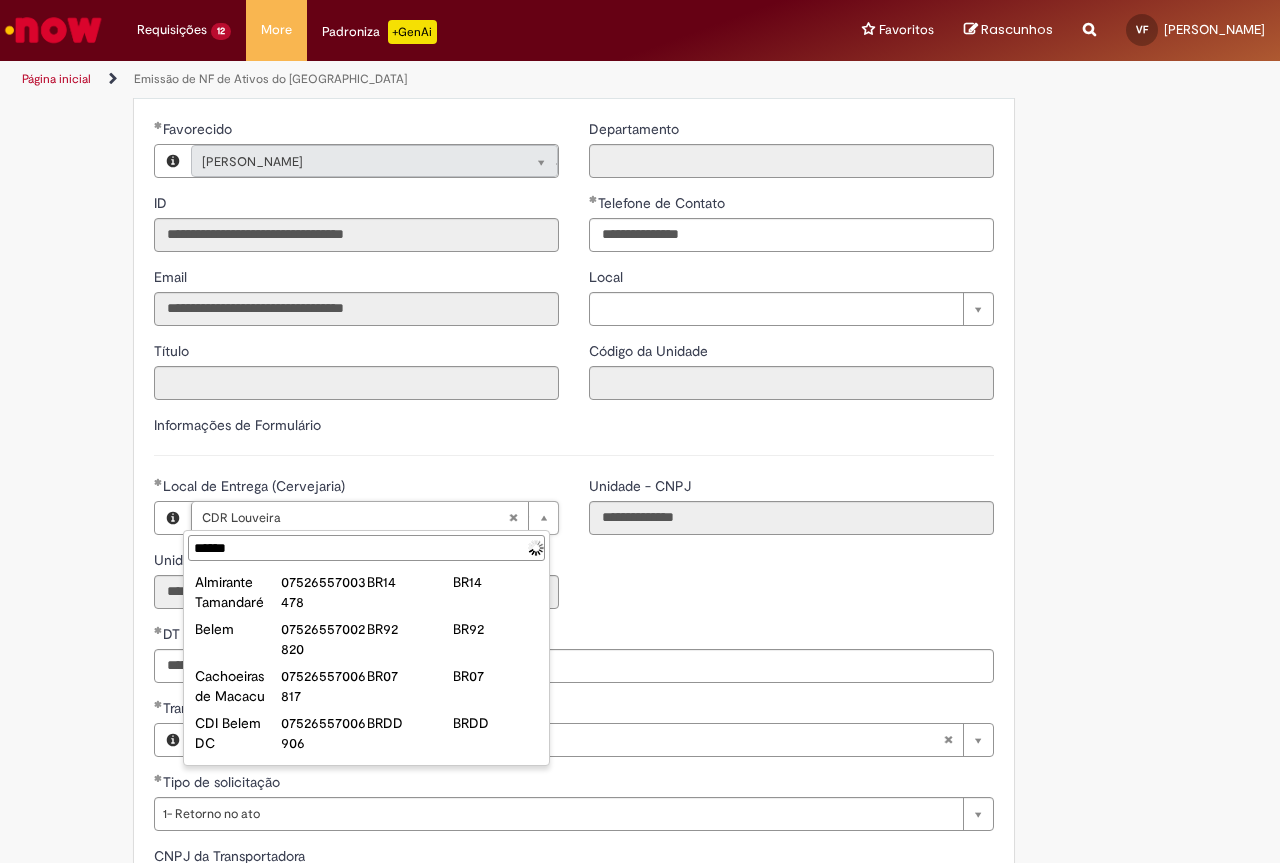 type on "*******" 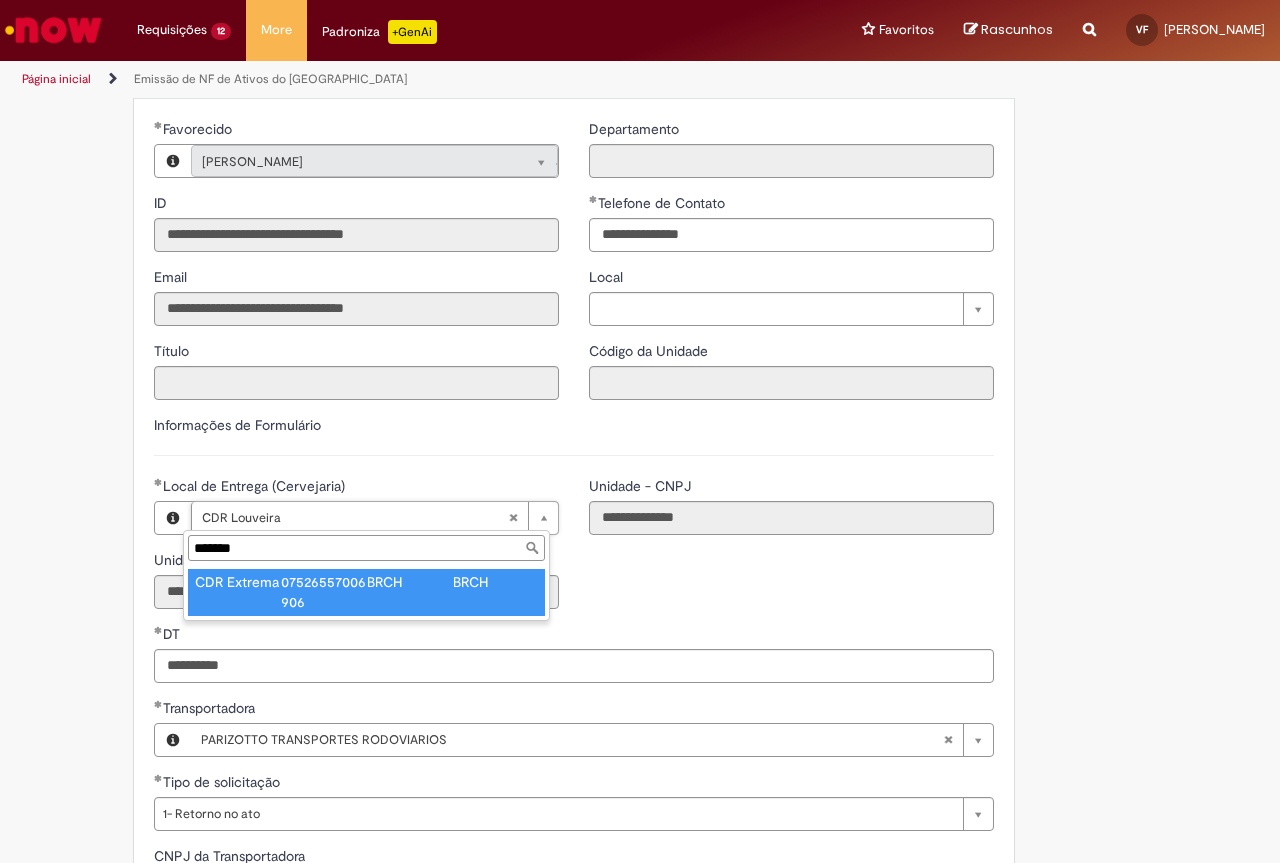 type on "**********" 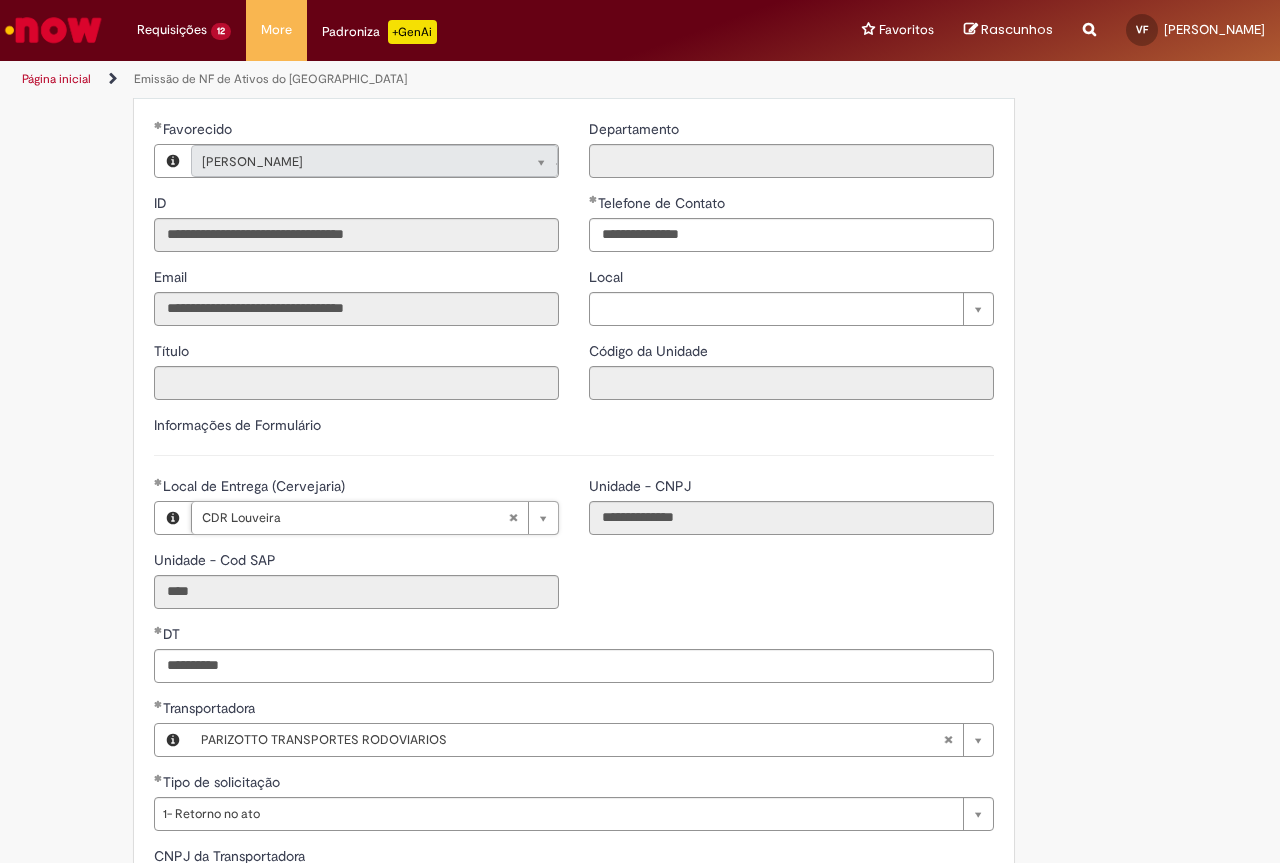drag, startPoint x: 332, startPoint y: 639, endPoint x: 335, endPoint y: 620, distance: 19.235384 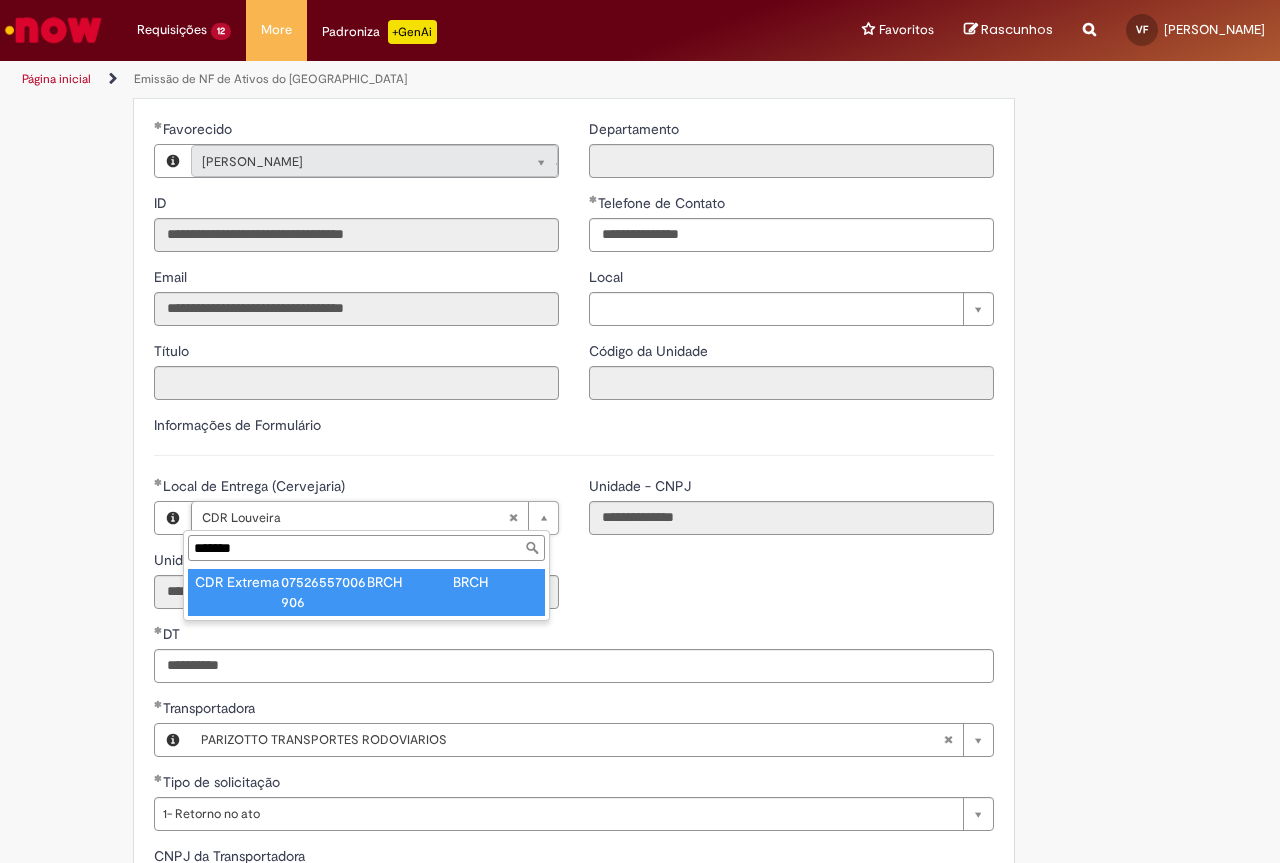 type on "*******" 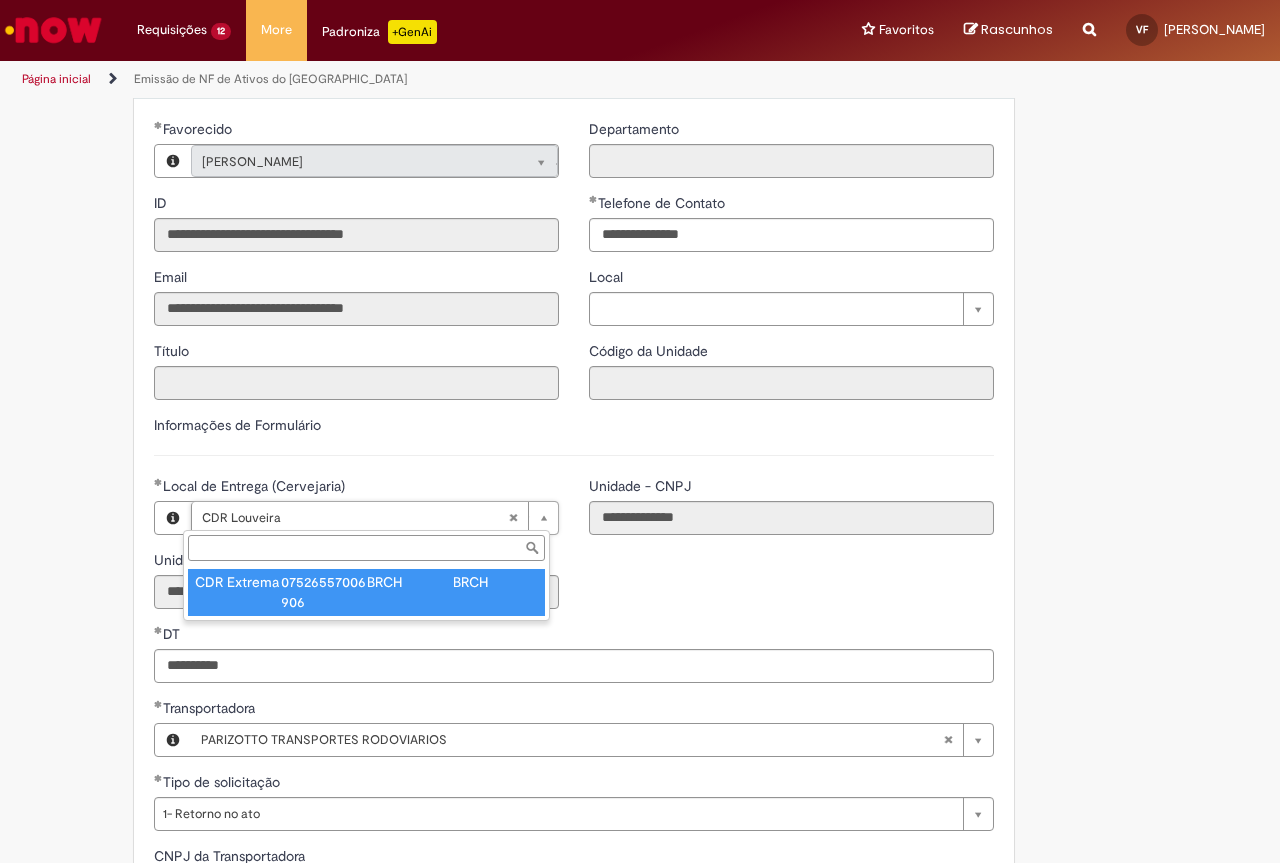type on "****" 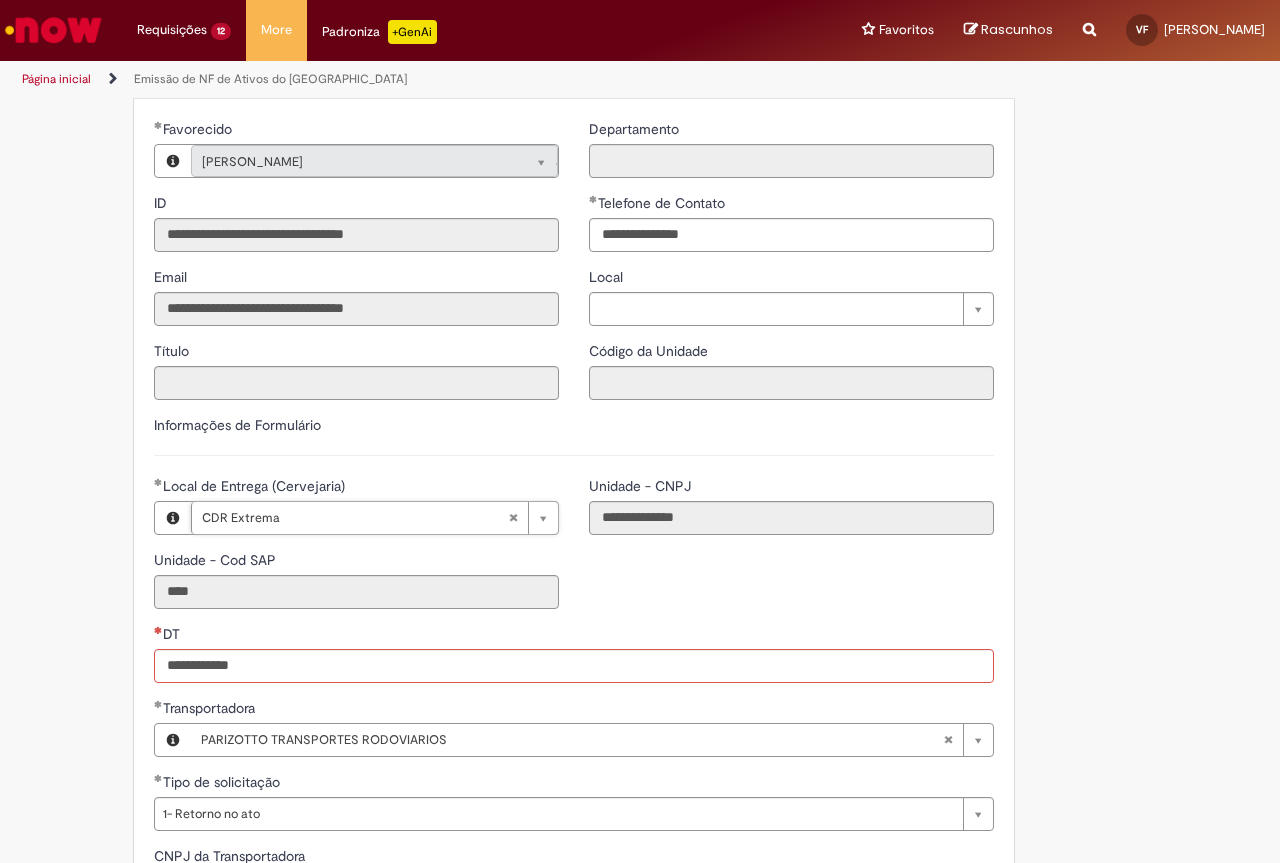 scroll, scrollTop: 0, scrollLeft: 82, axis: horizontal 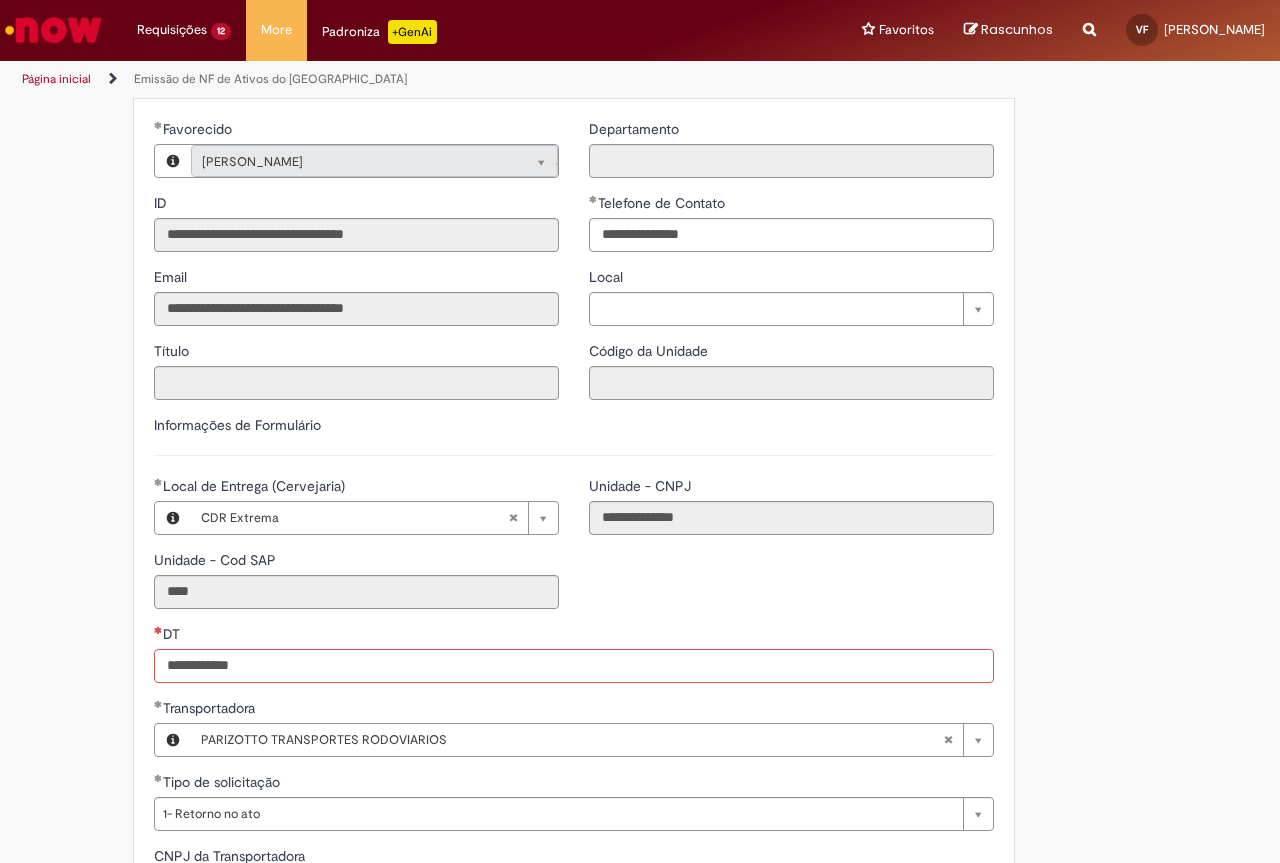 click on "DT" at bounding box center [574, 666] 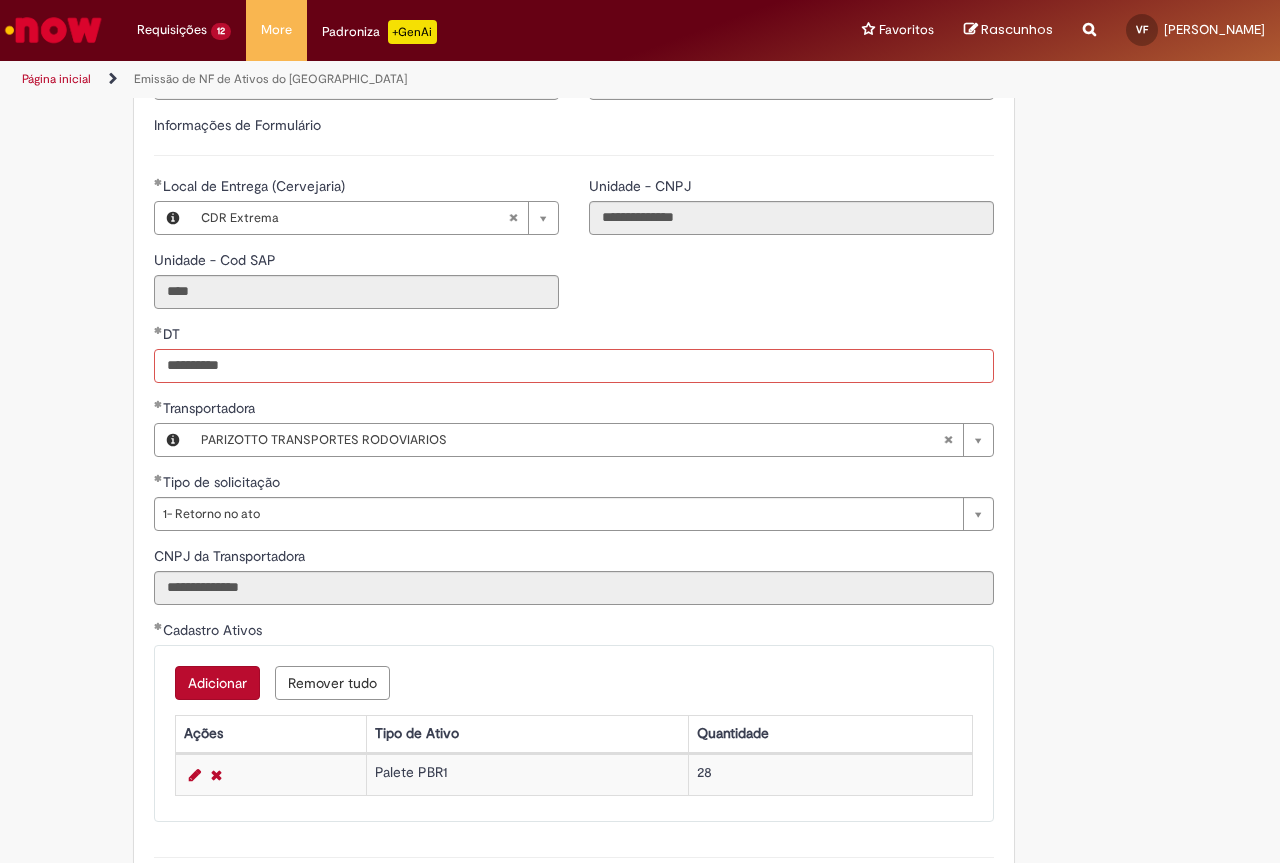 type on "**********" 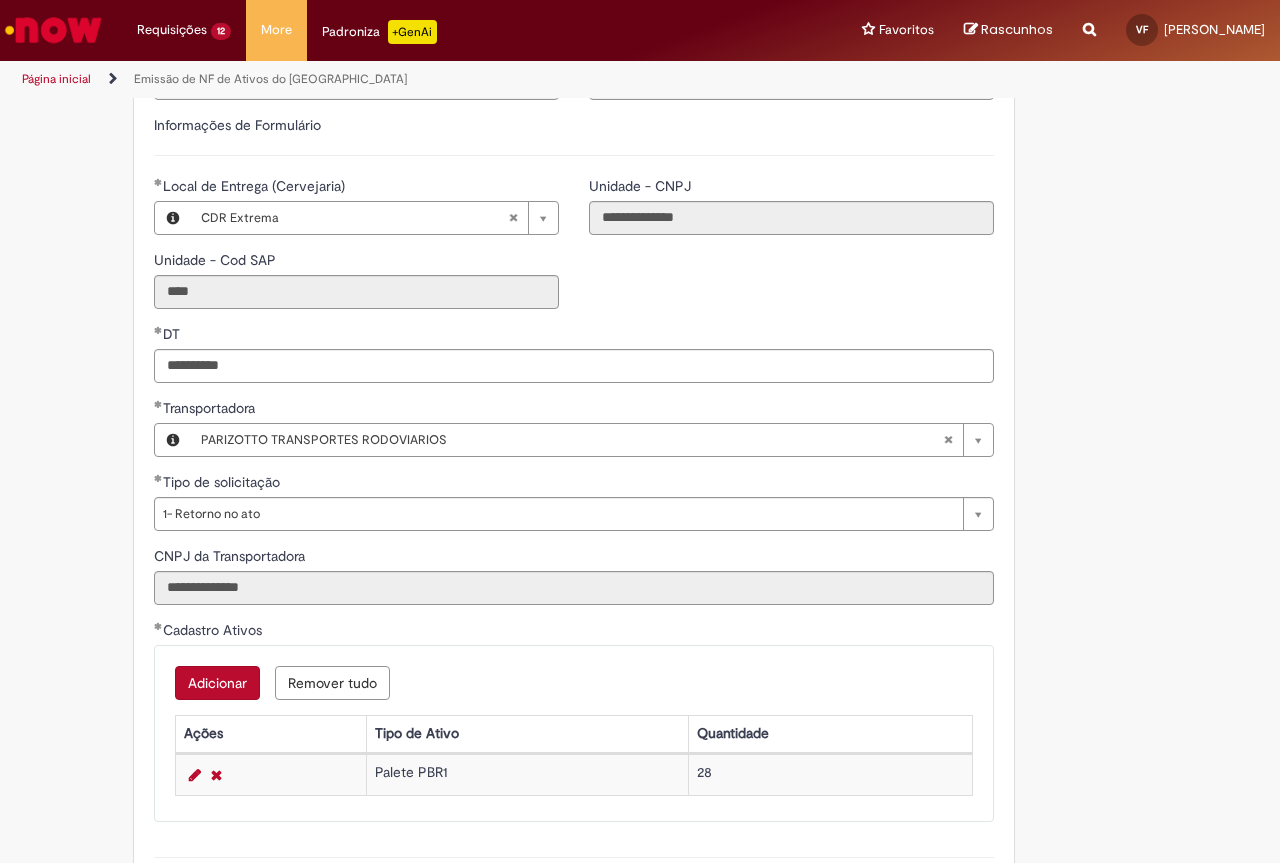 drag, startPoint x: 0, startPoint y: 644, endPoint x: 159, endPoint y: 685, distance: 164.2011 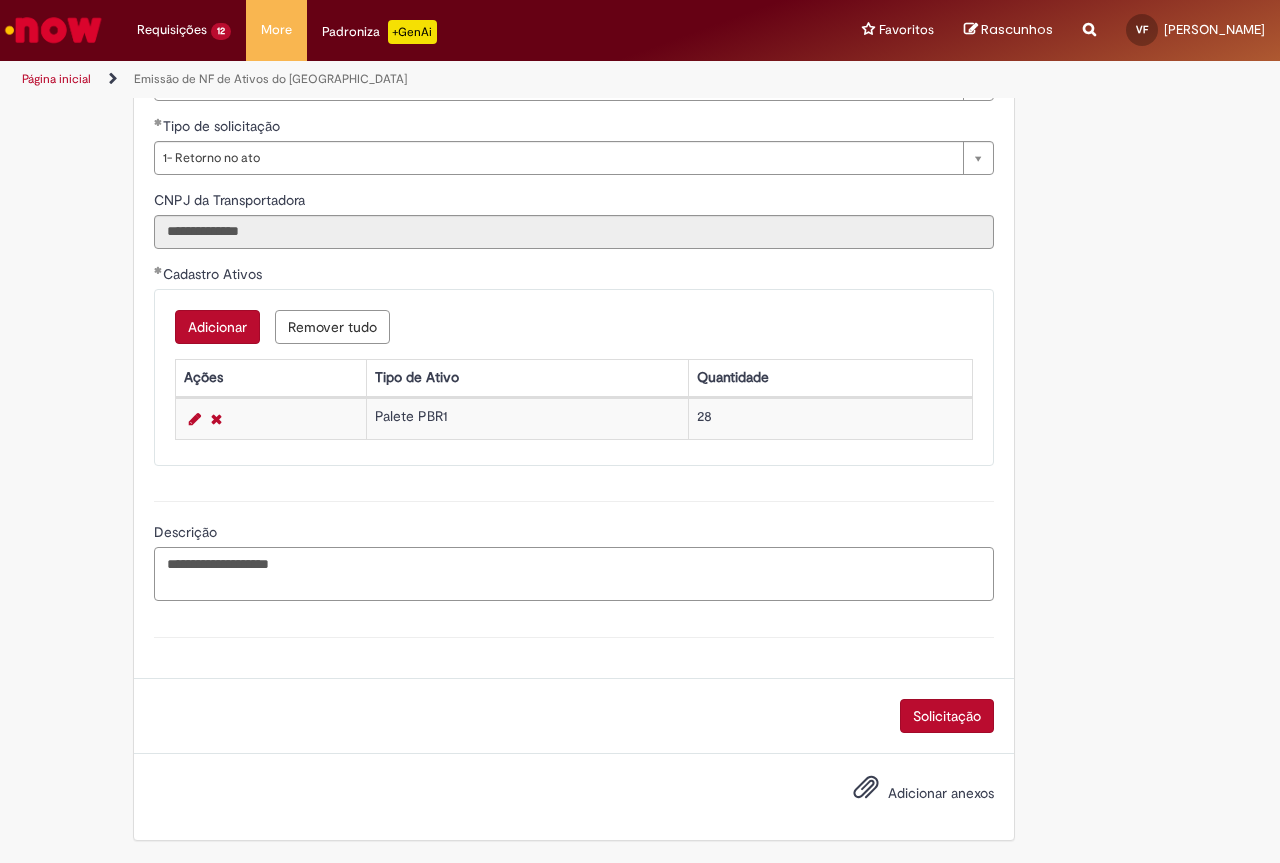 click on "**********" at bounding box center (574, 574) 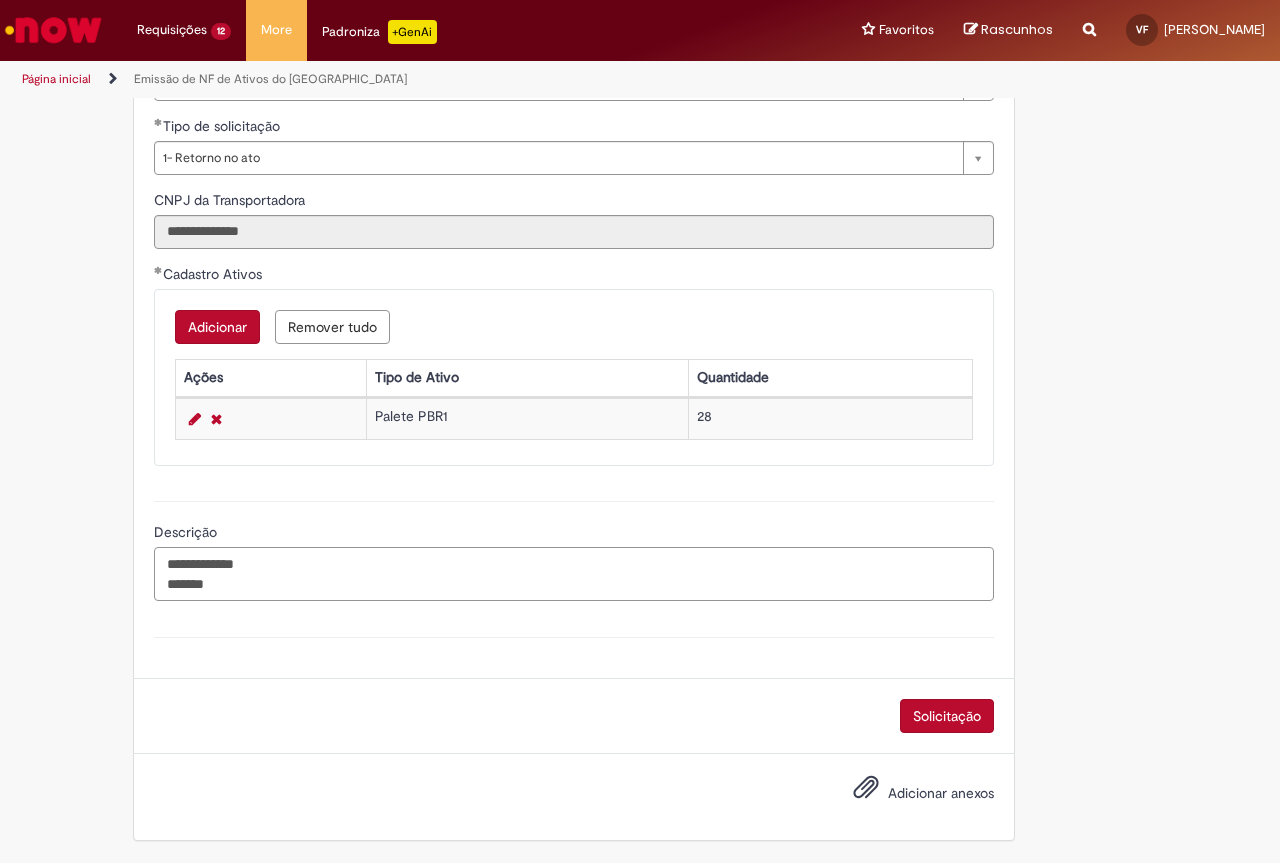 type on "**********" 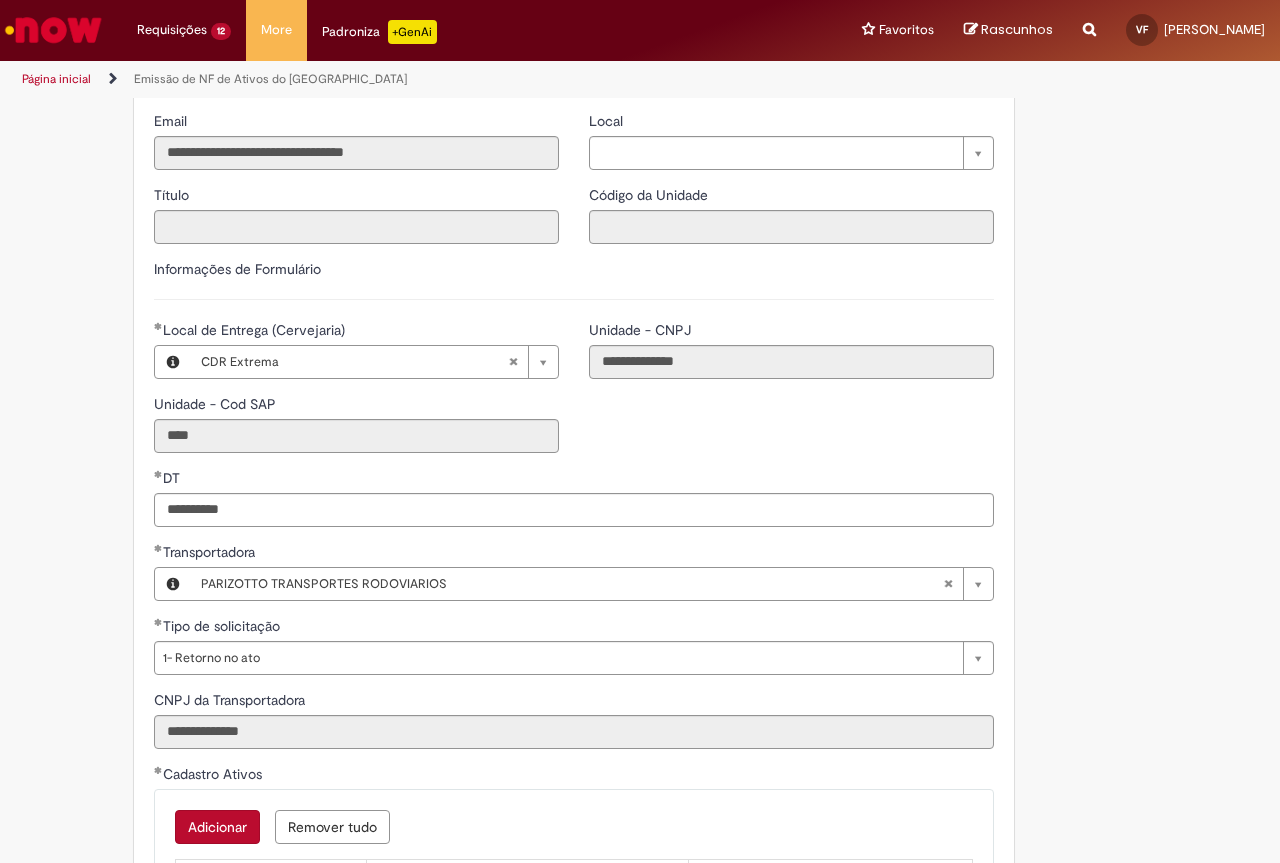 scroll, scrollTop: 0, scrollLeft: 0, axis: both 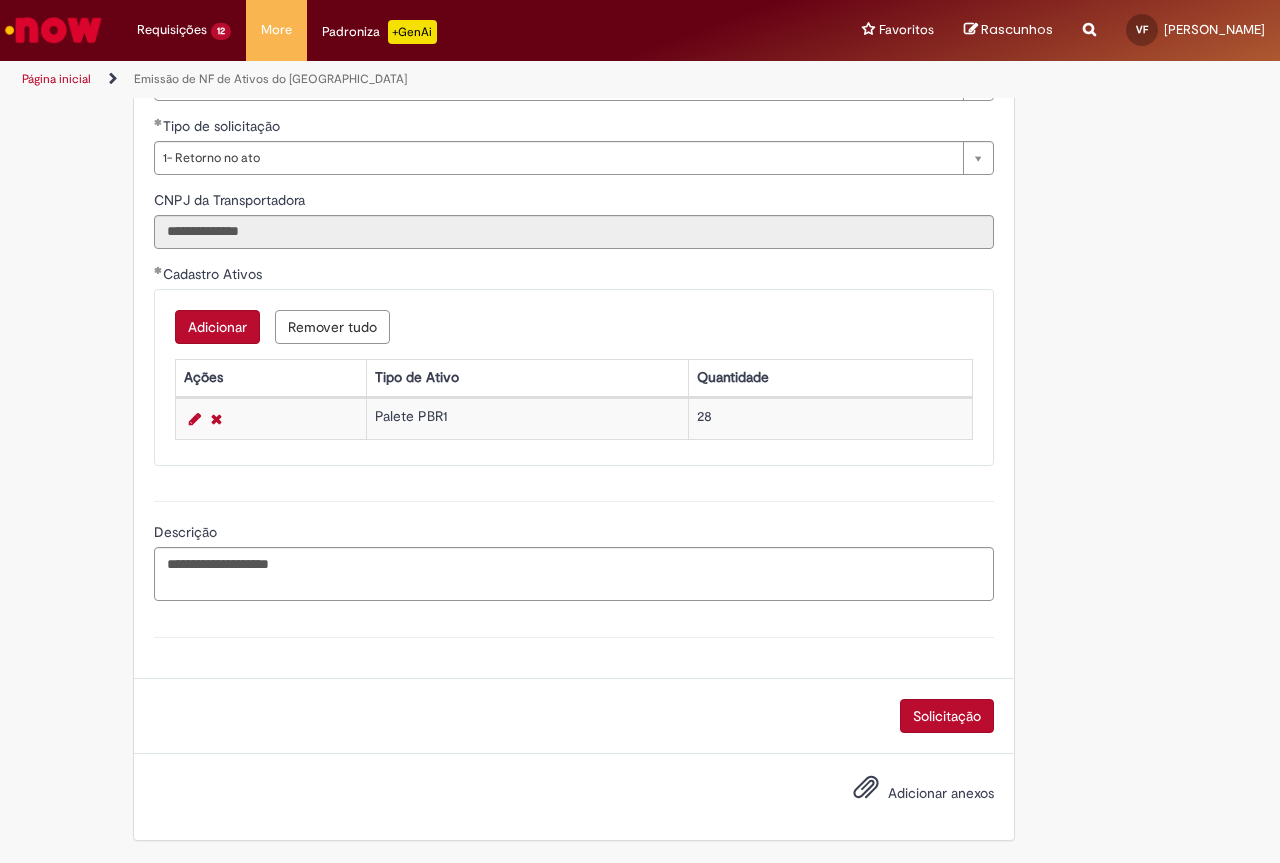 click on "Adicionar anexos" at bounding box center (941, 793) 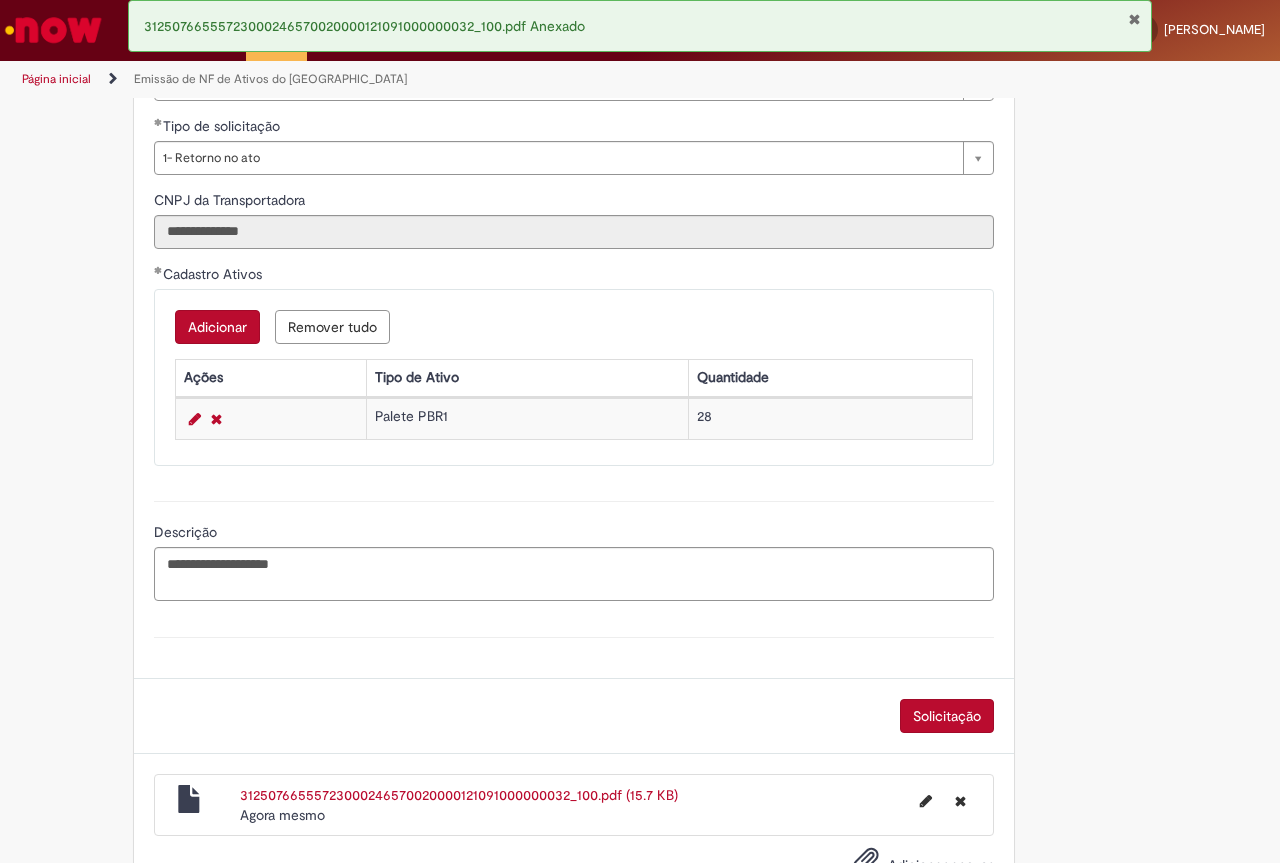 click on "Solicitação" at bounding box center (947, 716) 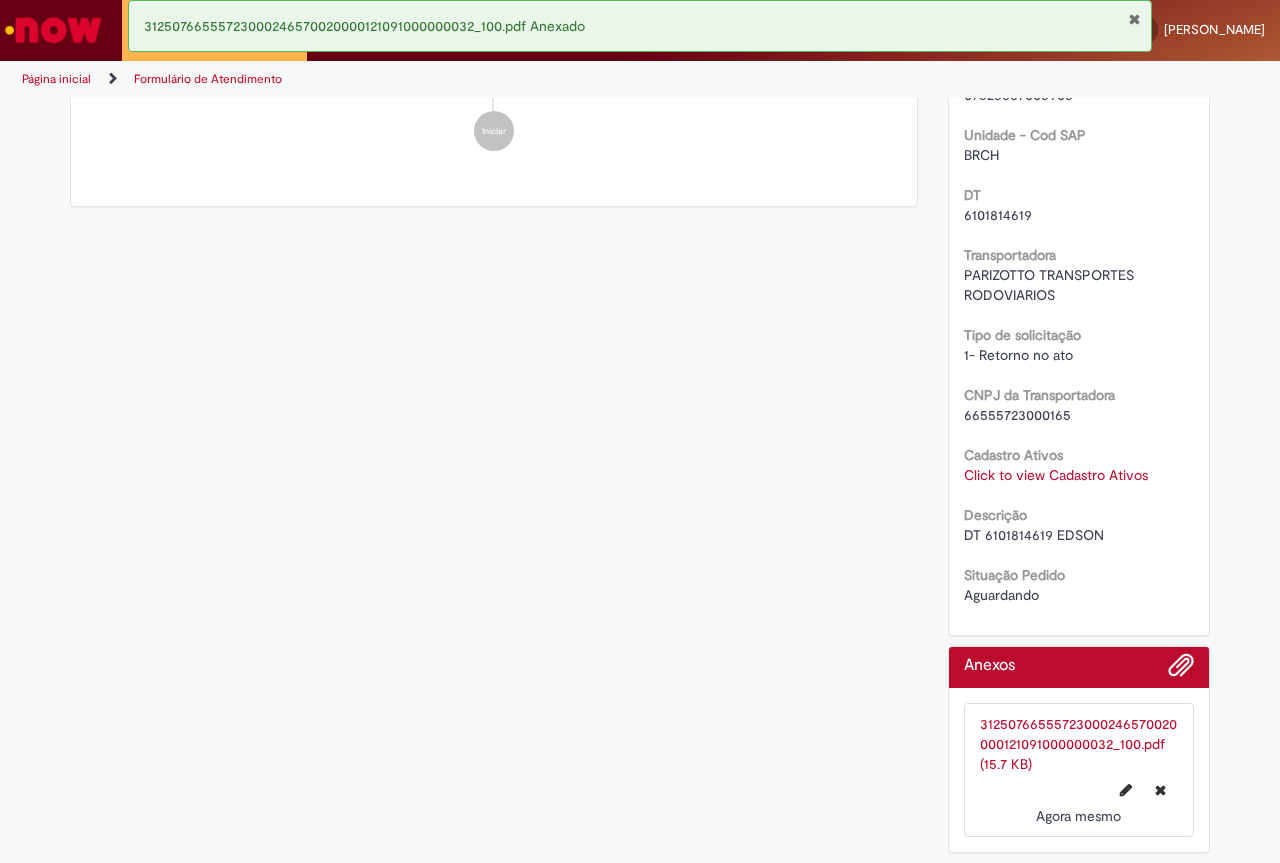 scroll, scrollTop: 0, scrollLeft: 0, axis: both 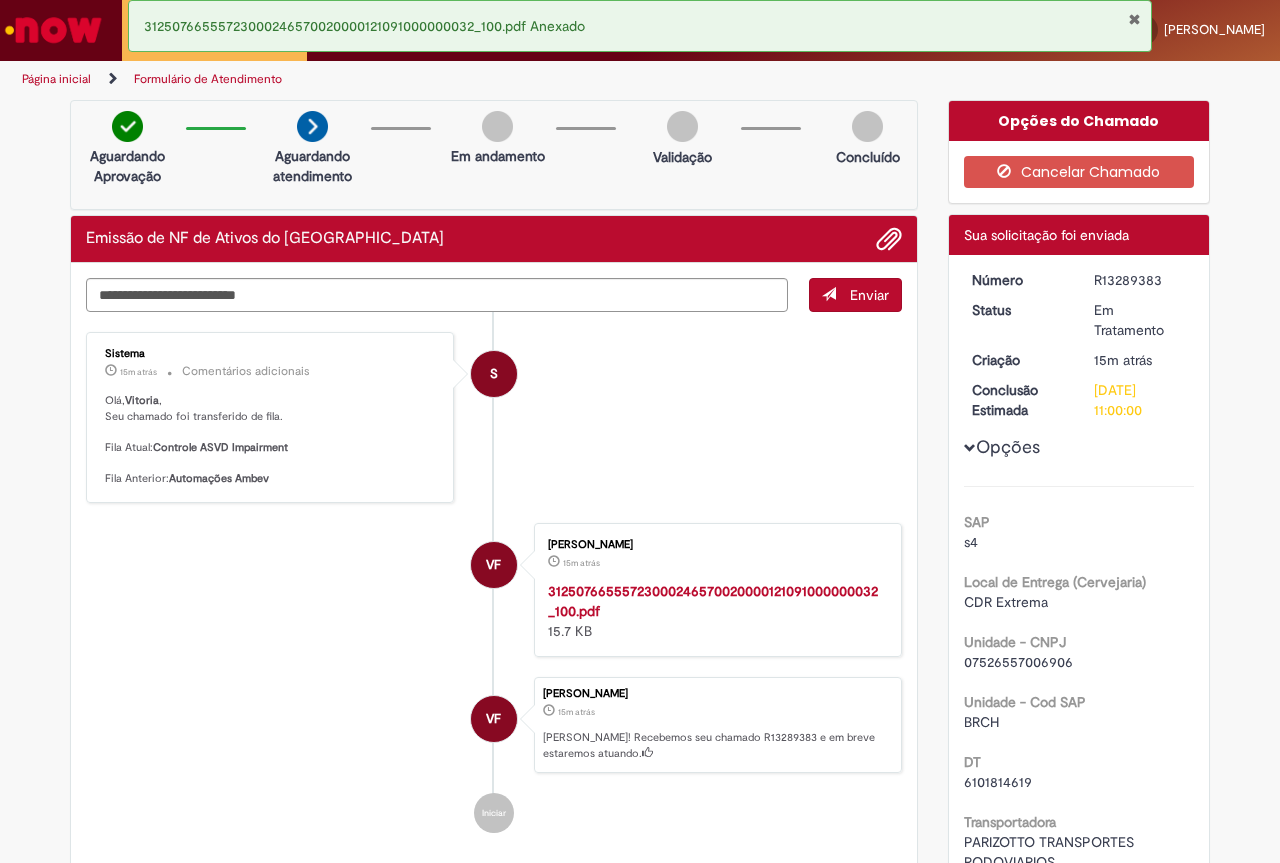click on "Verificar Código de Barras
Aguardando Aprovação
Aguardando atendimento
Em andamento
Validação
Concluído
Emissão de NF de Ativos do ASVD
Enviar
S
Sistema
15m atrás 15 minutos atrás     Comentários adicionais
Olá,  Vitoria ,  Seu chamado foi transferido de fila. Fila Atual:  Controle ASVD Impairment Fila Anterior:  Automações Ambev" at bounding box center [640, 765] 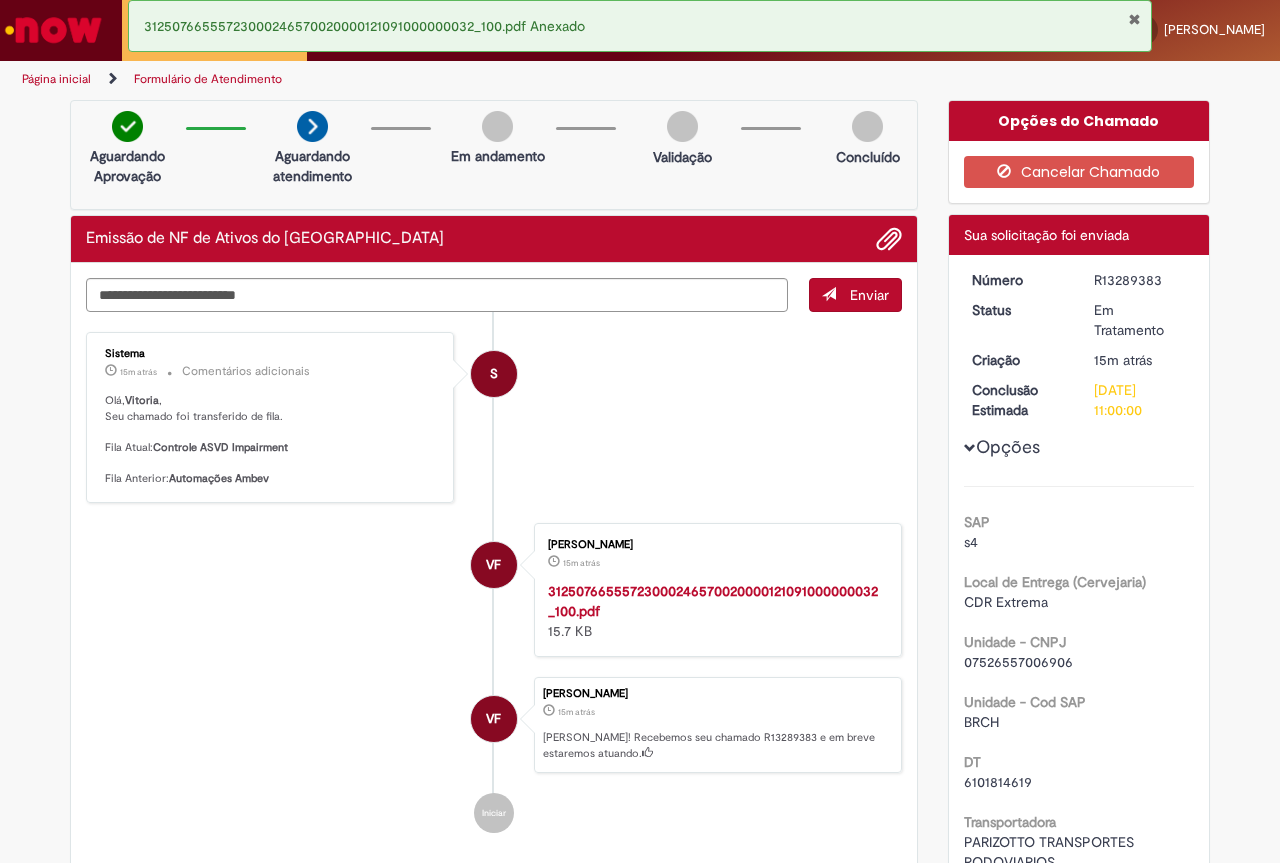 click at bounding box center (1134, 19) 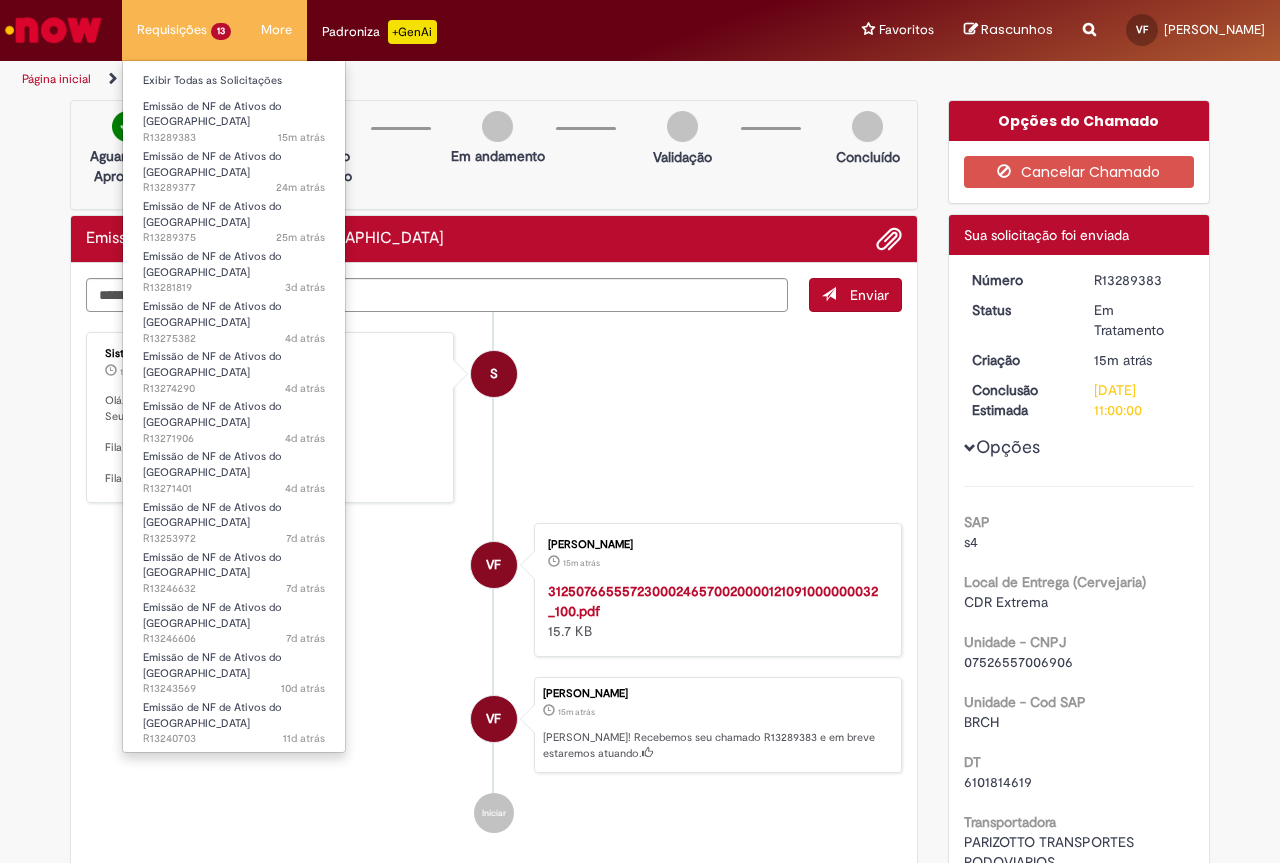 click on "Requisições   13
Exibir Todas as Solicitações
Emissão de NF de Ativos do ASVD
15m atrás 15 minutos atrás  R13289383
Emissão de NF de Ativos do ASVD
24m atrás 24 minutos atrás  R13289377
Emissão de NF de Ativos do ASVD
25m atrás 25 minutos atrás  R13289375
Emissão de NF de Ativos do ASVD
3d atrás 3 dias atrás  R13281819
Emissão de NF de Ativos do ASVD
4d atrás 4 dias atrás  R13275382
Emissão de NF de Ativos do ASVD
4d atrás 4 dias atrás  R13274290
Emissão de NF de Ativos do ASVD
4d atrás 4 dias atrás  R13271906
Emissão de NF de Ativos do ASVD
4d atrás 4 dias atrás  R13271401
Emissão de NF de Ativos do ASVD
7d atrás 7 dias atrás  R13253972
Emissão de NF de Ativos do ASVD
7d atrás 7 dias atrás  R13246632" at bounding box center [184, 30] 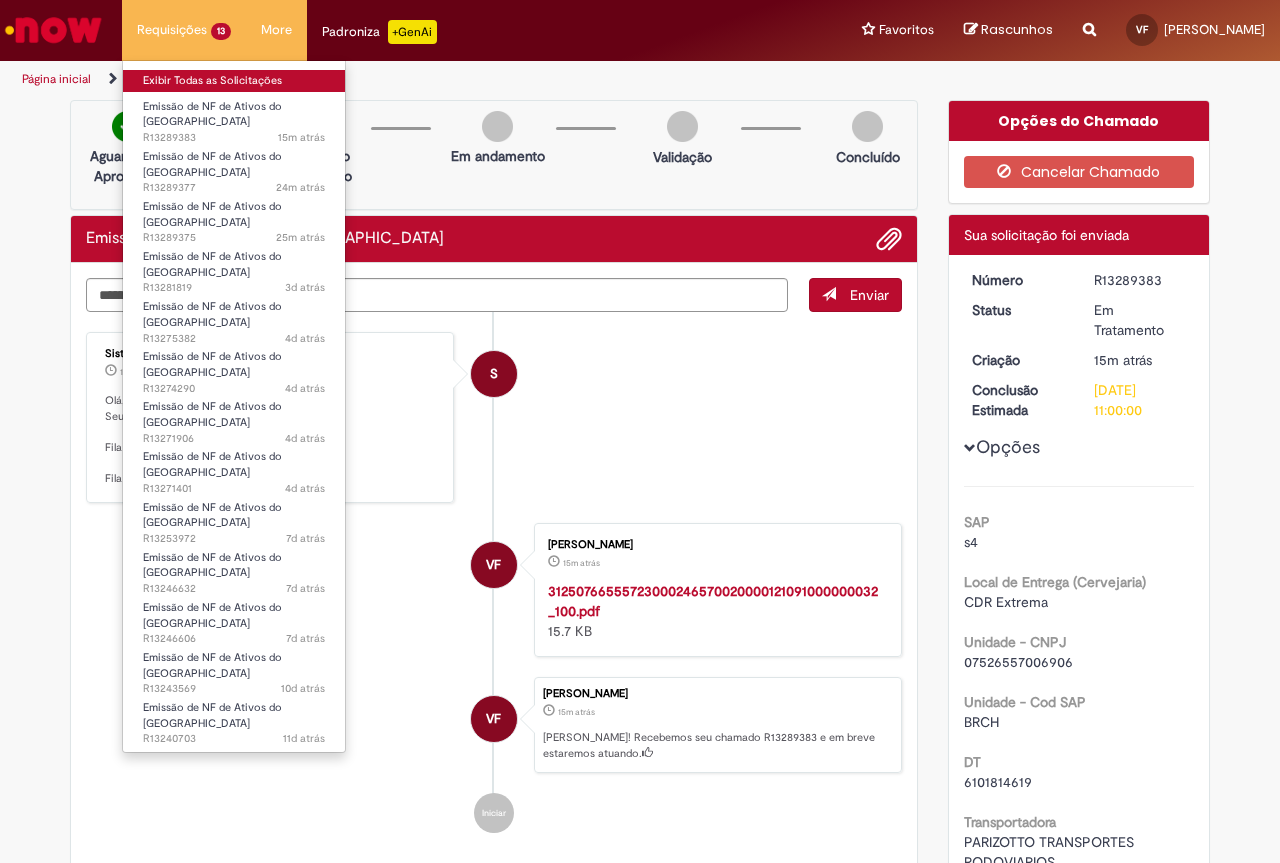 click on "Exibir Todas as Solicitações" at bounding box center [234, 81] 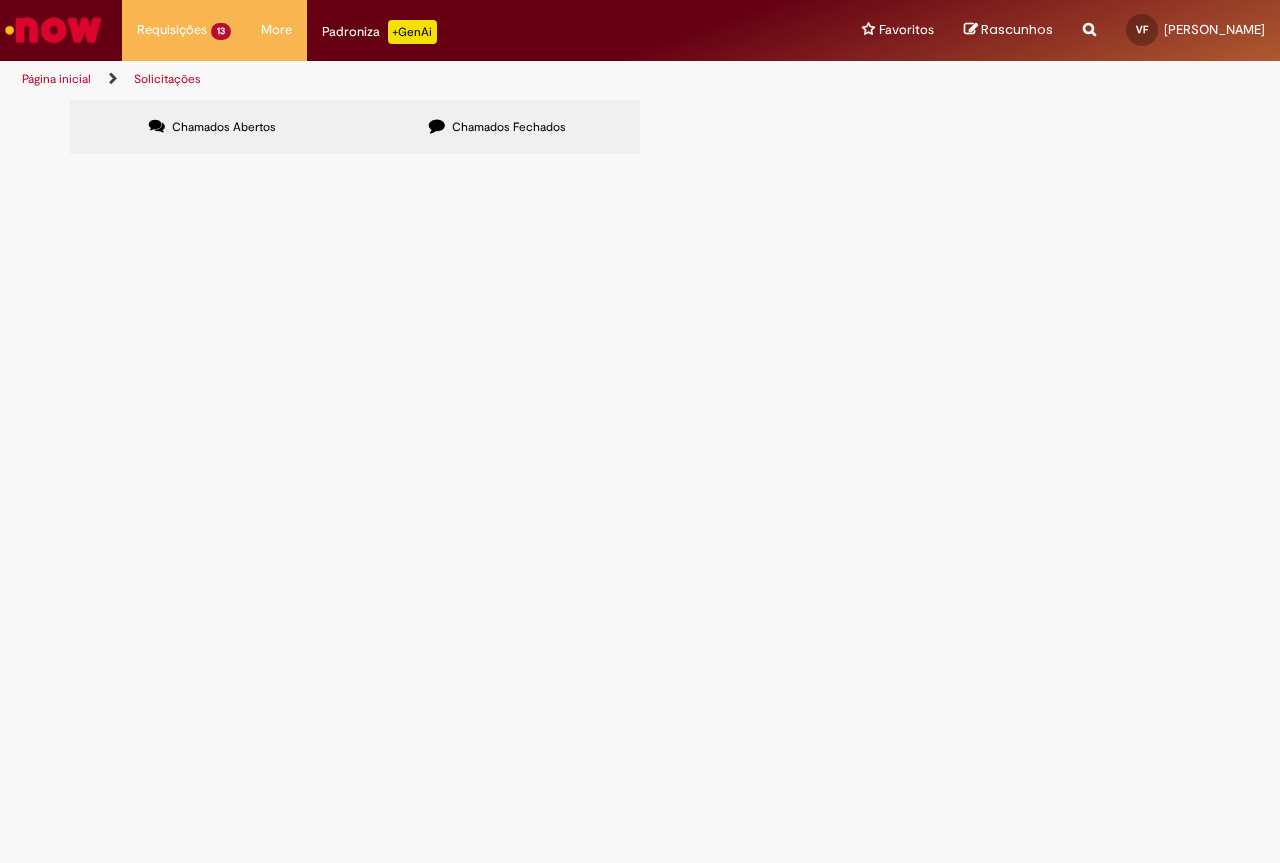 click at bounding box center [53, 30] 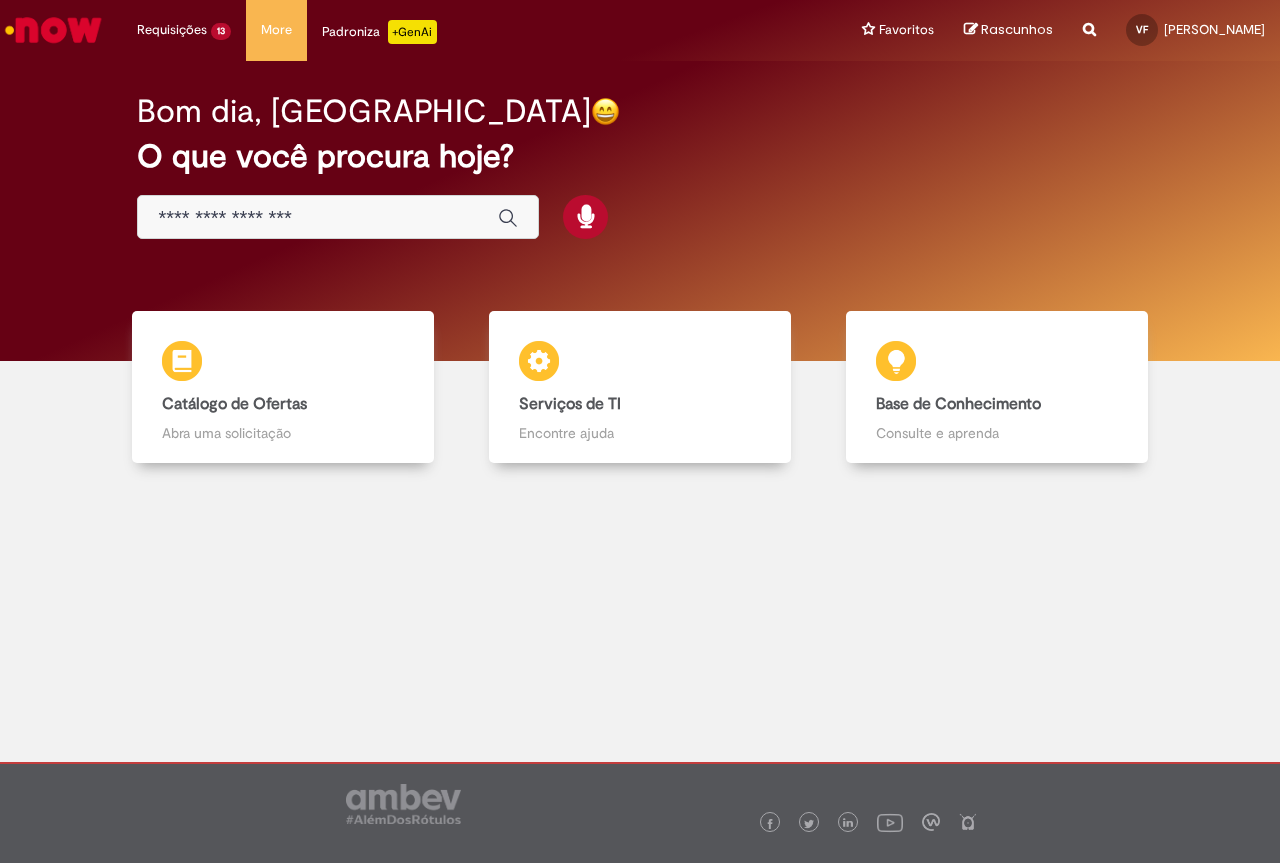 scroll, scrollTop: 0, scrollLeft: 0, axis: both 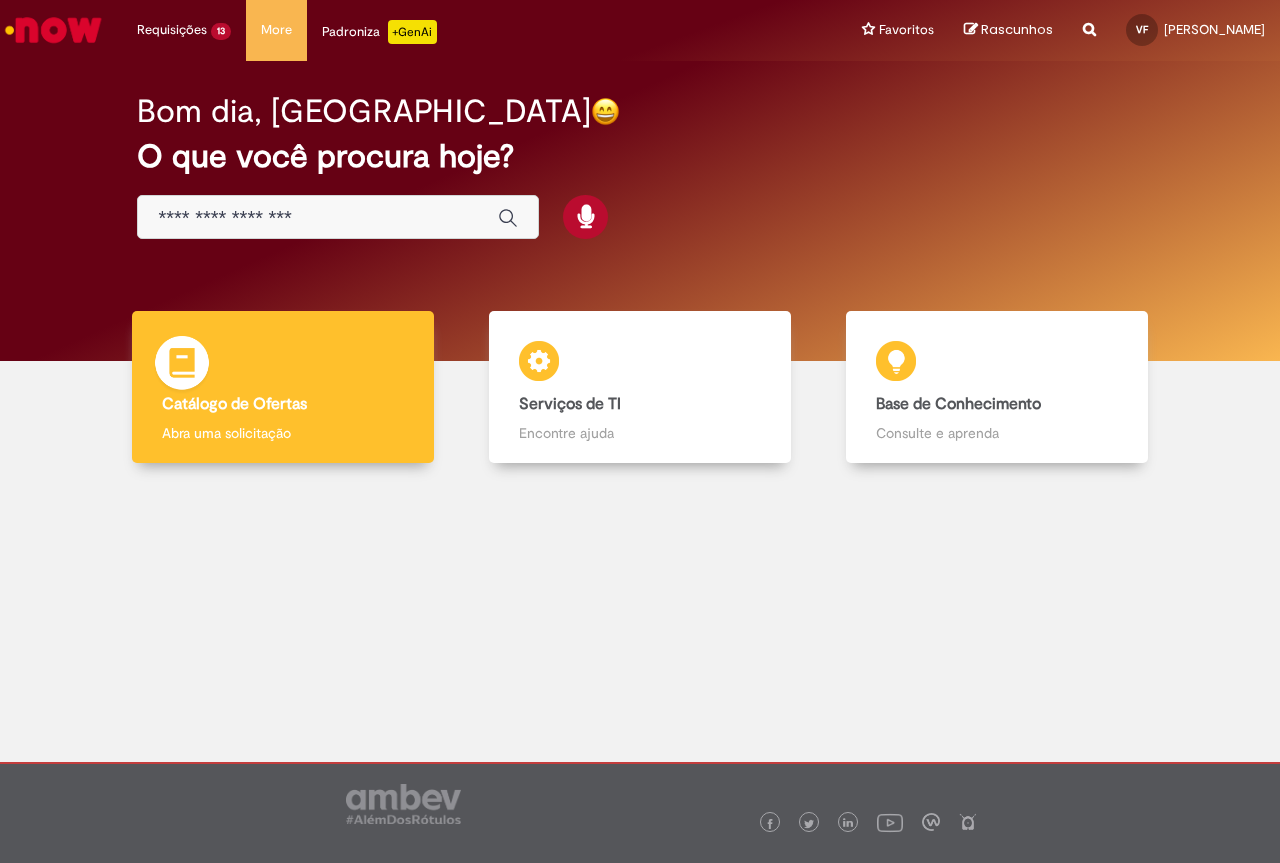 click on "Catálogo de Ofertas
Catálogo de Ofertas
Abra uma solicitação" at bounding box center (283, 387) 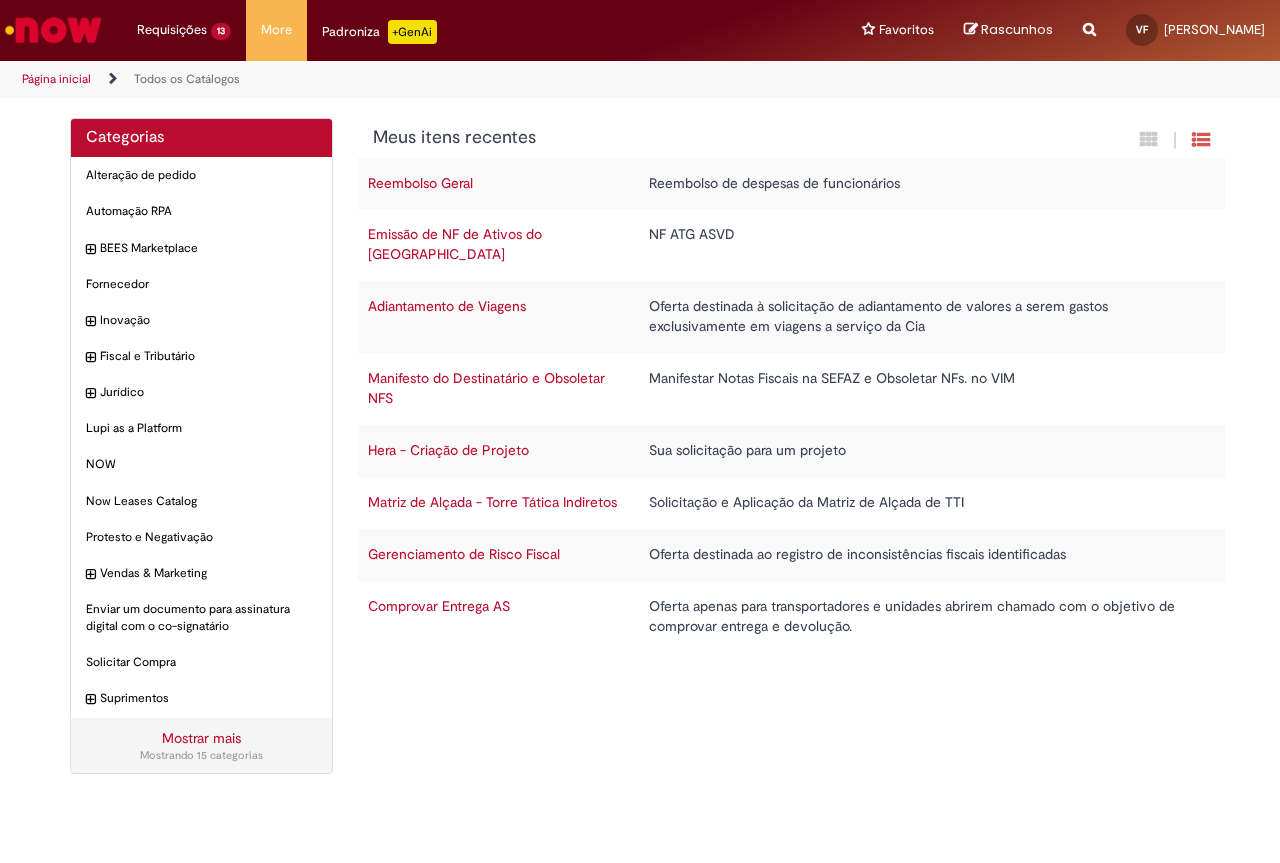 drag, startPoint x: 478, startPoint y: 226, endPoint x: 489, endPoint y: 236, distance: 14.866069 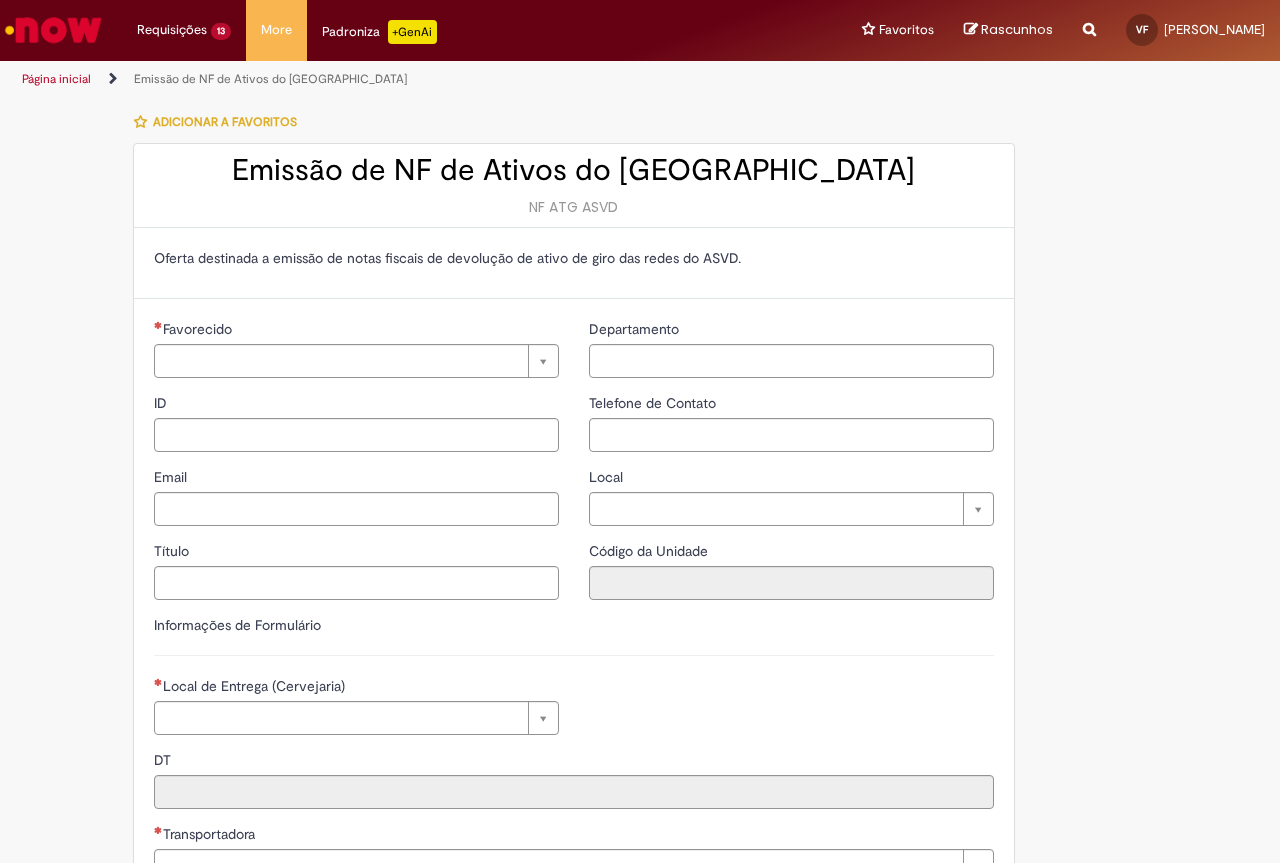 type on "**********" 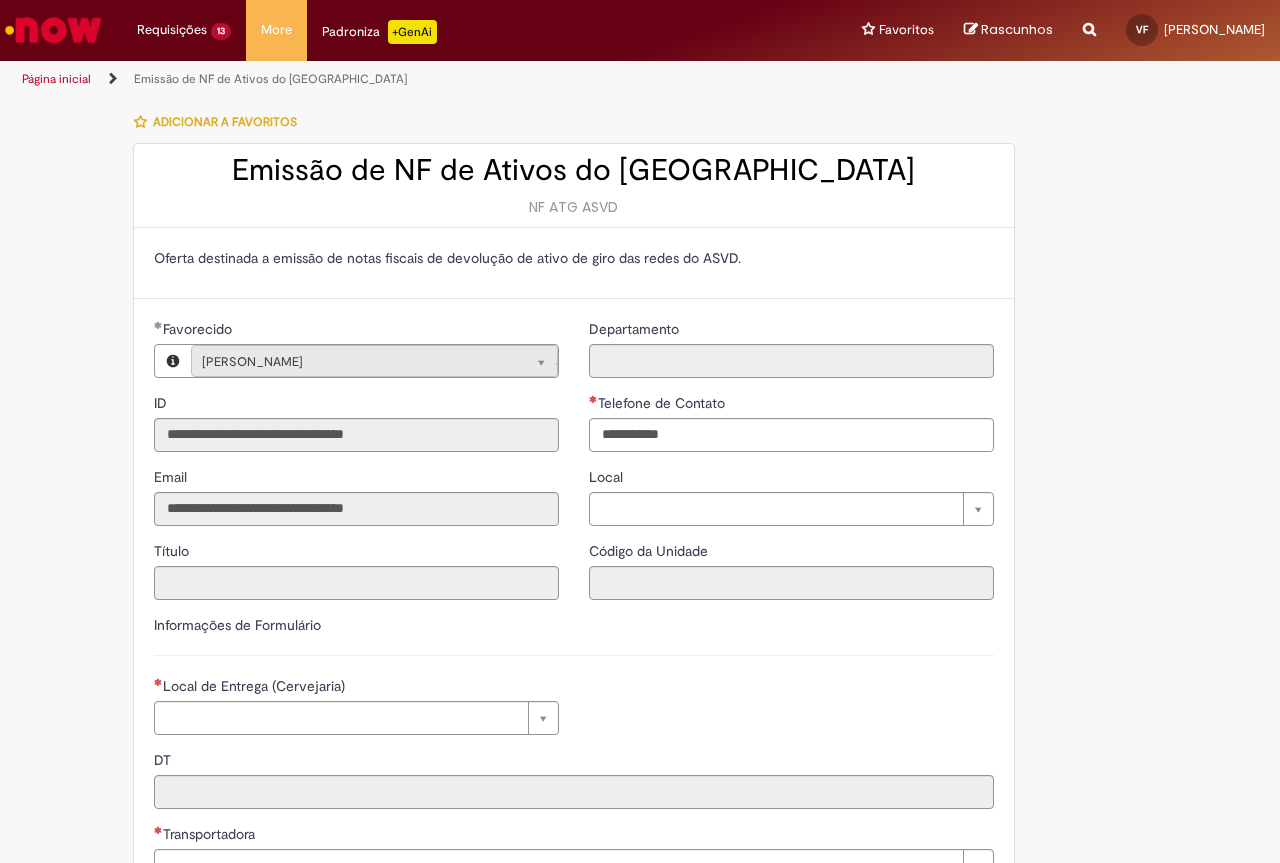type on "**********" 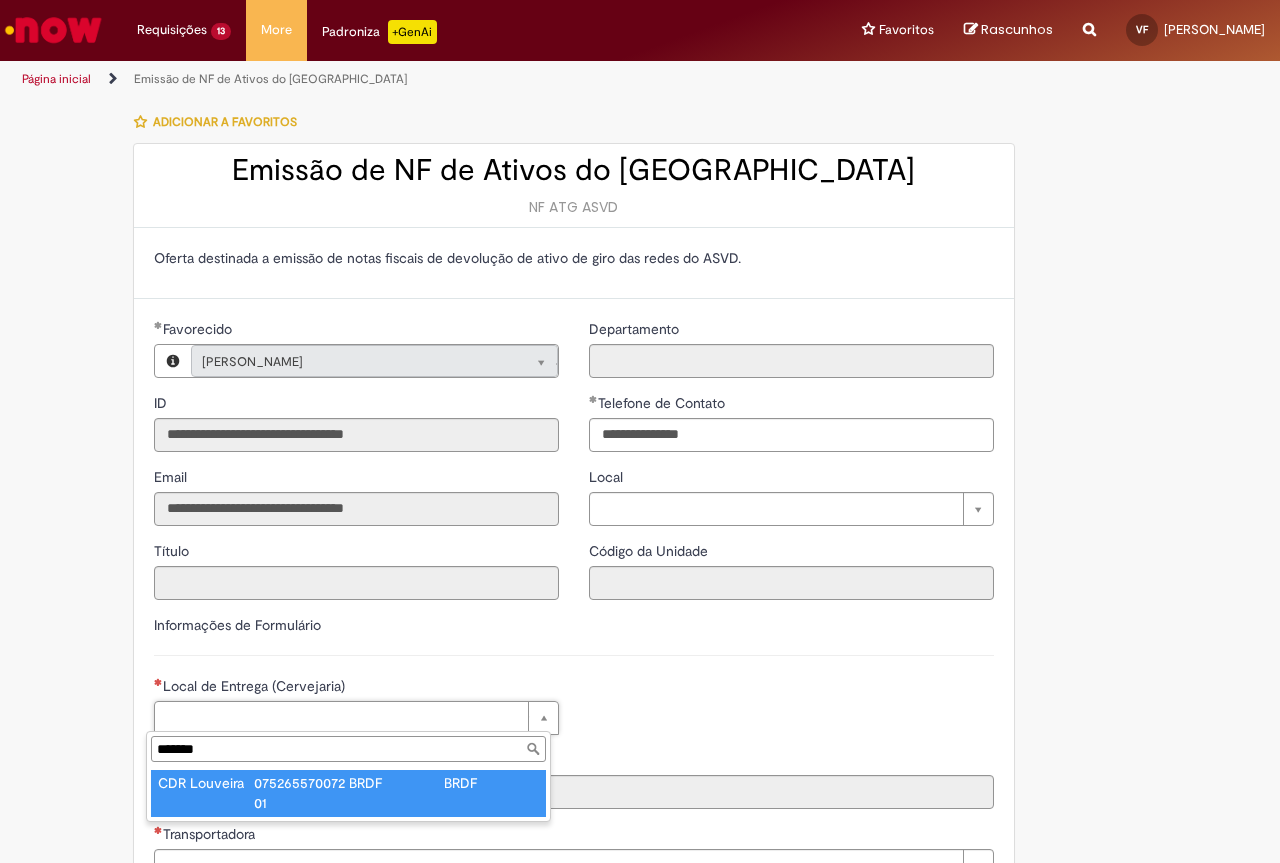 type on "*******" 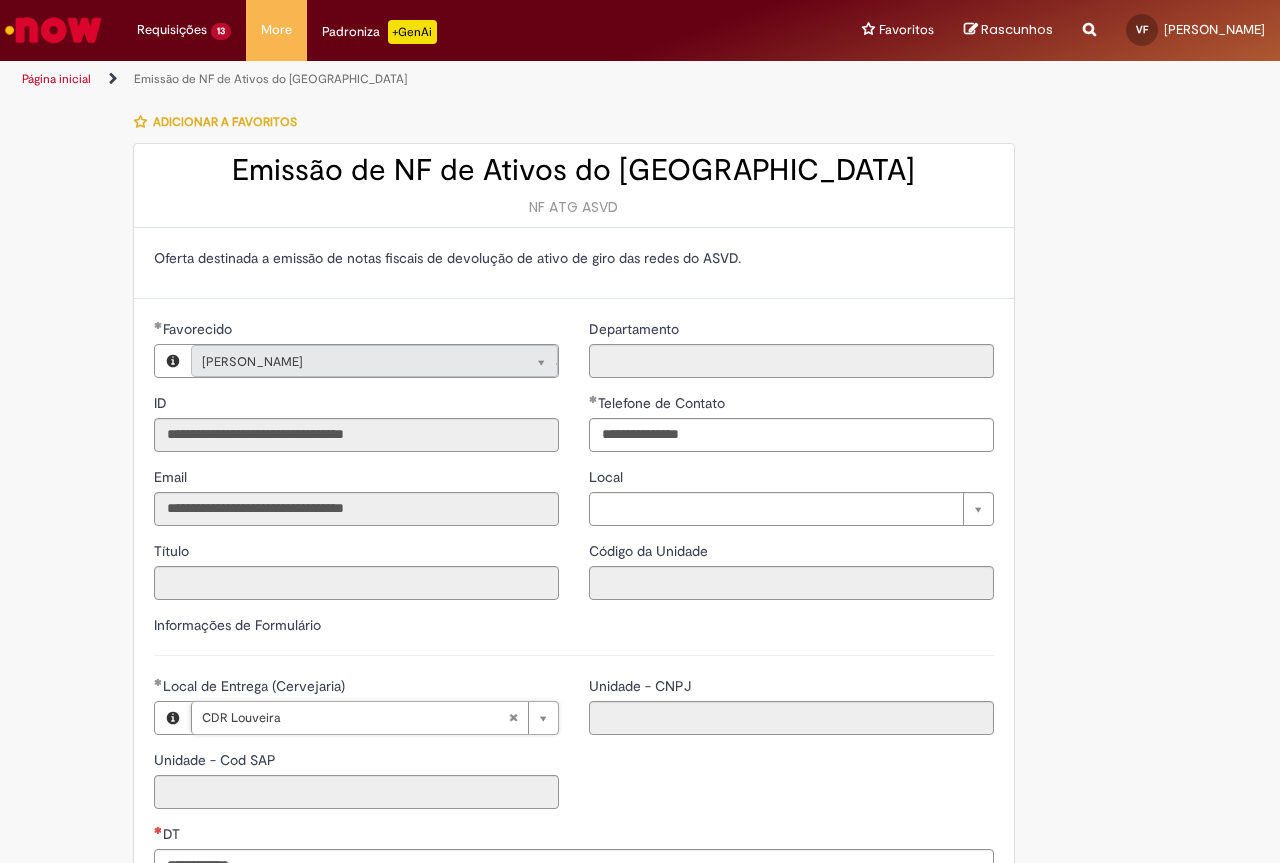 type on "**********" 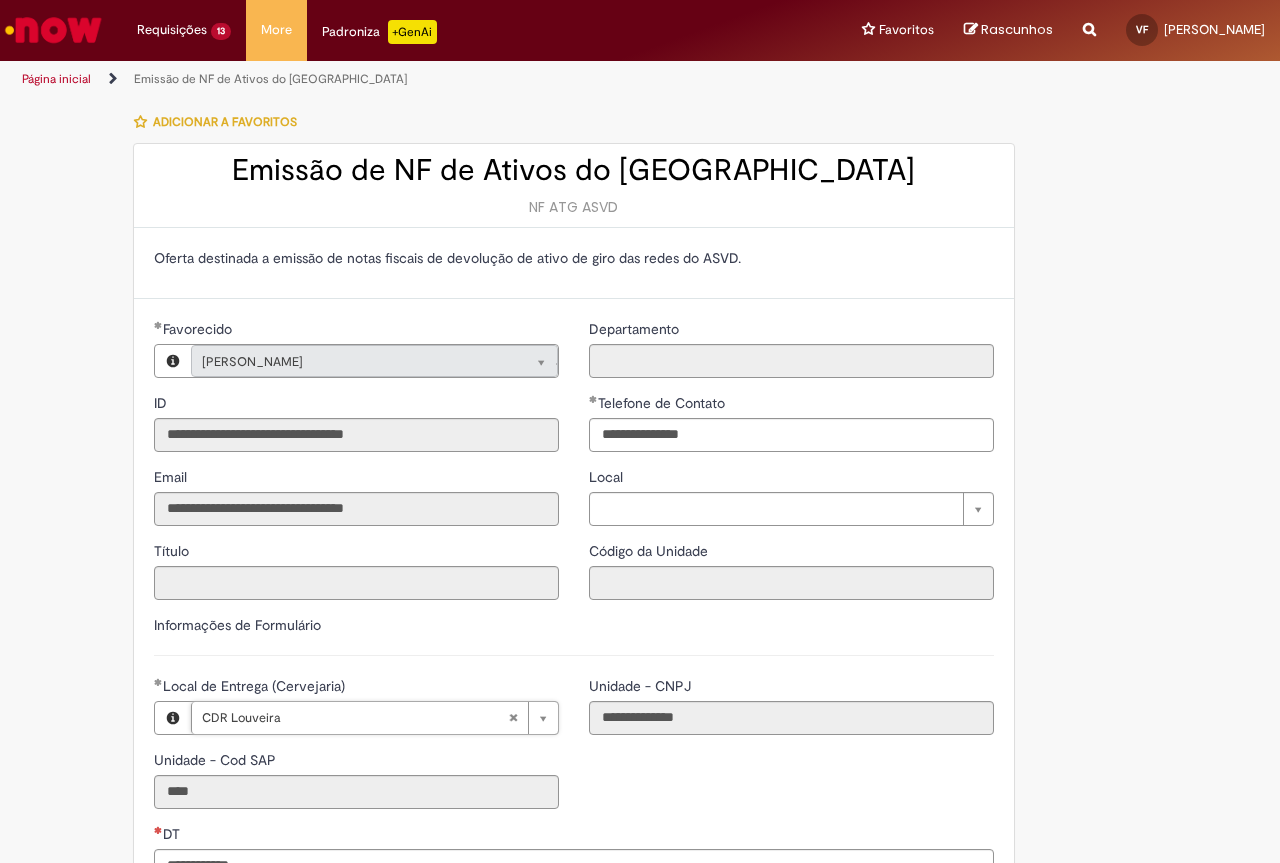 scroll, scrollTop: 200, scrollLeft: 0, axis: vertical 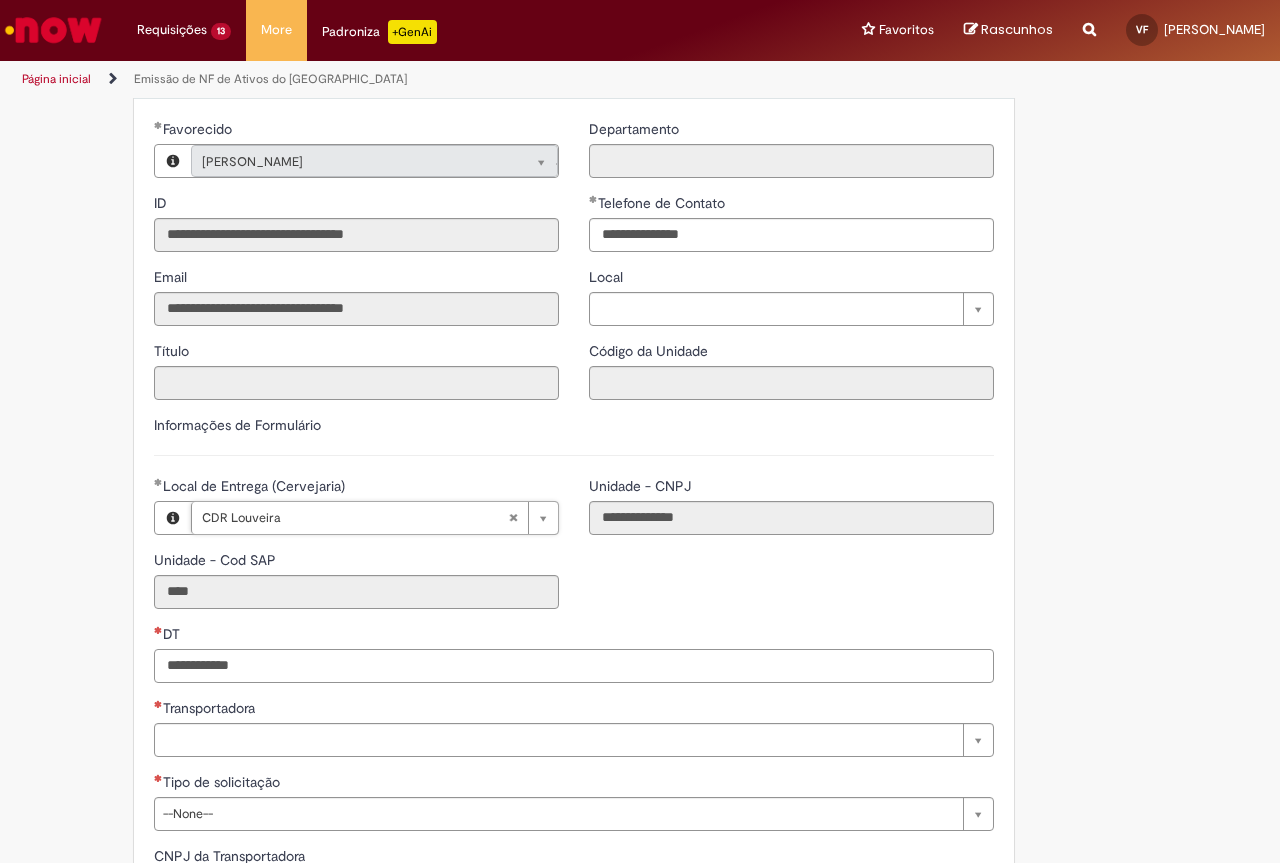 click on "DT" at bounding box center [574, 666] 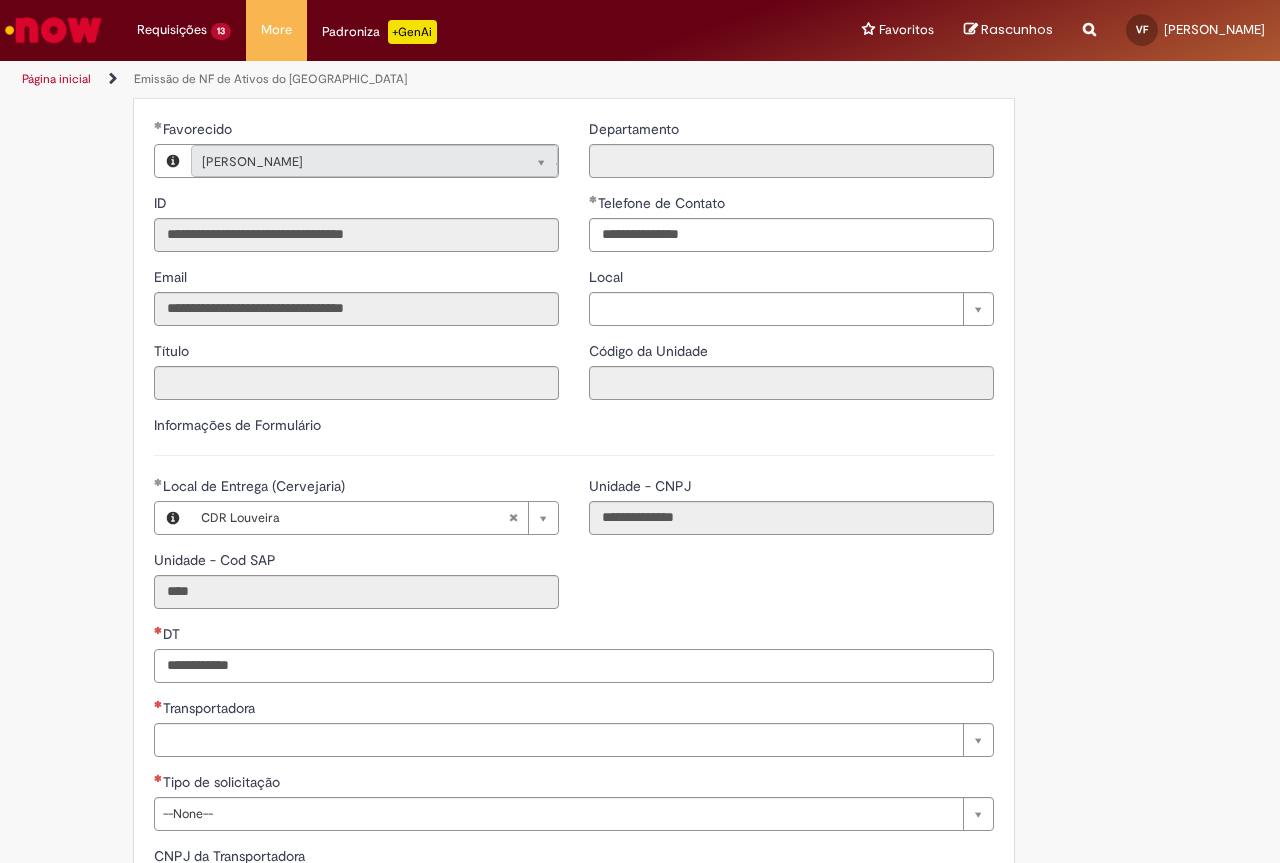 paste on "**********" 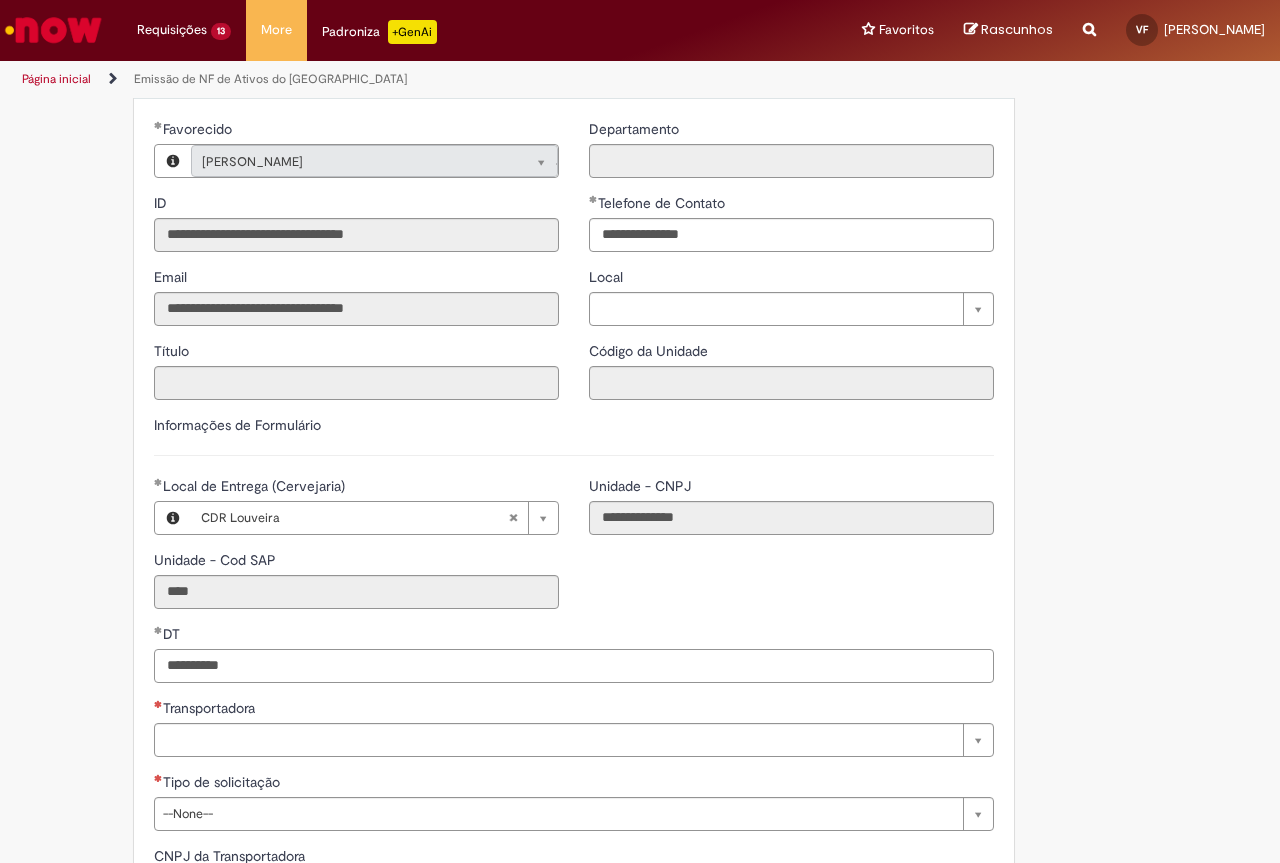 type on "**********" 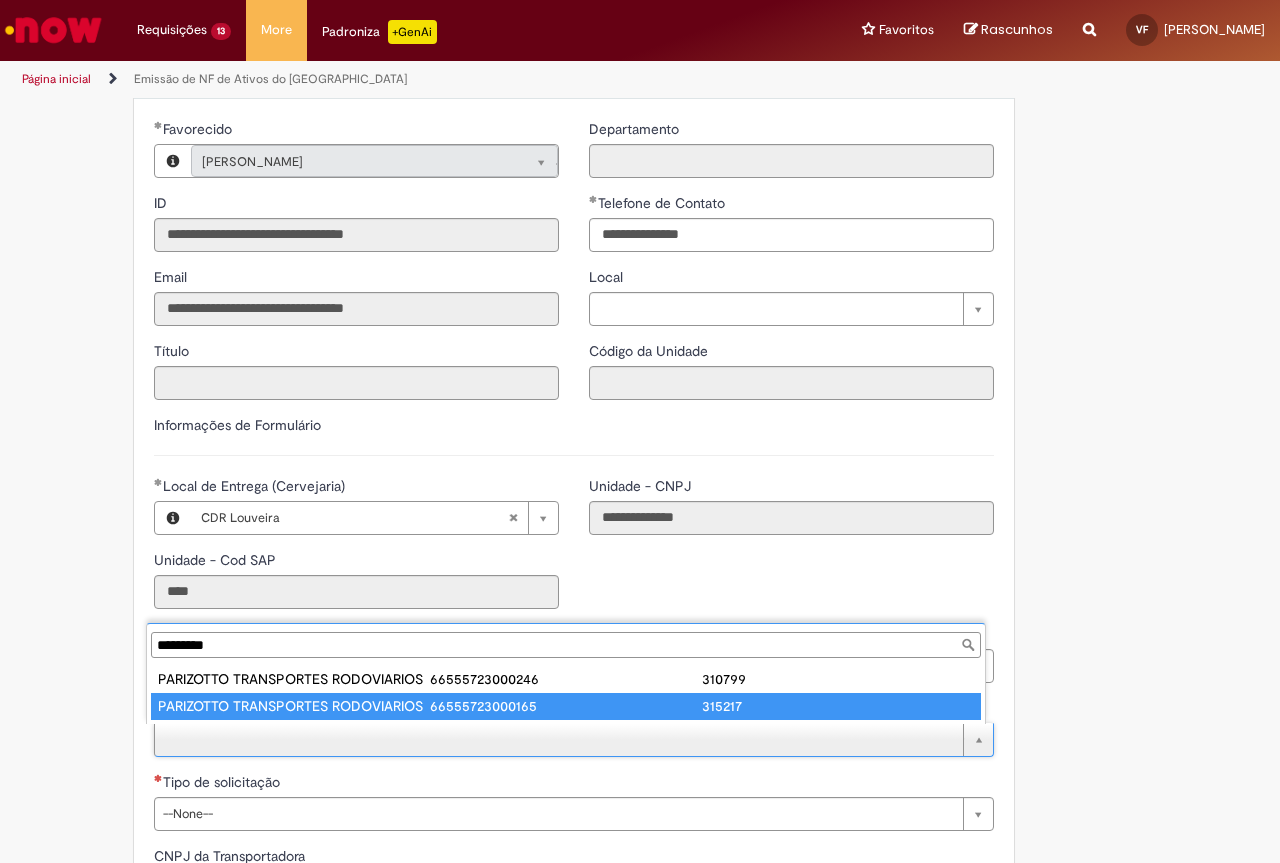 type on "*********" 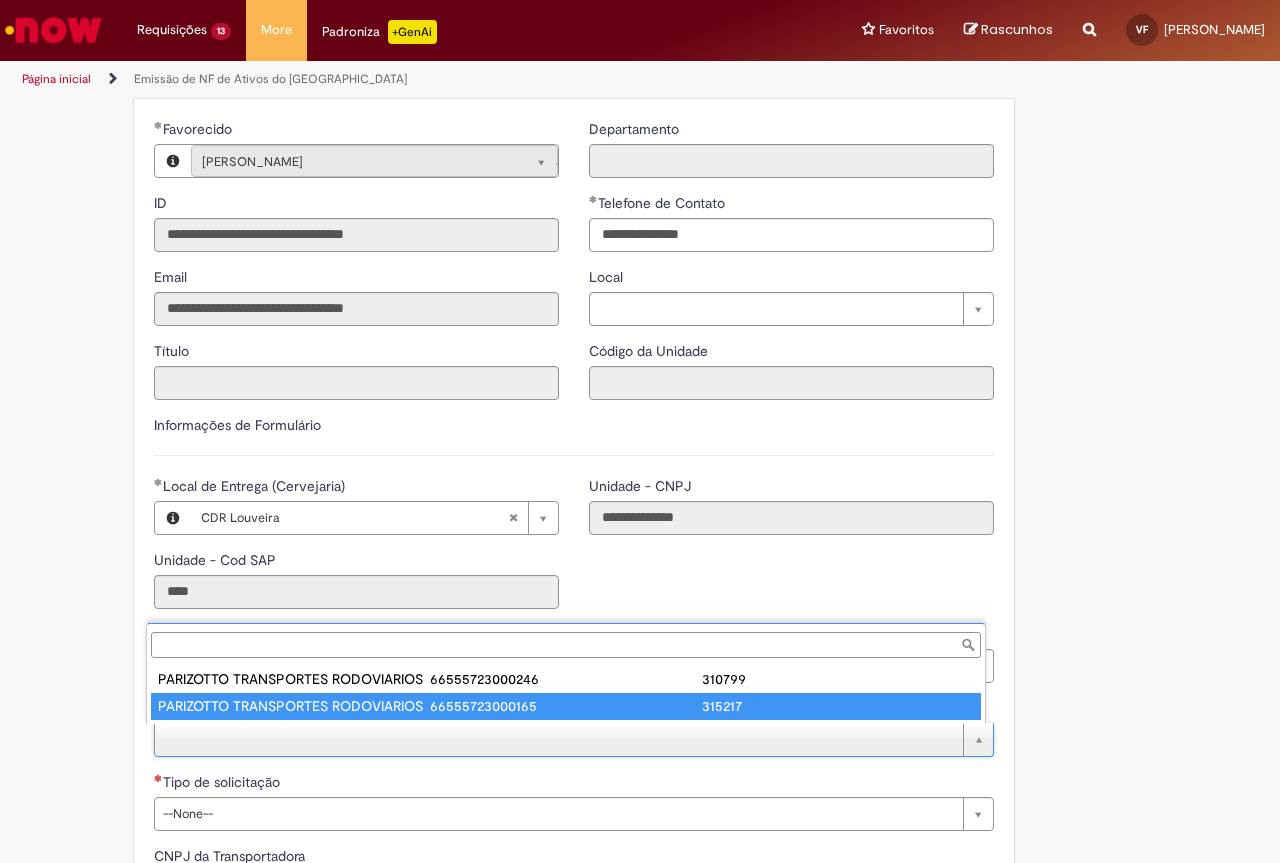 type on "**********" 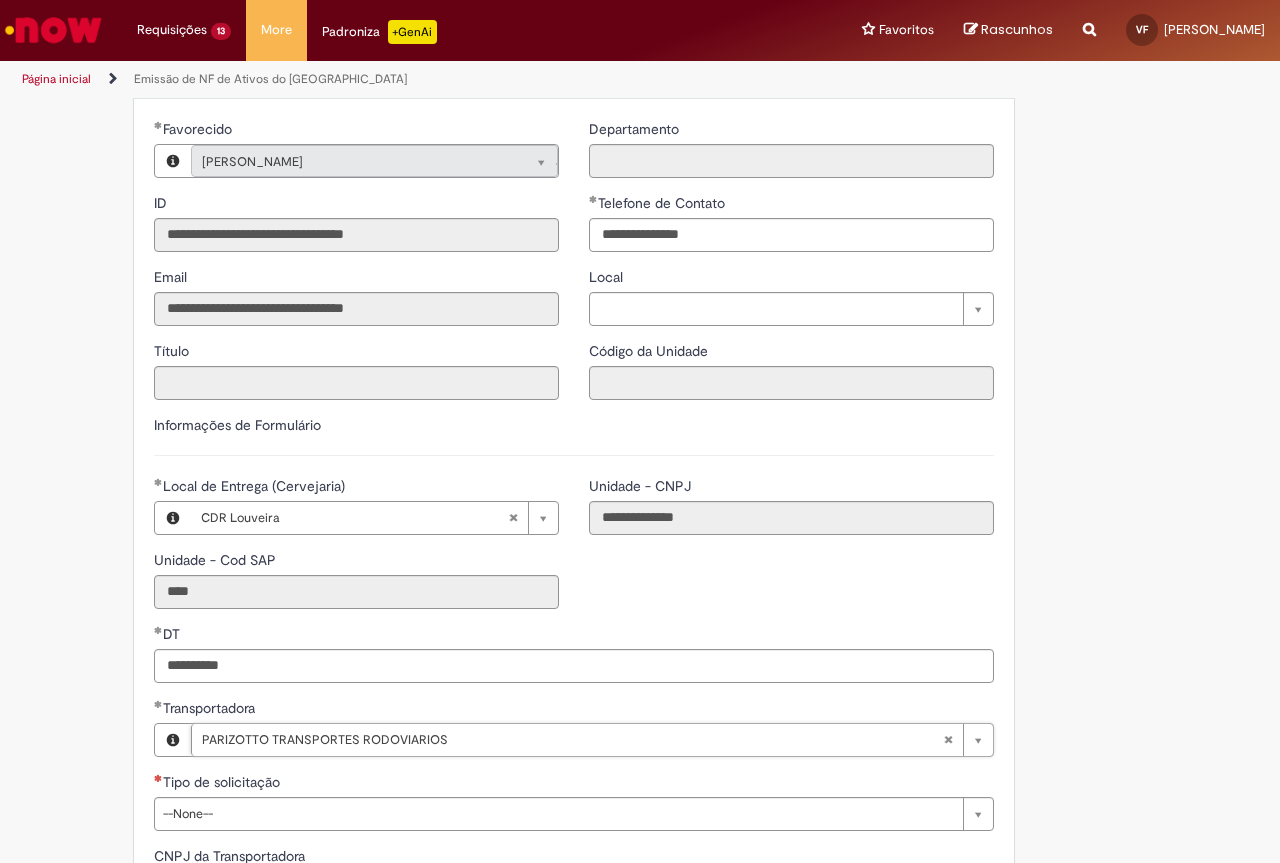 scroll, scrollTop: 500, scrollLeft: 0, axis: vertical 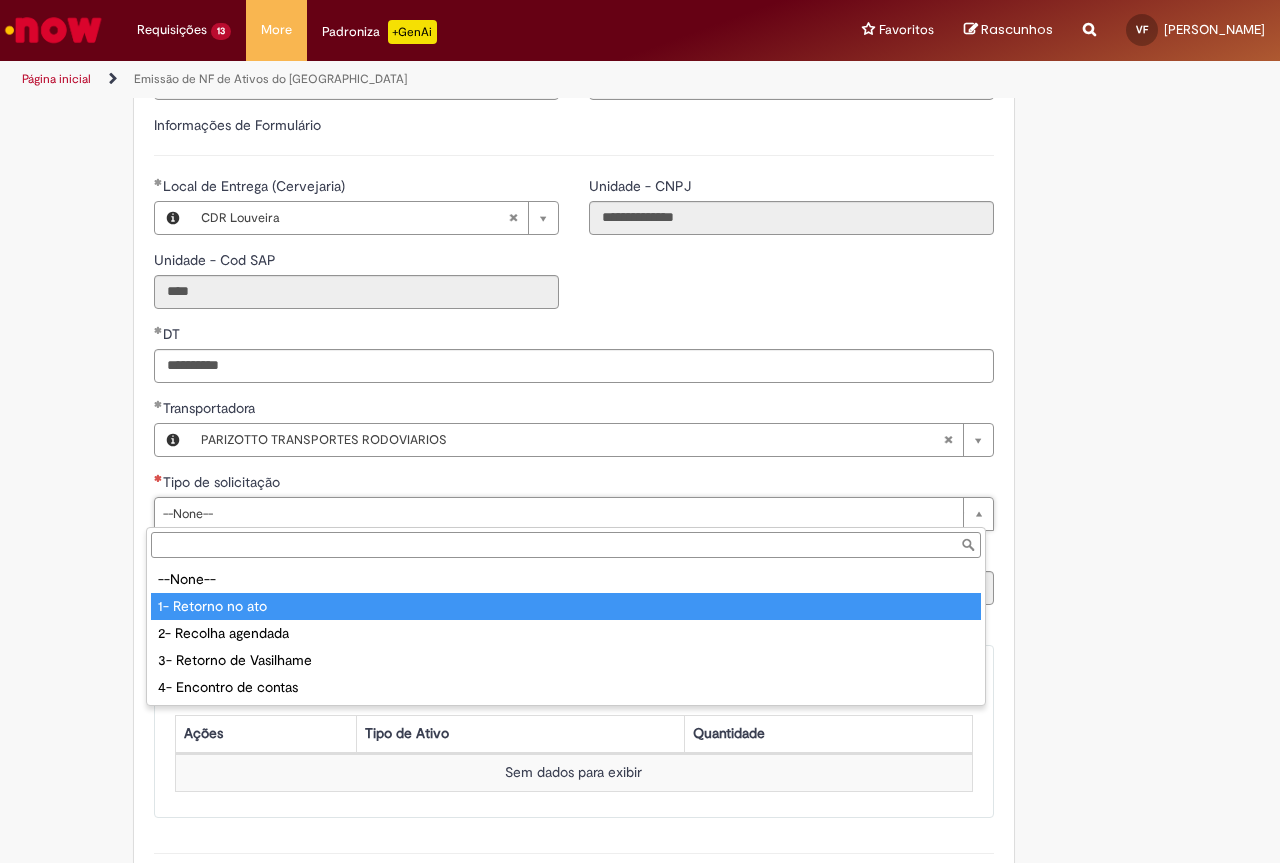type on "**********" 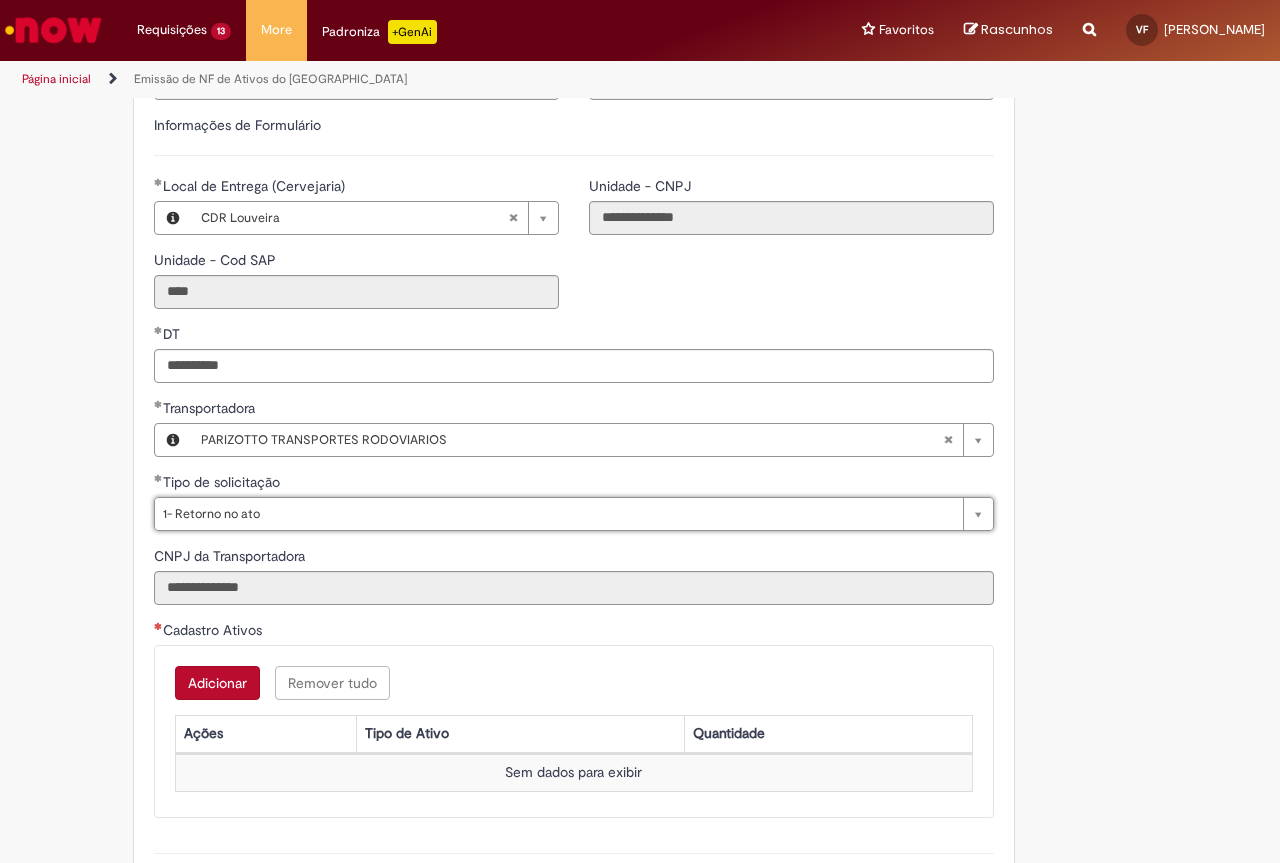click on "Adicionar" at bounding box center (217, 683) 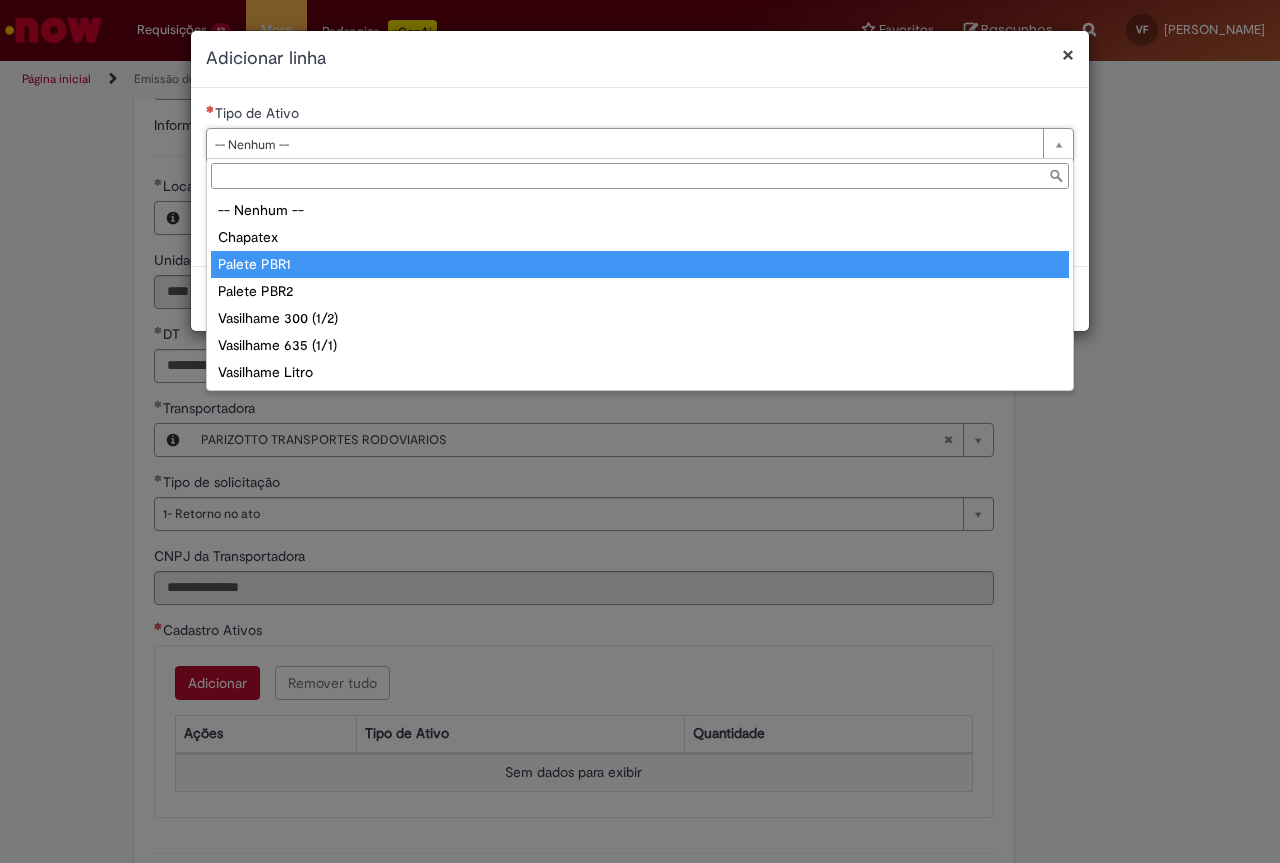 type on "**********" 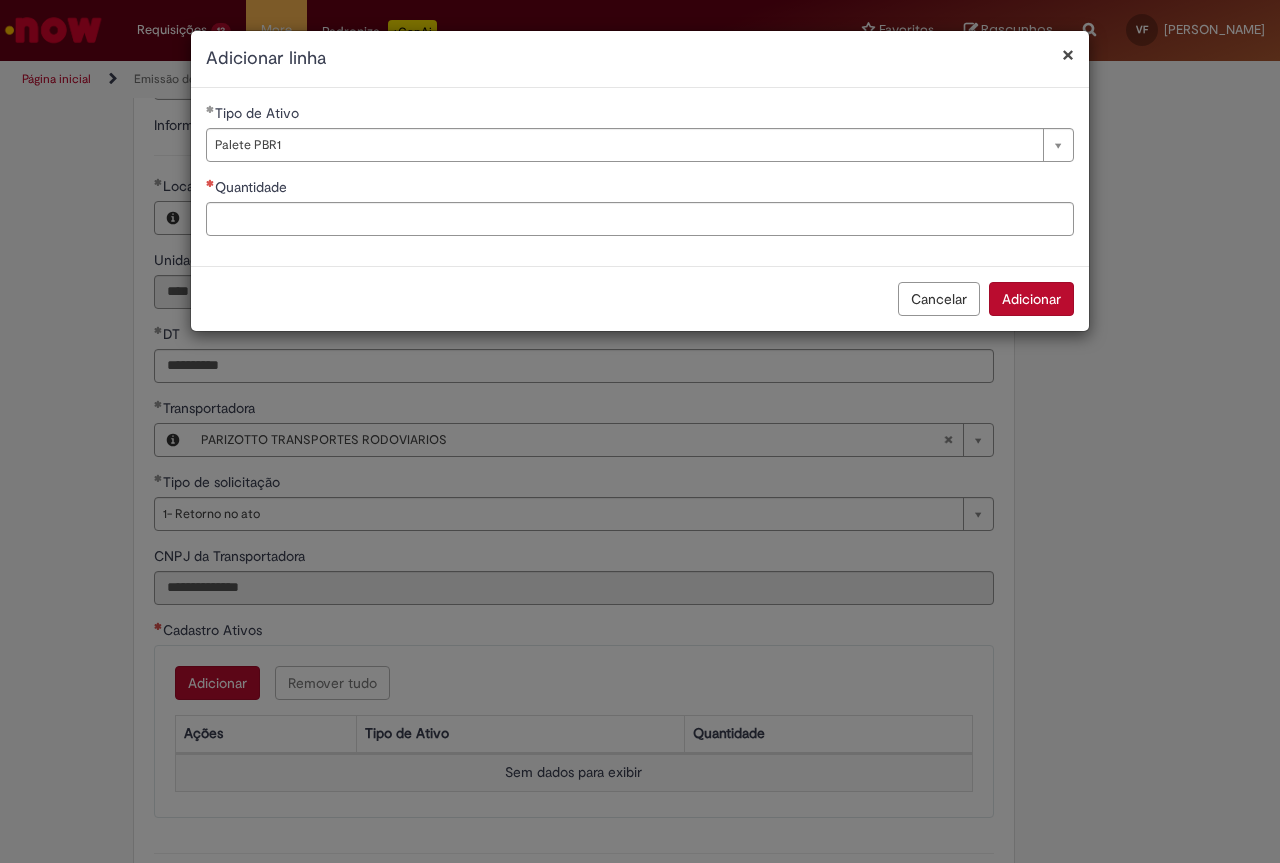 drag, startPoint x: 315, startPoint y: 237, endPoint x: 316, endPoint y: 223, distance: 14.035668 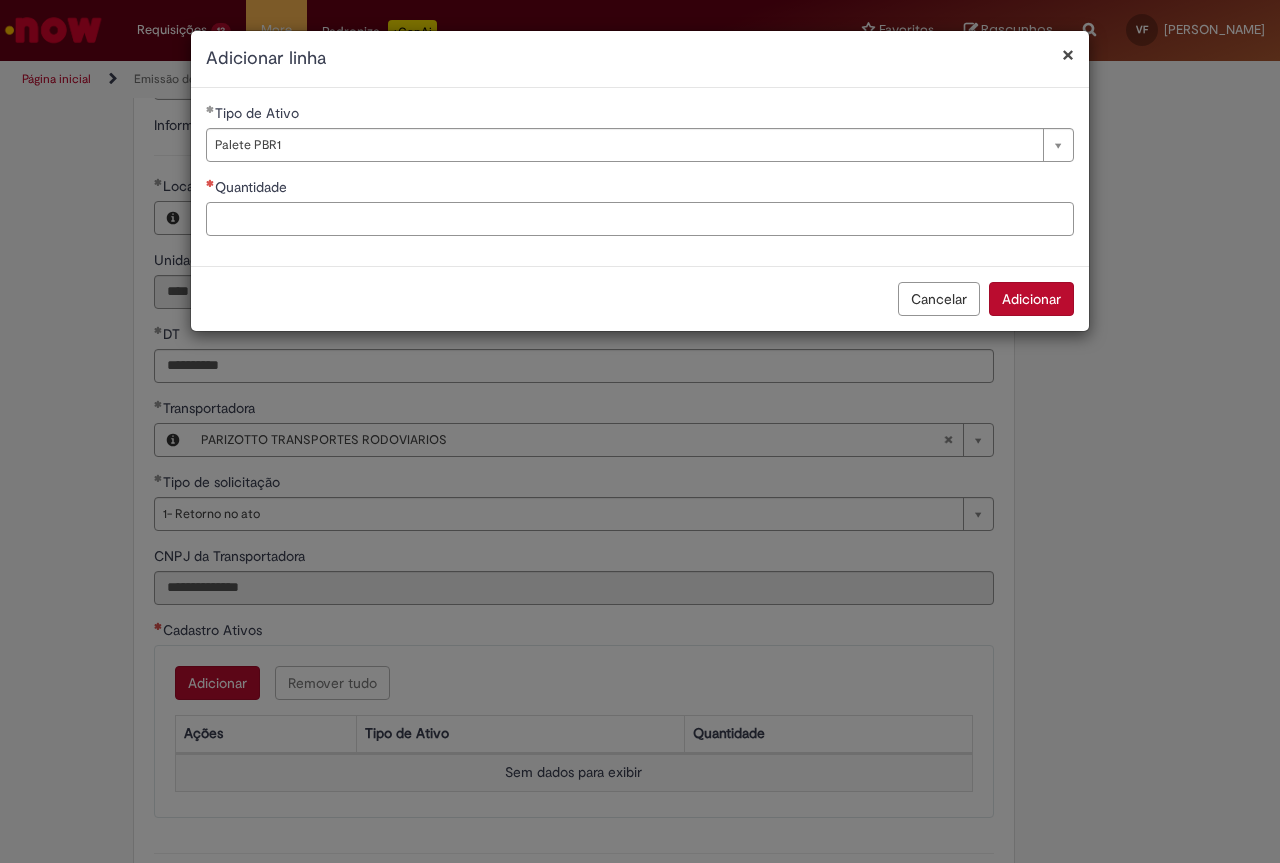 click on "Quantidade" at bounding box center (640, 219) 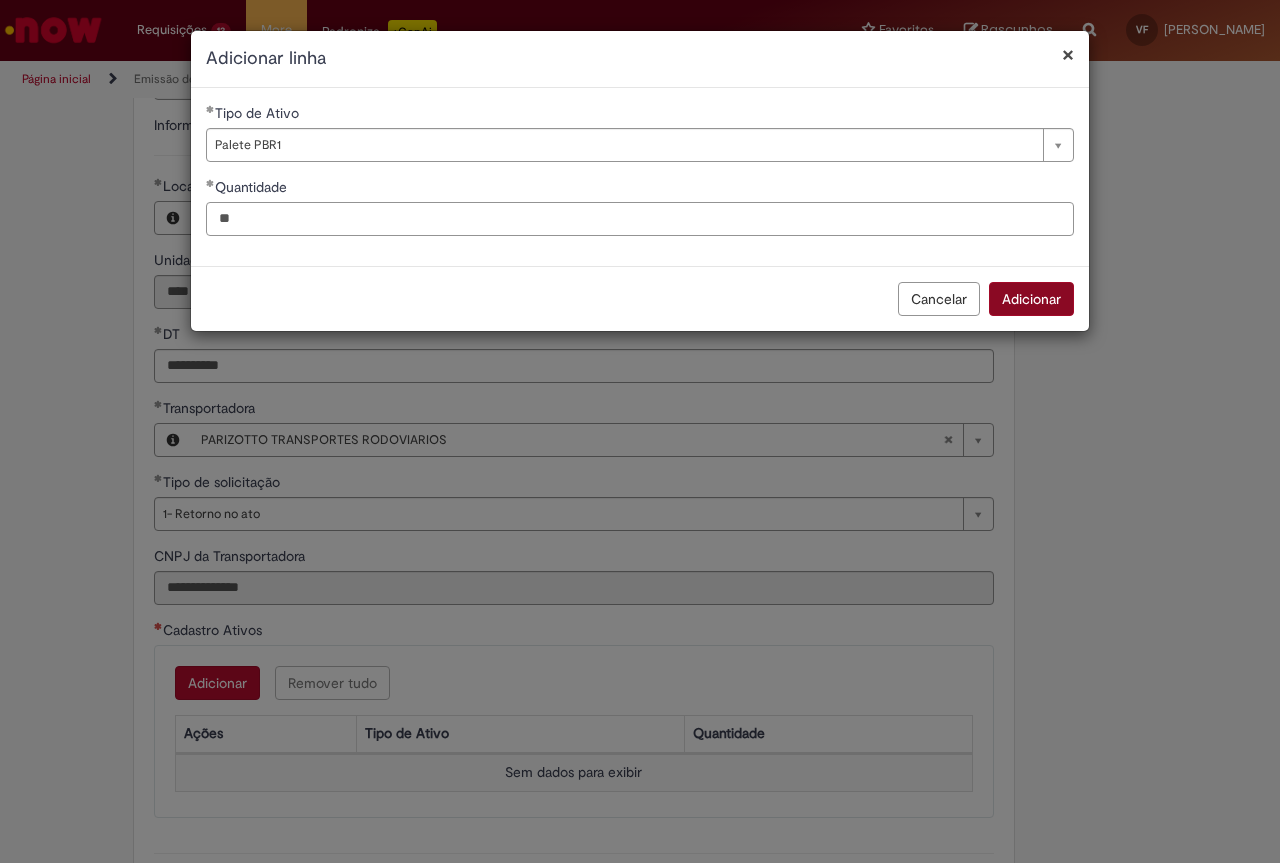 type on "**" 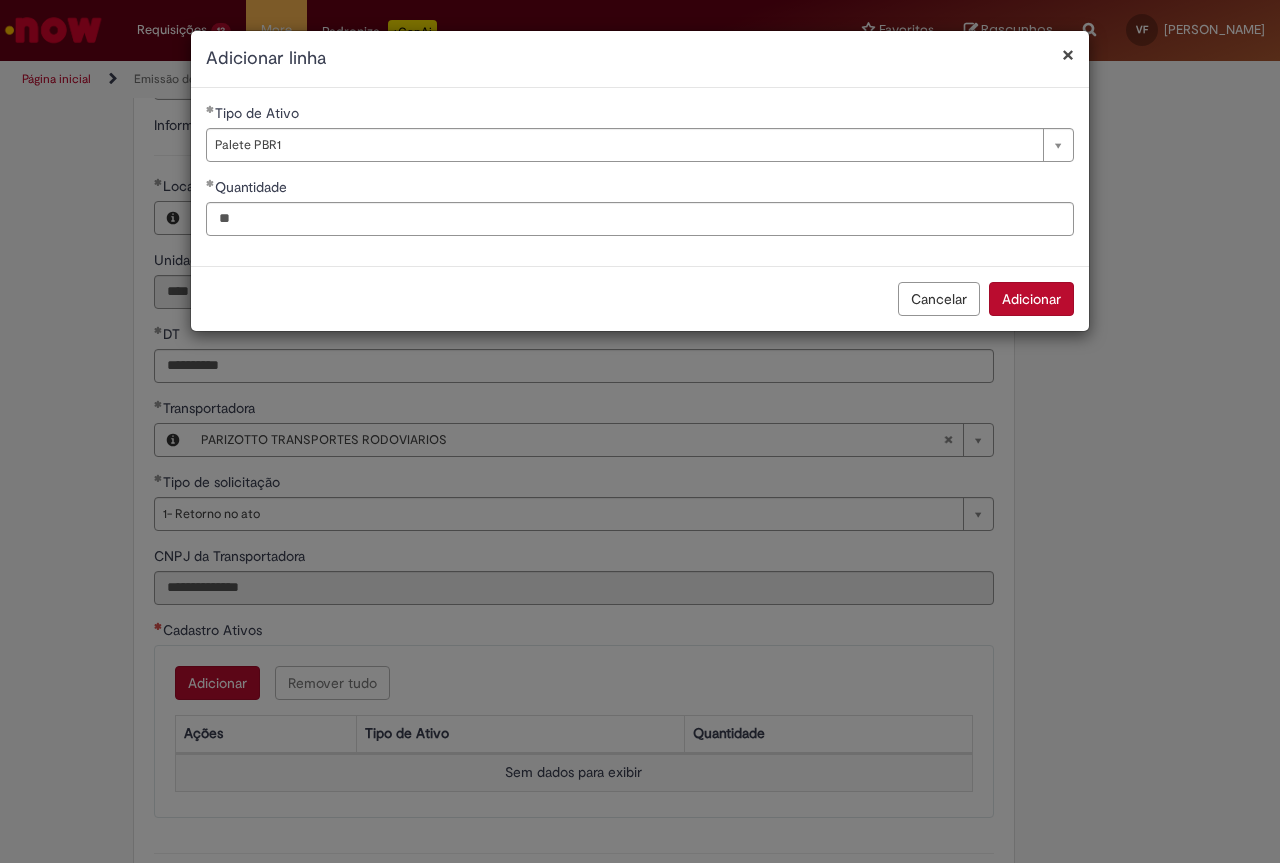 click on "Adicionar" at bounding box center (1031, 299) 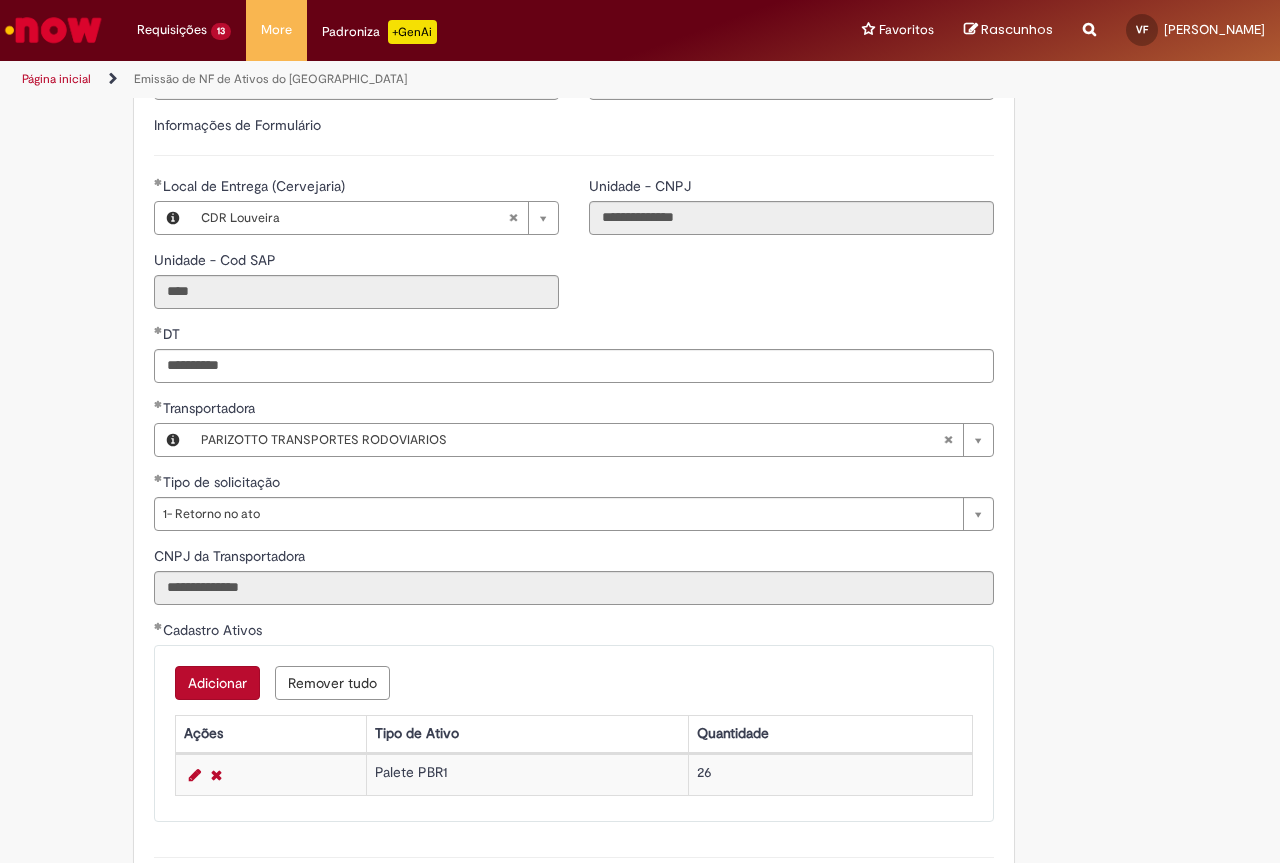 click on "Adicionar" at bounding box center (217, 683) 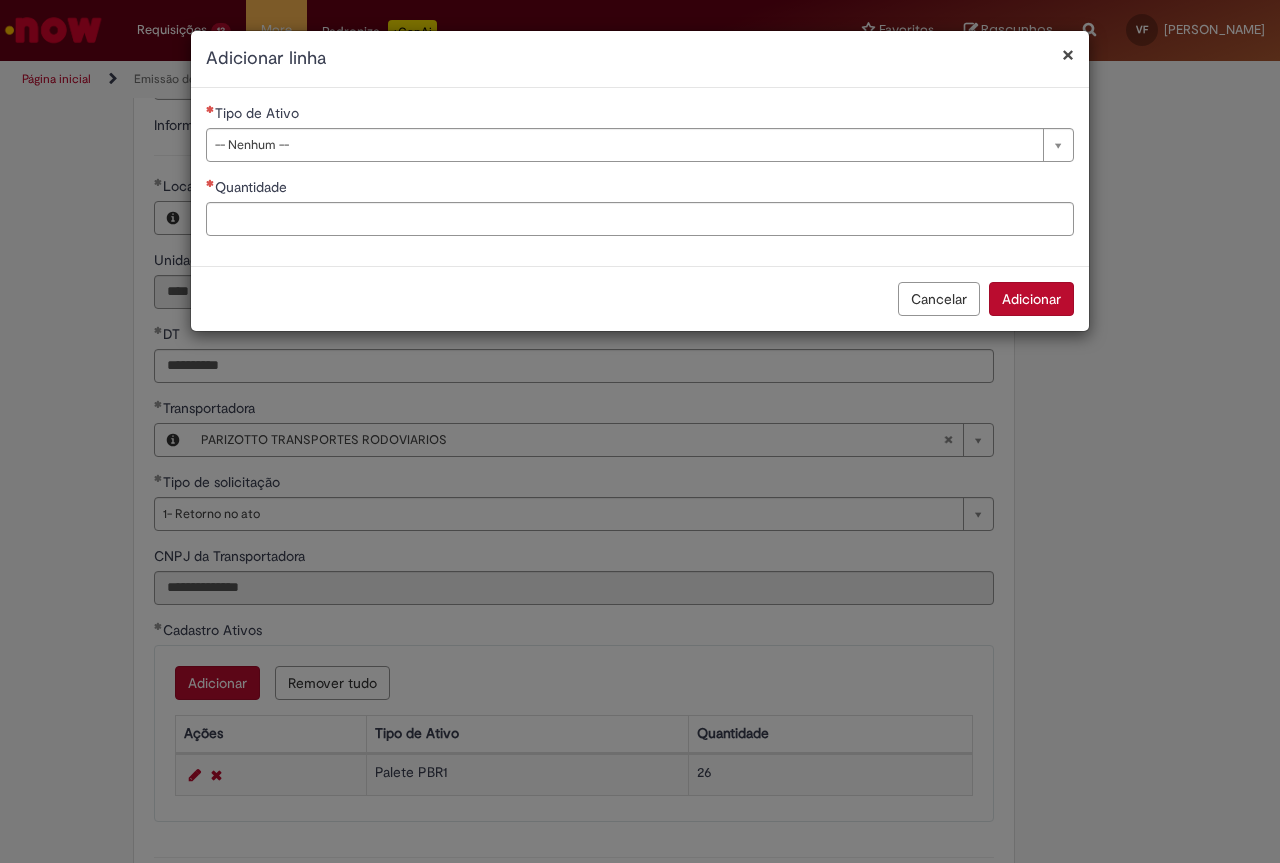 drag, startPoint x: 302, startPoint y: 141, endPoint x: 318, endPoint y: 188, distance: 49.648766 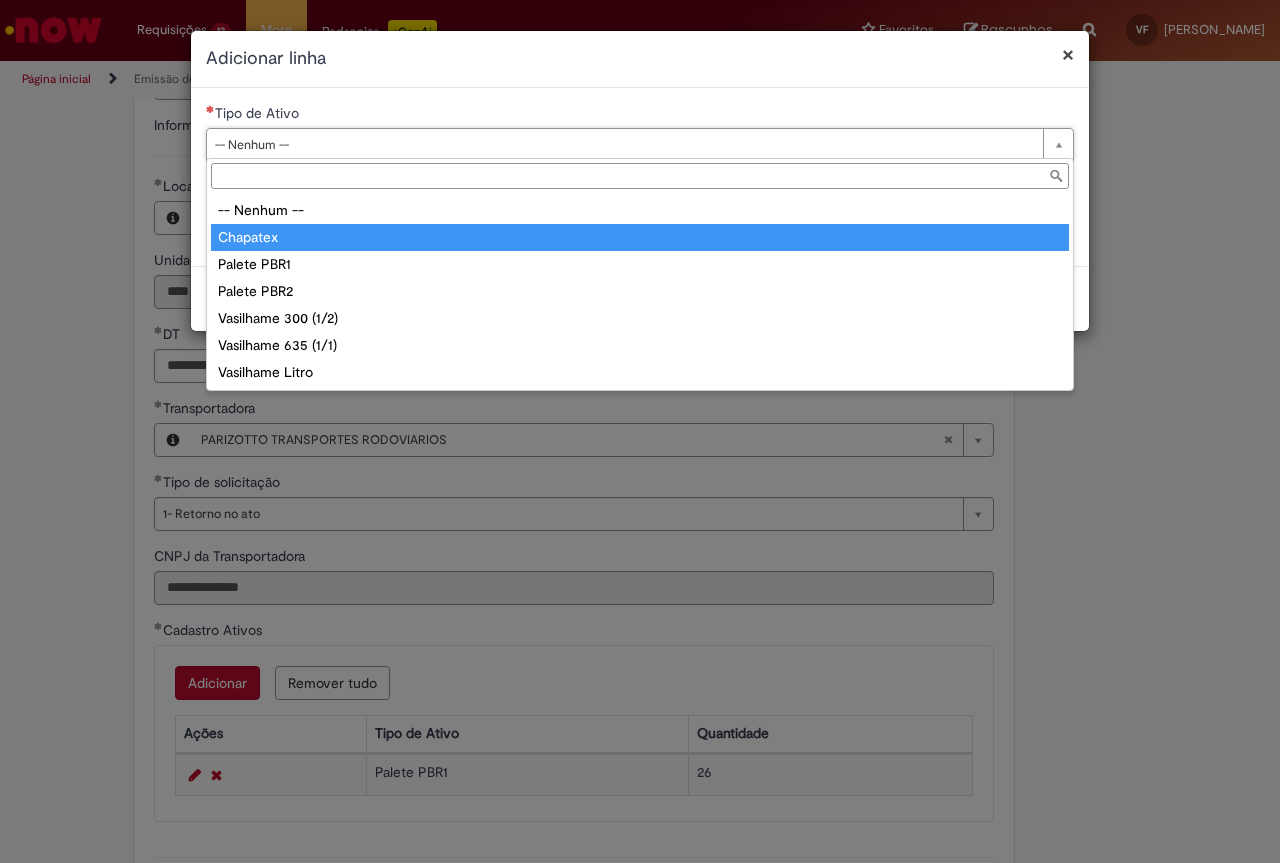 type on "********" 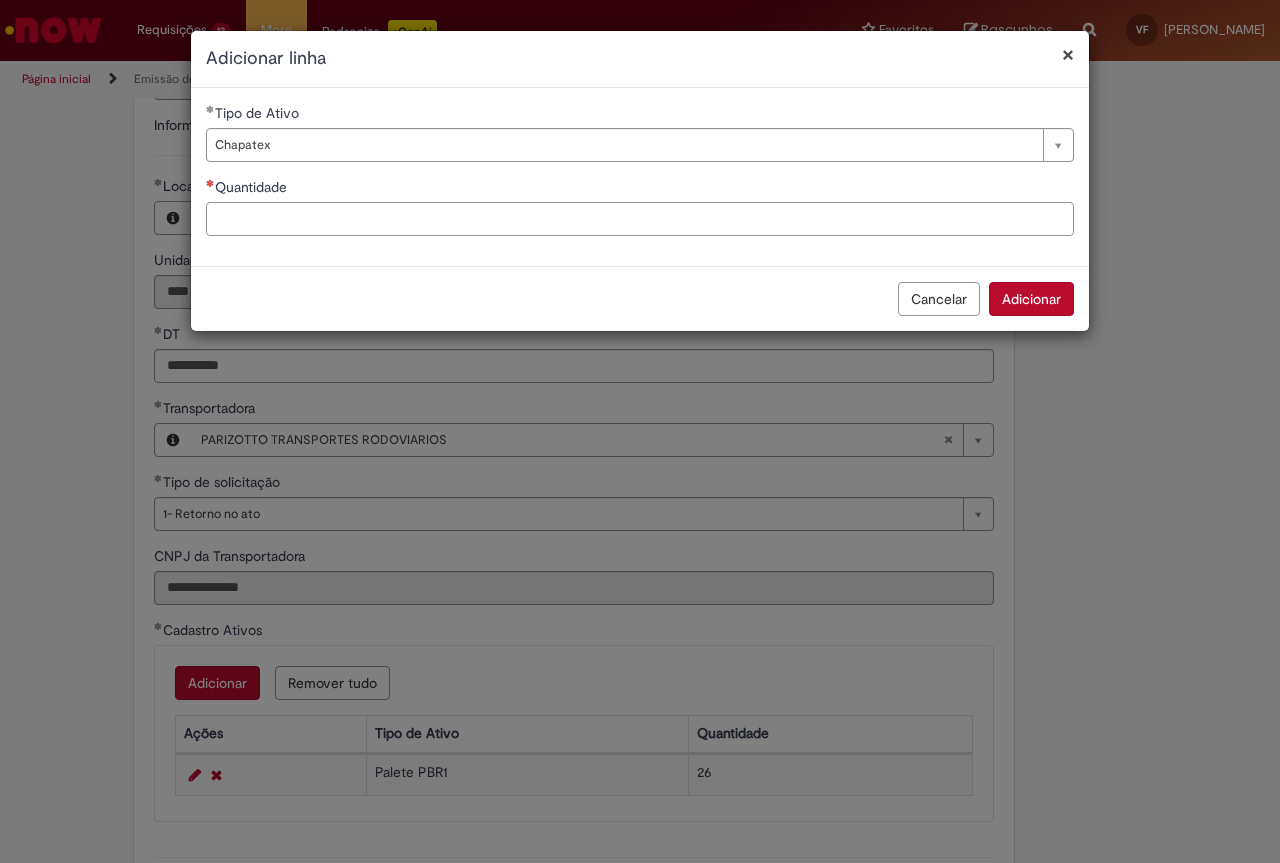 click on "Quantidade" at bounding box center (640, 219) 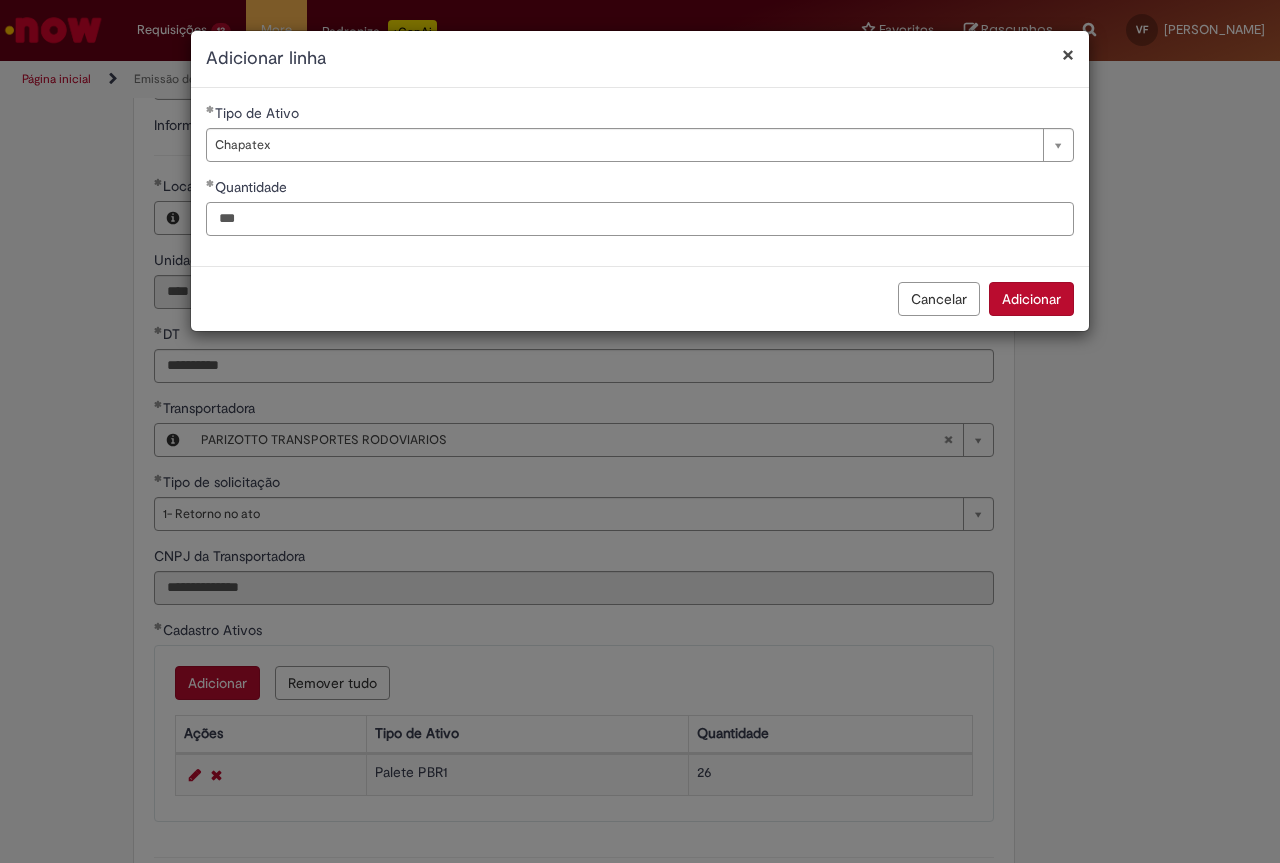 type on "***" 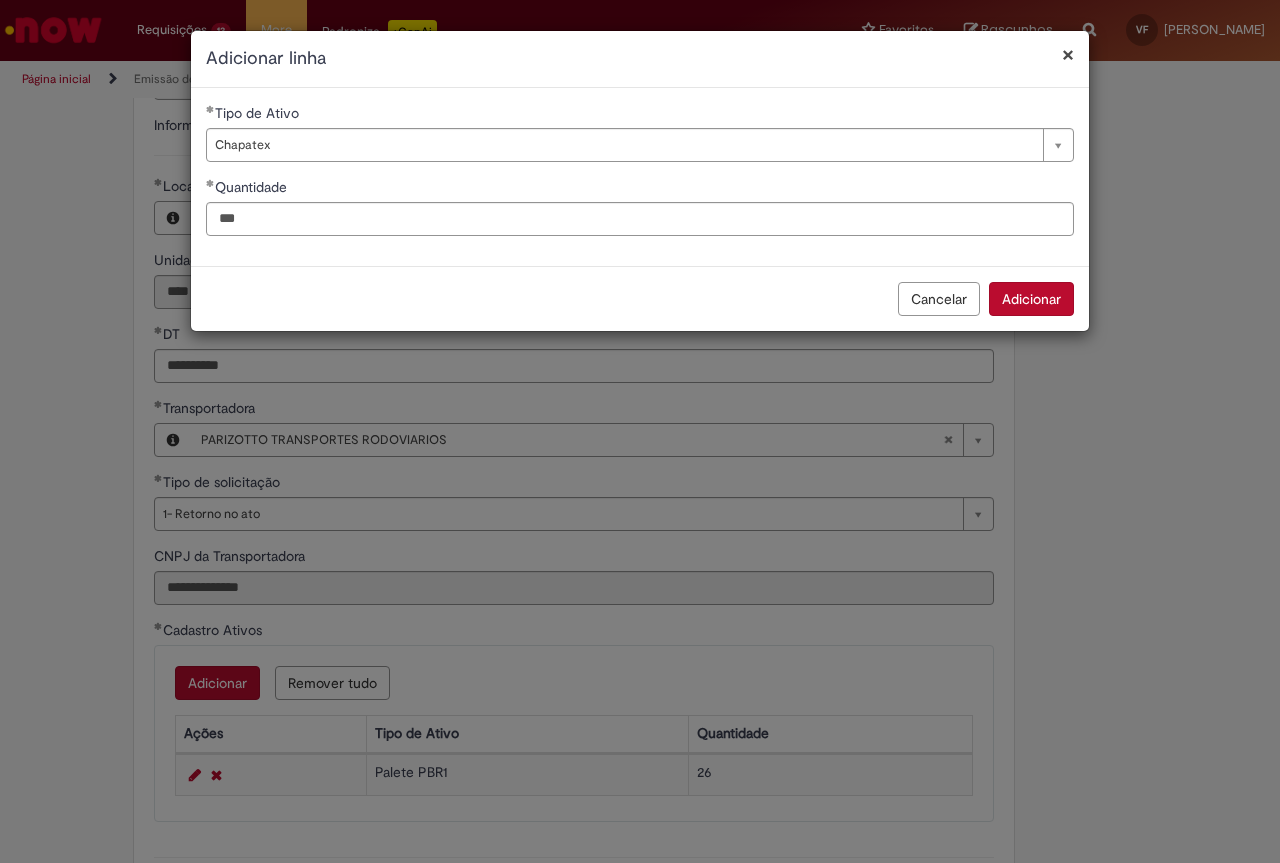 drag, startPoint x: 1055, startPoint y: 274, endPoint x: 1055, endPoint y: 292, distance: 18 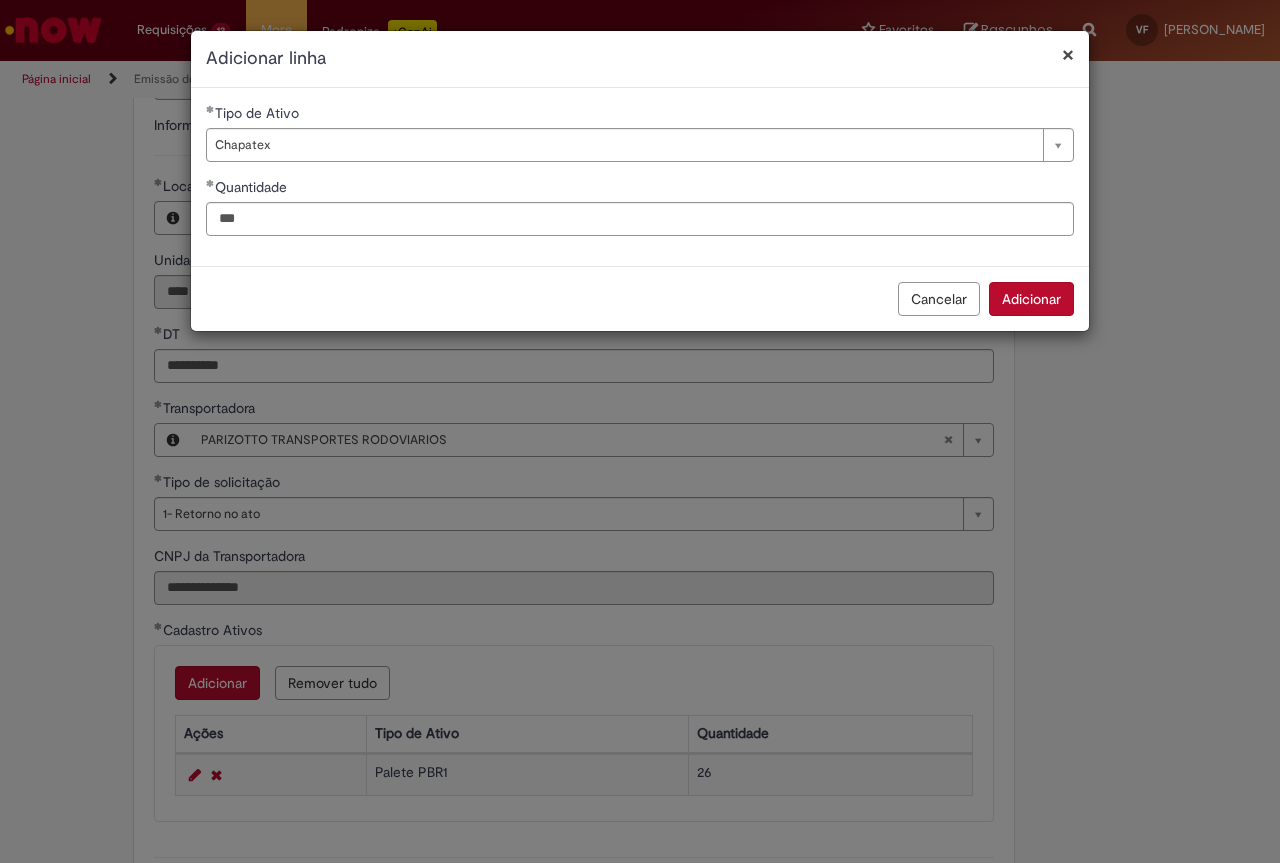 click on "Adicionar" at bounding box center (1031, 299) 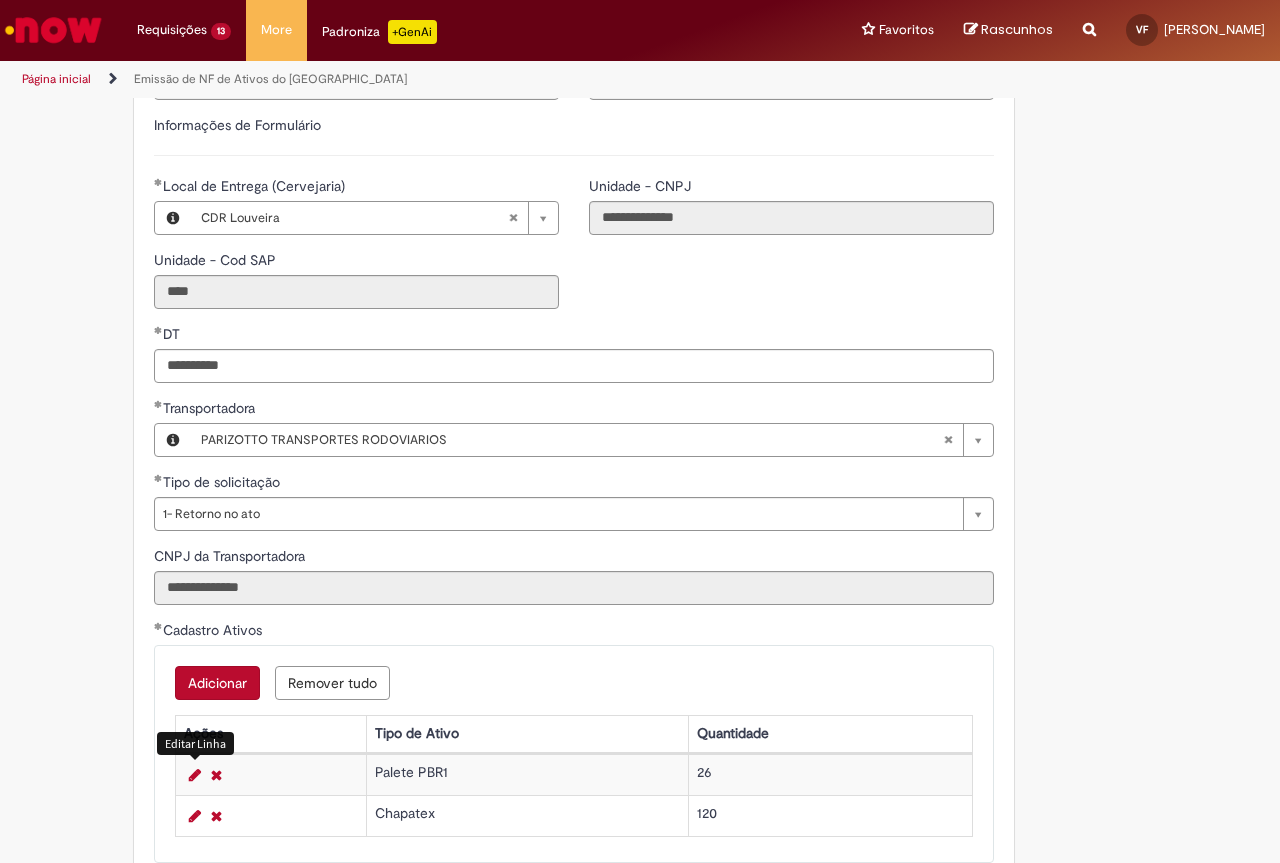 scroll, scrollTop: 800, scrollLeft: 0, axis: vertical 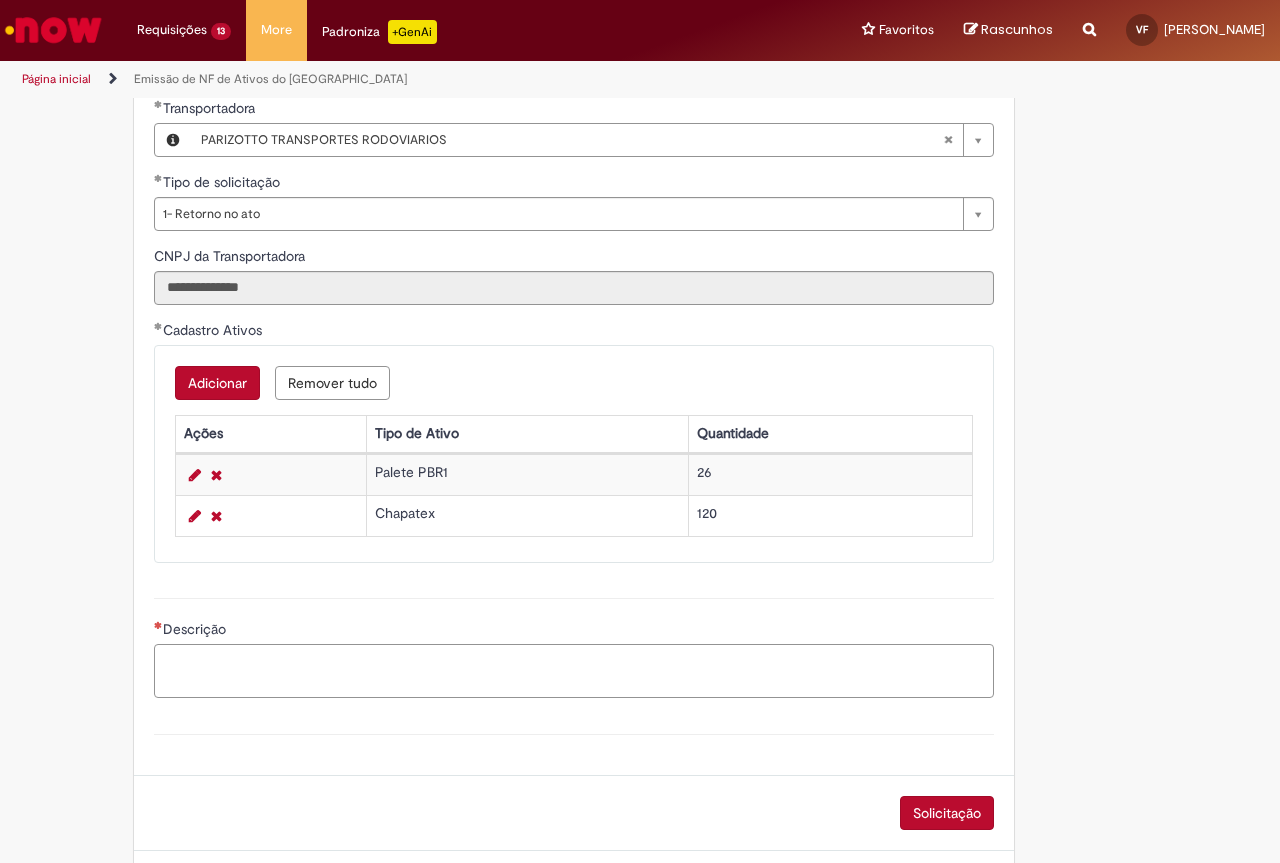 click on "Descrição" at bounding box center [574, 671] 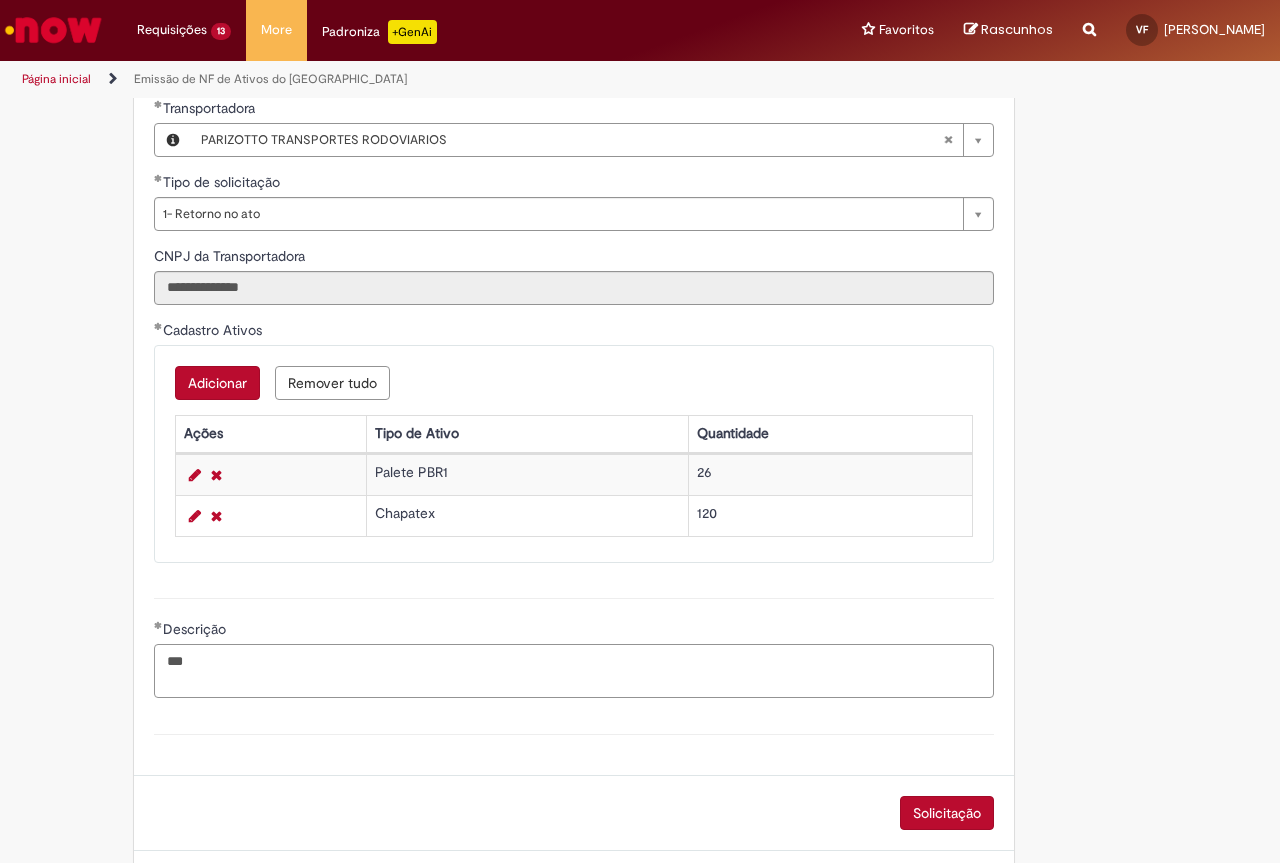 paste on "**********" 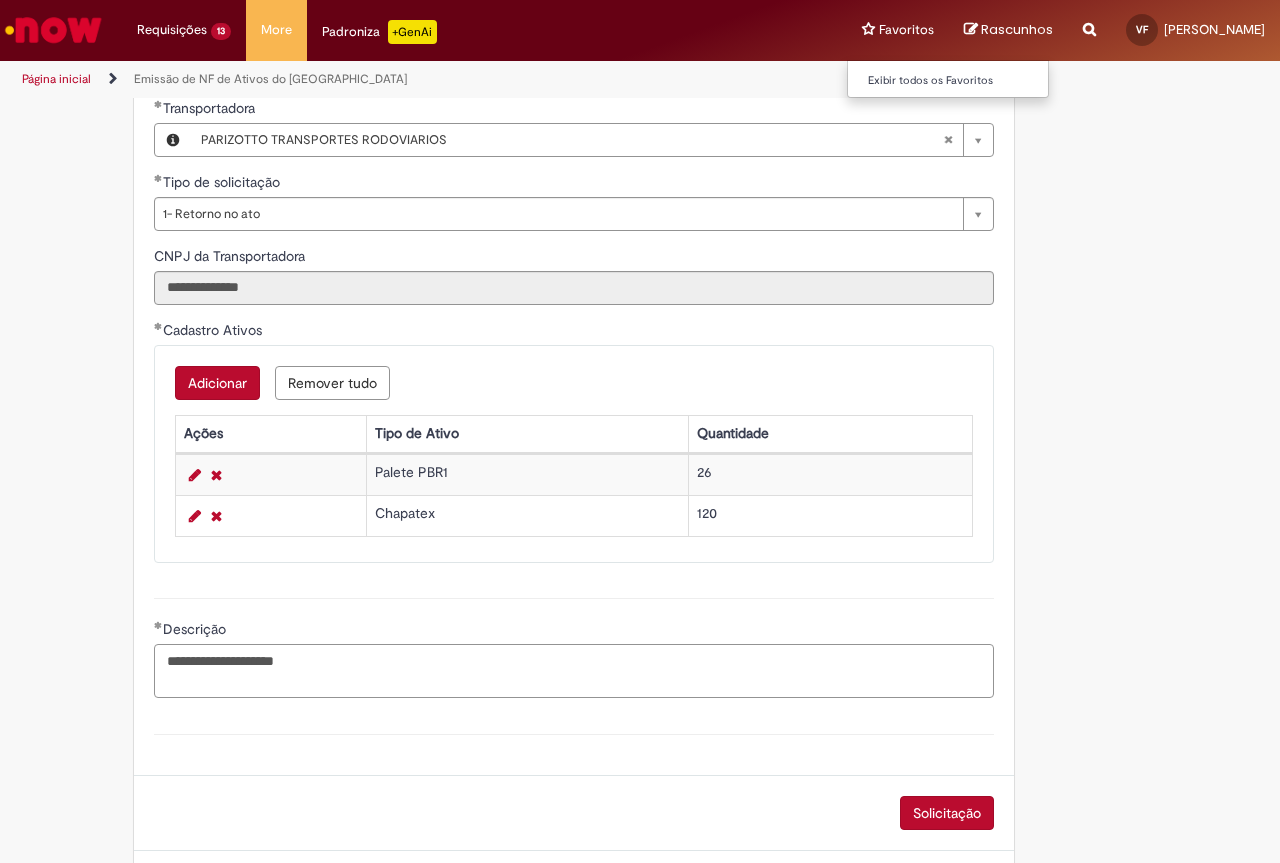 type on "**********" 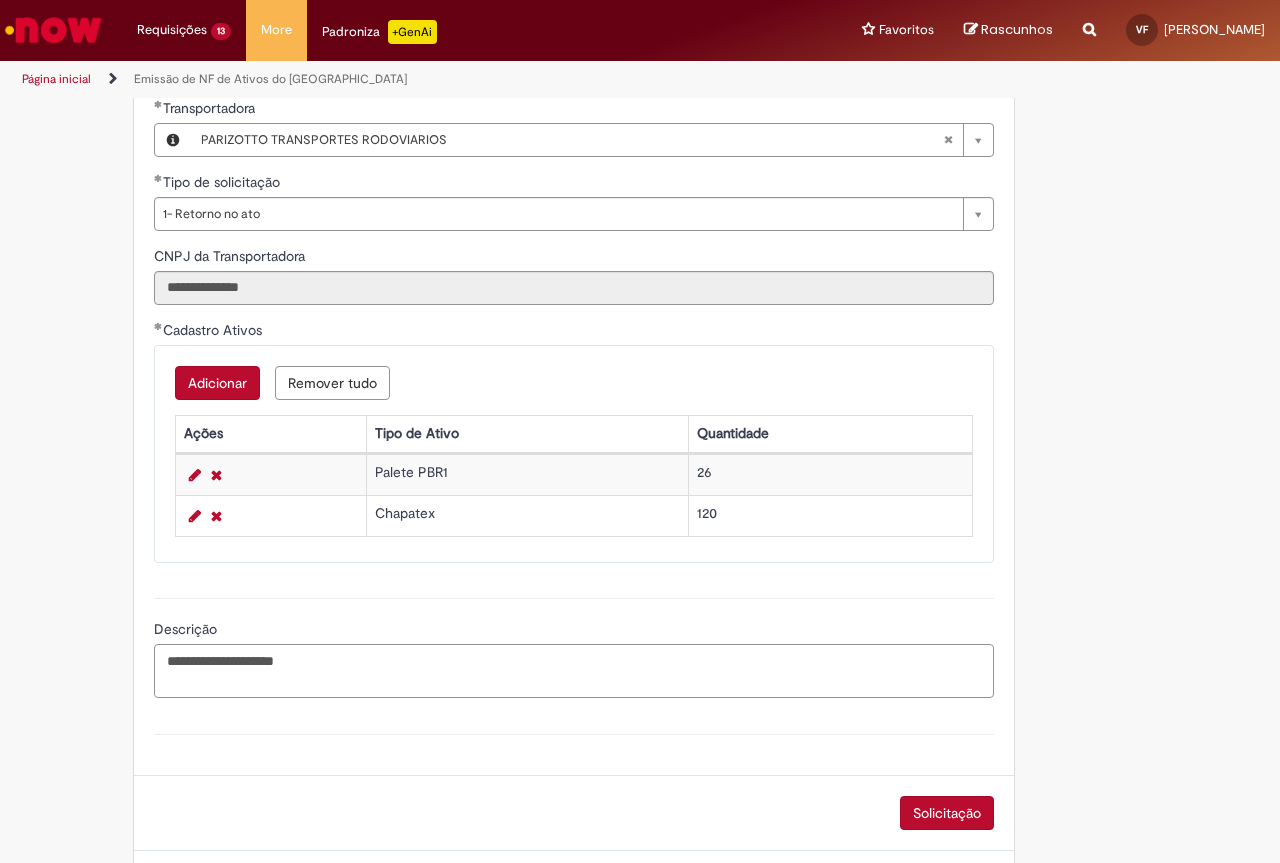 scroll, scrollTop: 897, scrollLeft: 0, axis: vertical 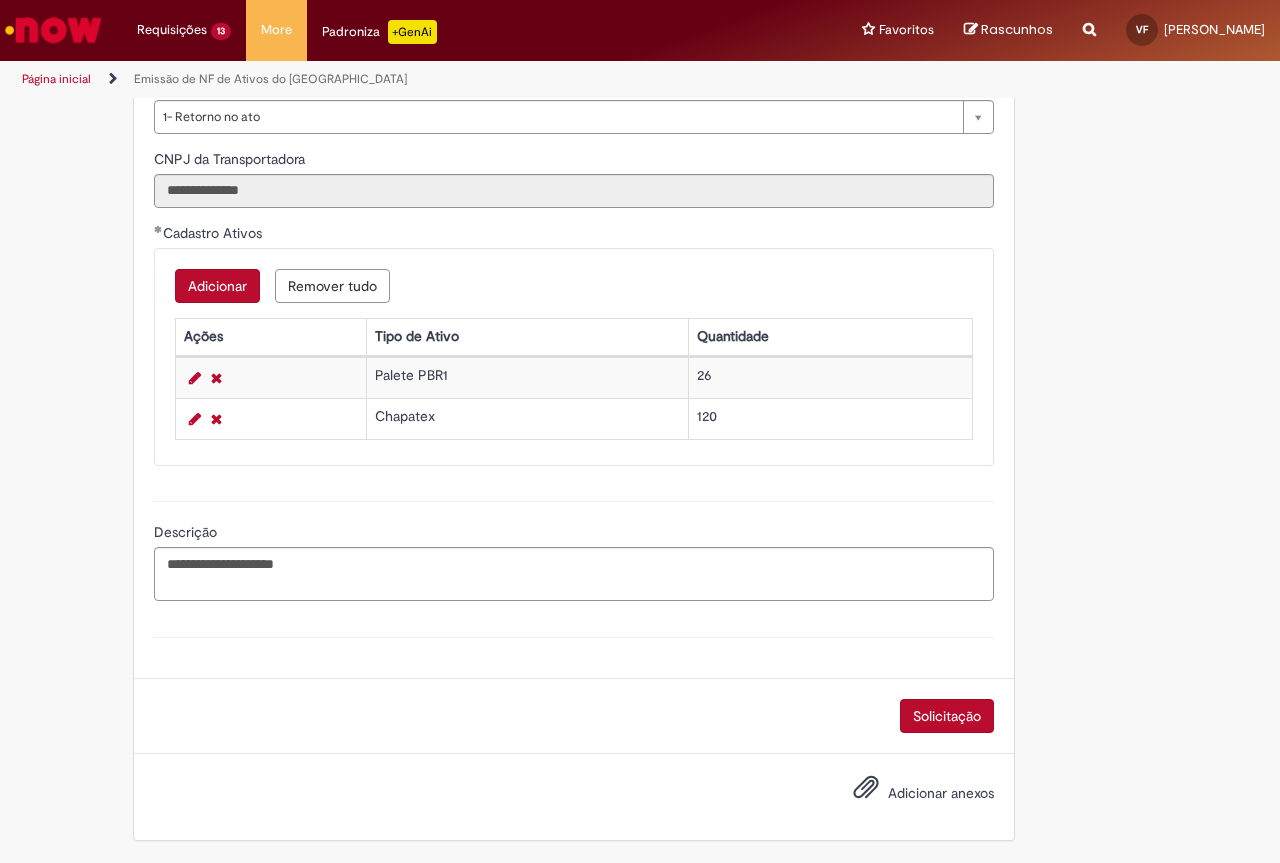 click on "Adicionar anexos" at bounding box center [941, 793] 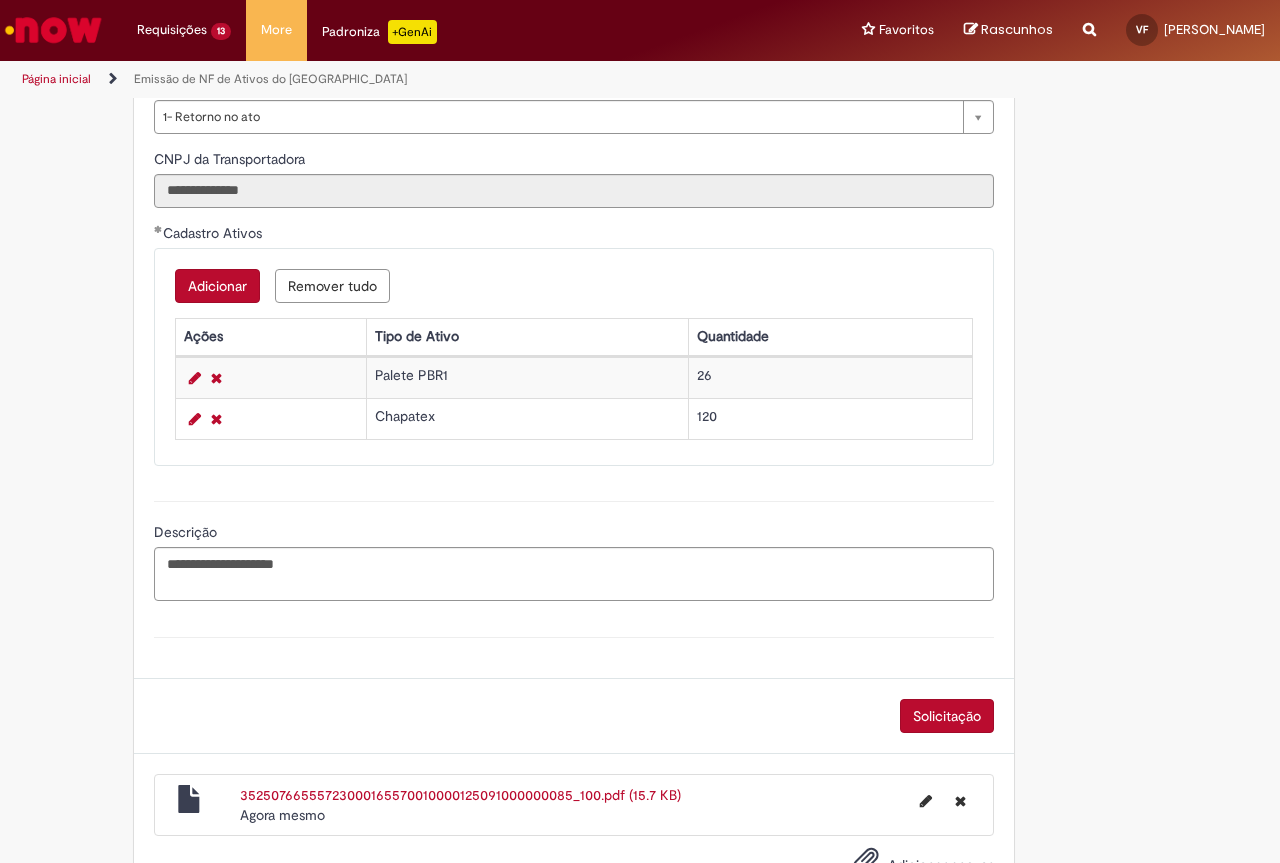 drag, startPoint x: 919, startPoint y: 718, endPoint x: 1037, endPoint y: 750, distance: 122.26202 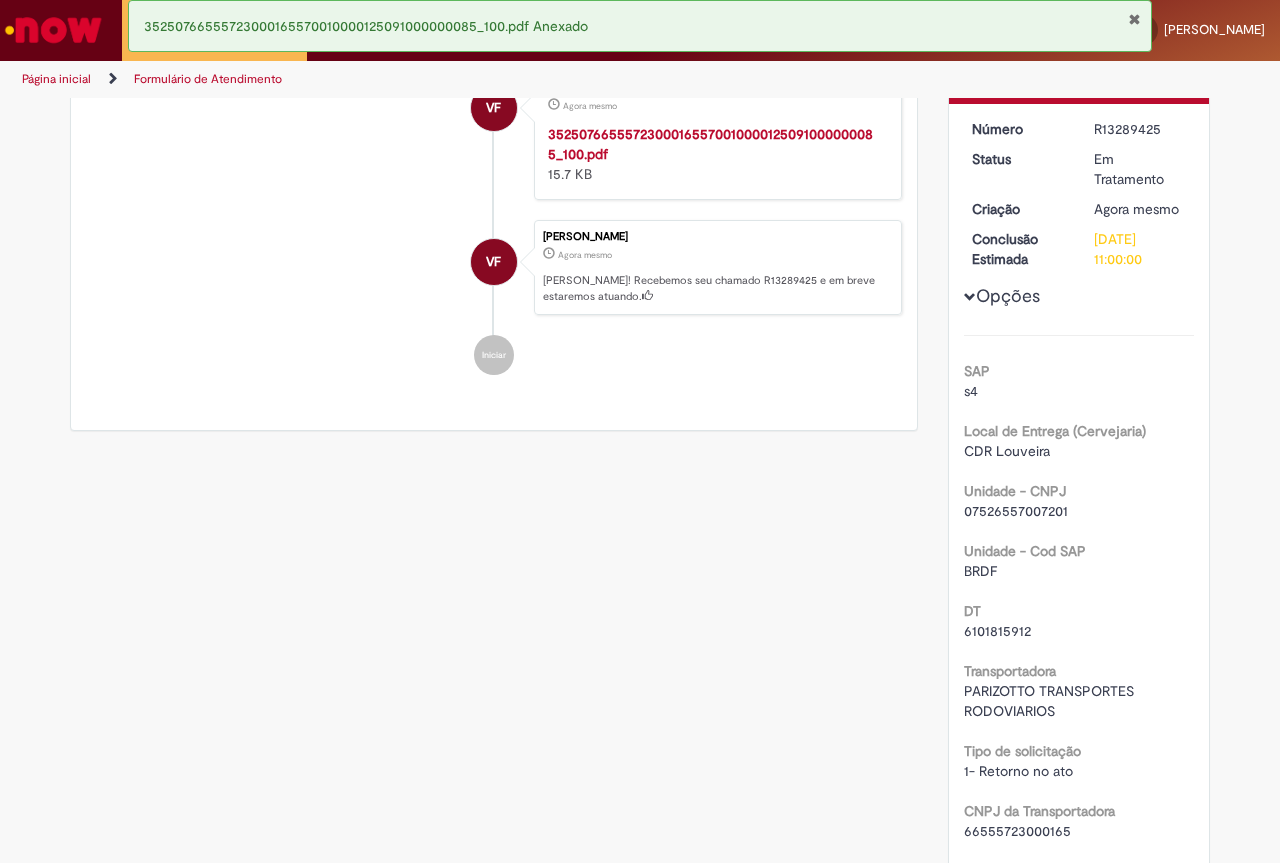 scroll, scrollTop: 0, scrollLeft: 0, axis: both 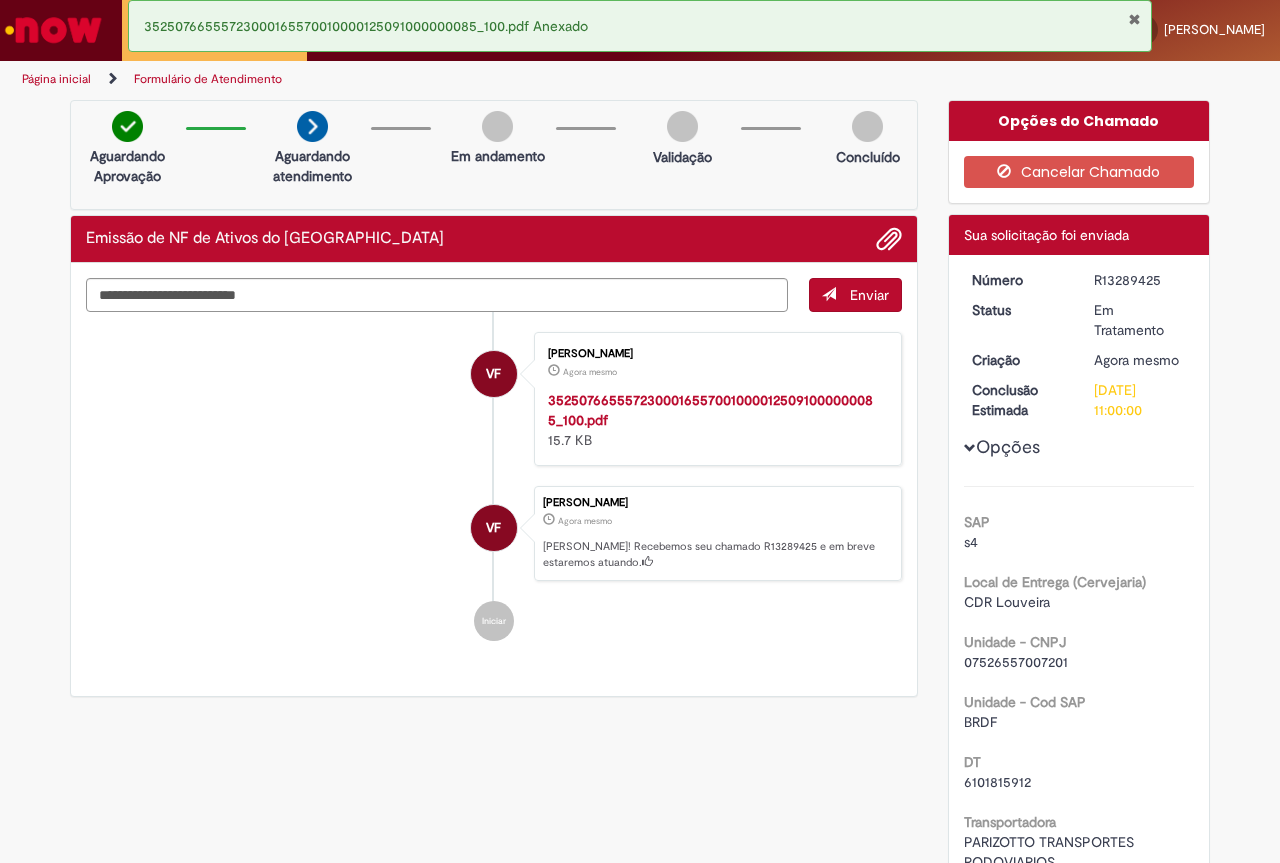 click at bounding box center [53, 30] 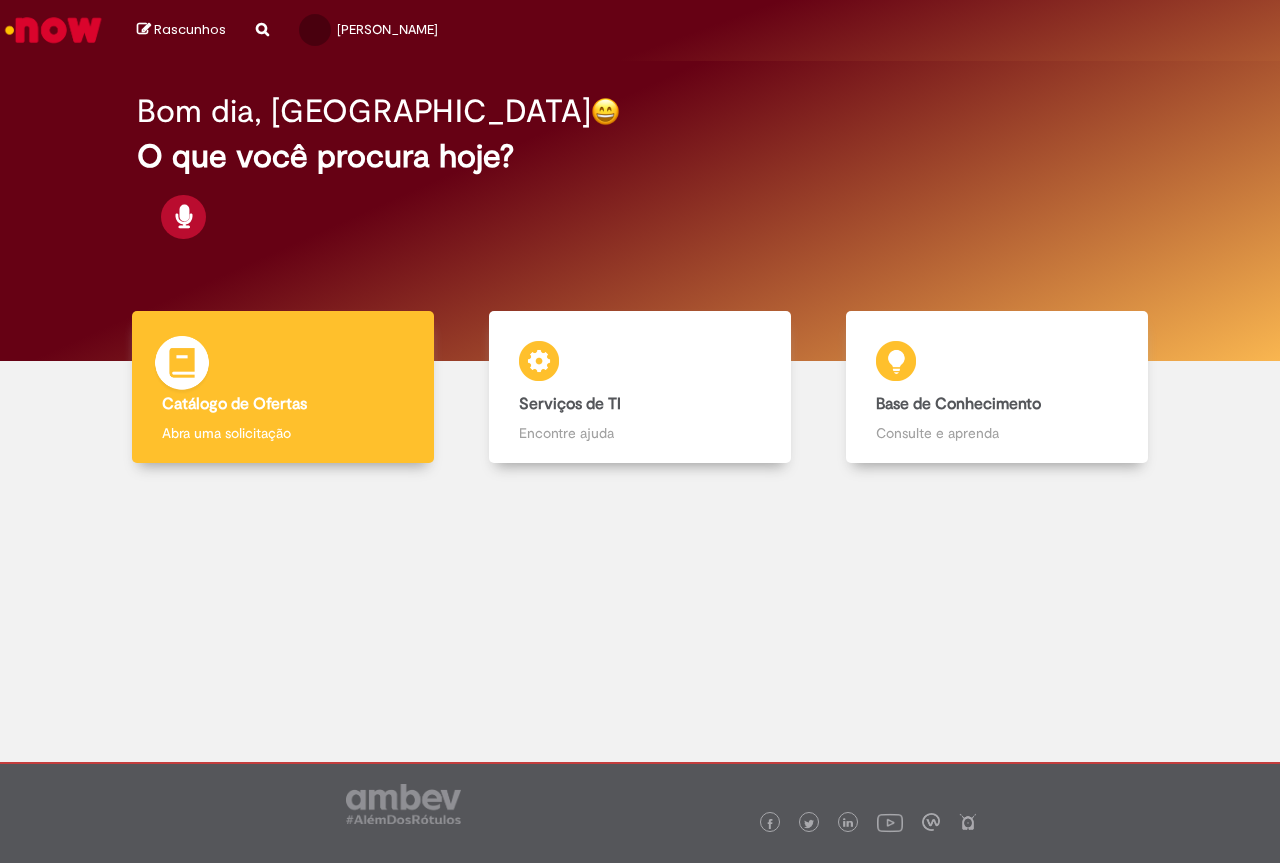 scroll, scrollTop: 0, scrollLeft: 0, axis: both 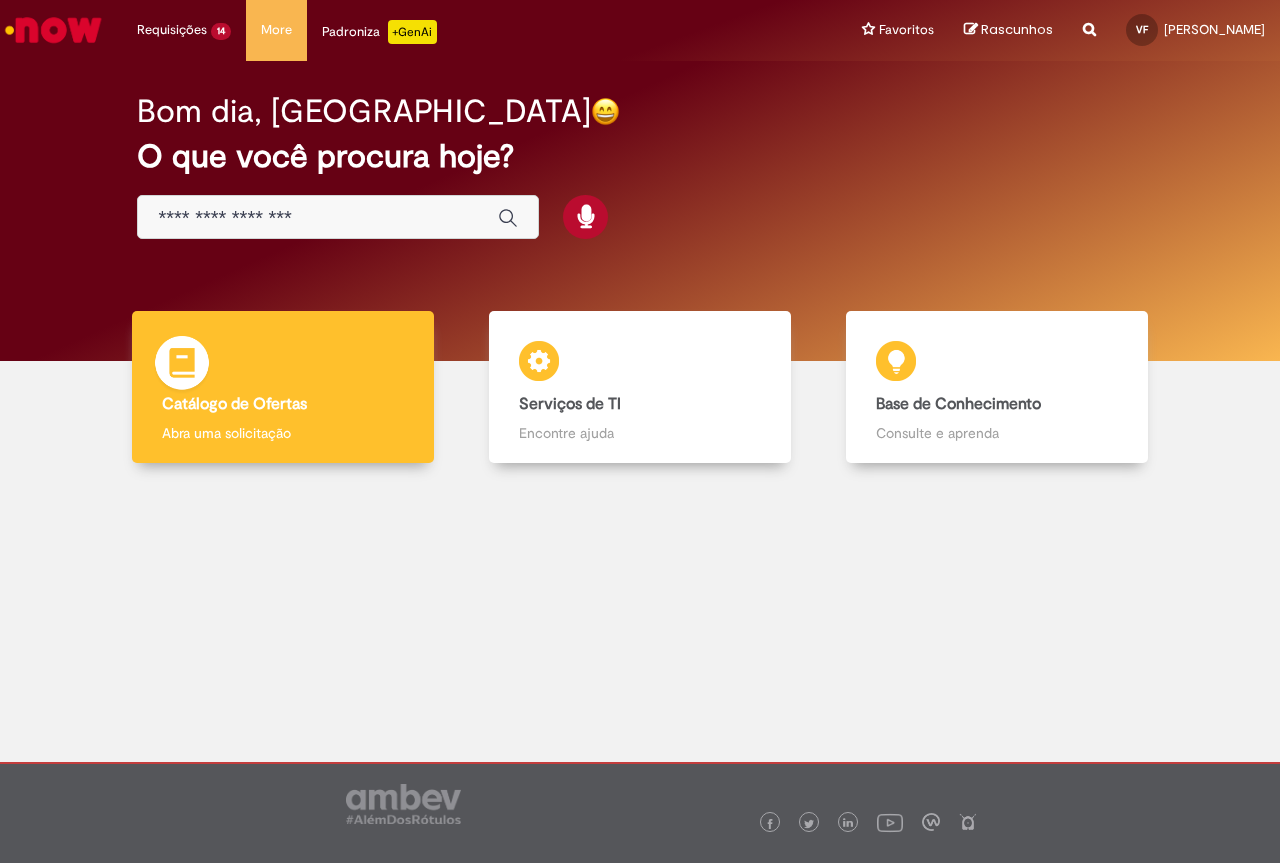 click on "Catálogo de Ofertas
Catálogo de Ofertas
Abra uma solicitação" at bounding box center [283, 387] 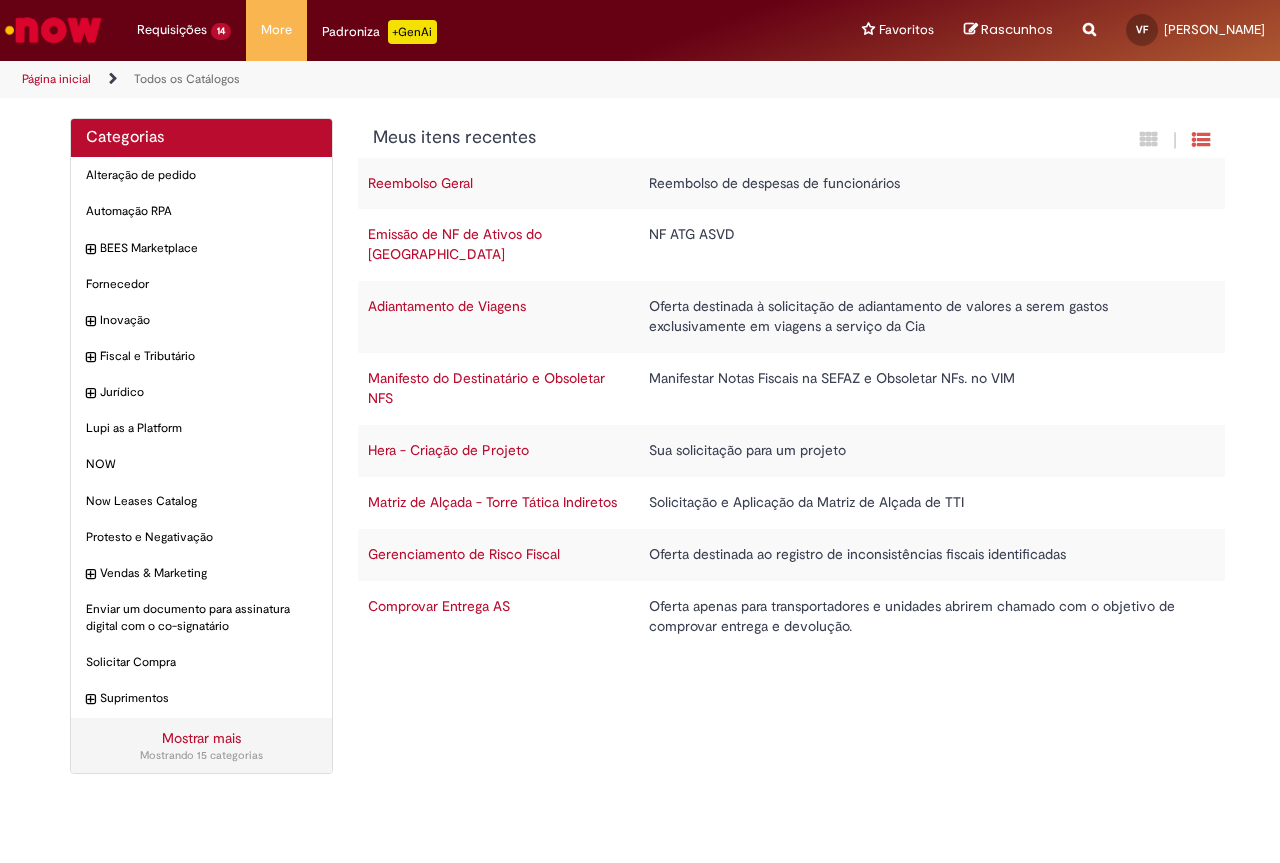 click on "Emissão de NF de Ativos do [GEOGRAPHIC_DATA]" at bounding box center [455, 244] 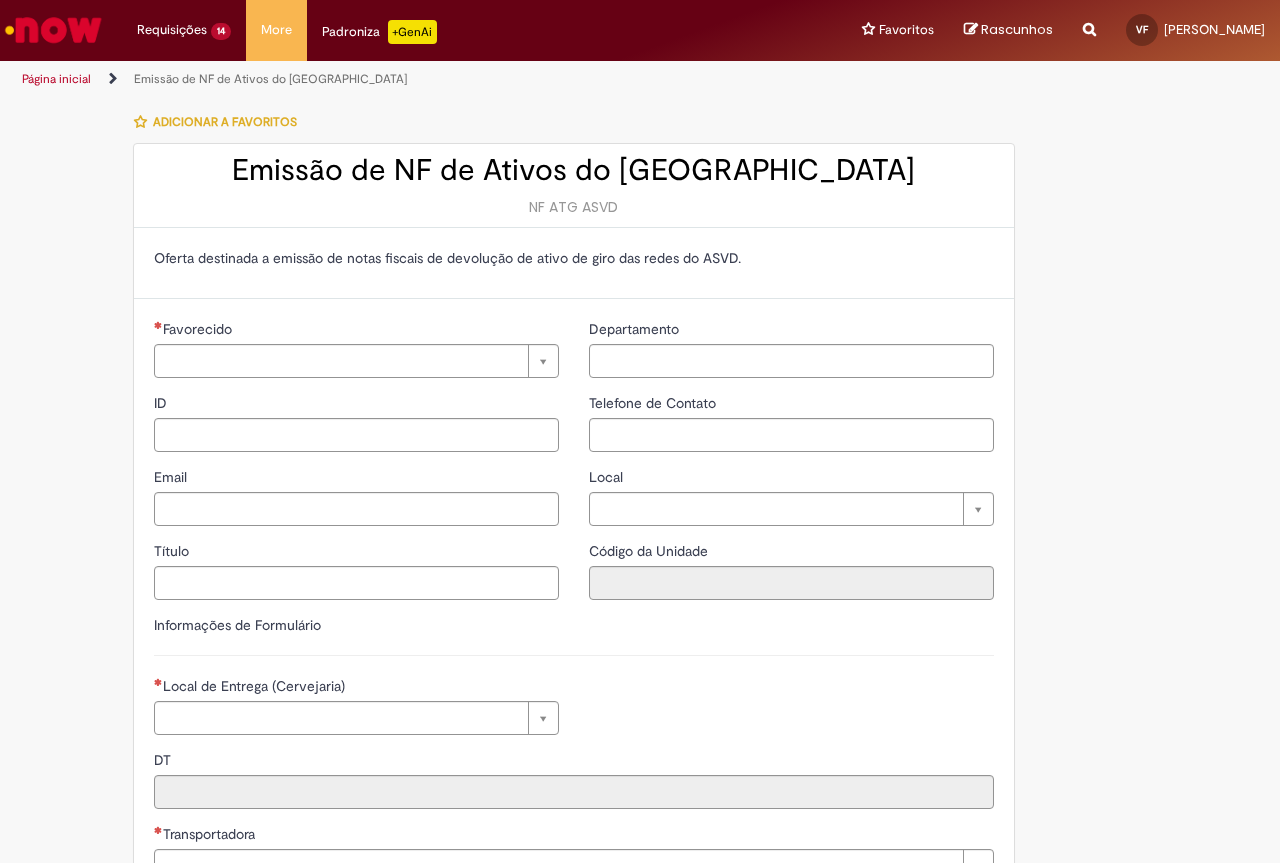 type on "**********" 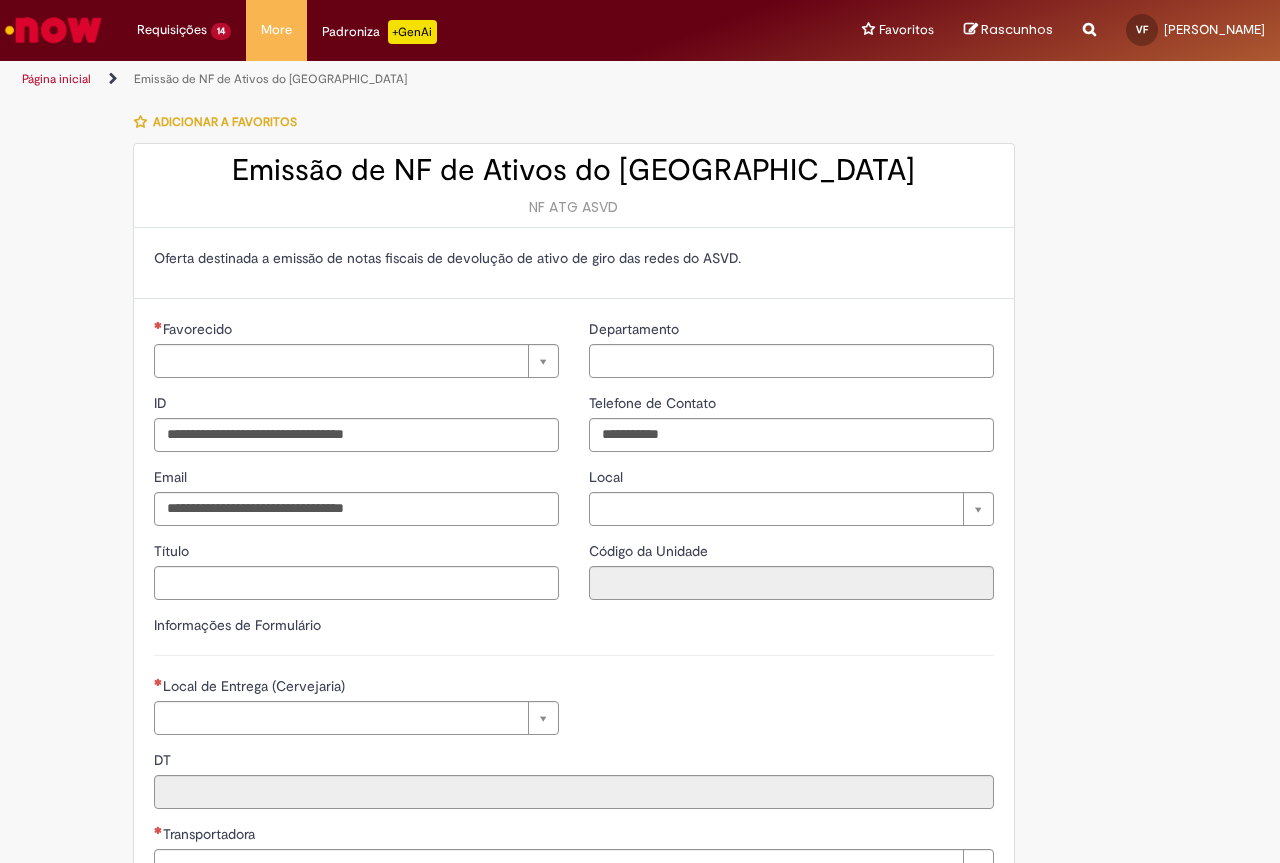type on "**********" 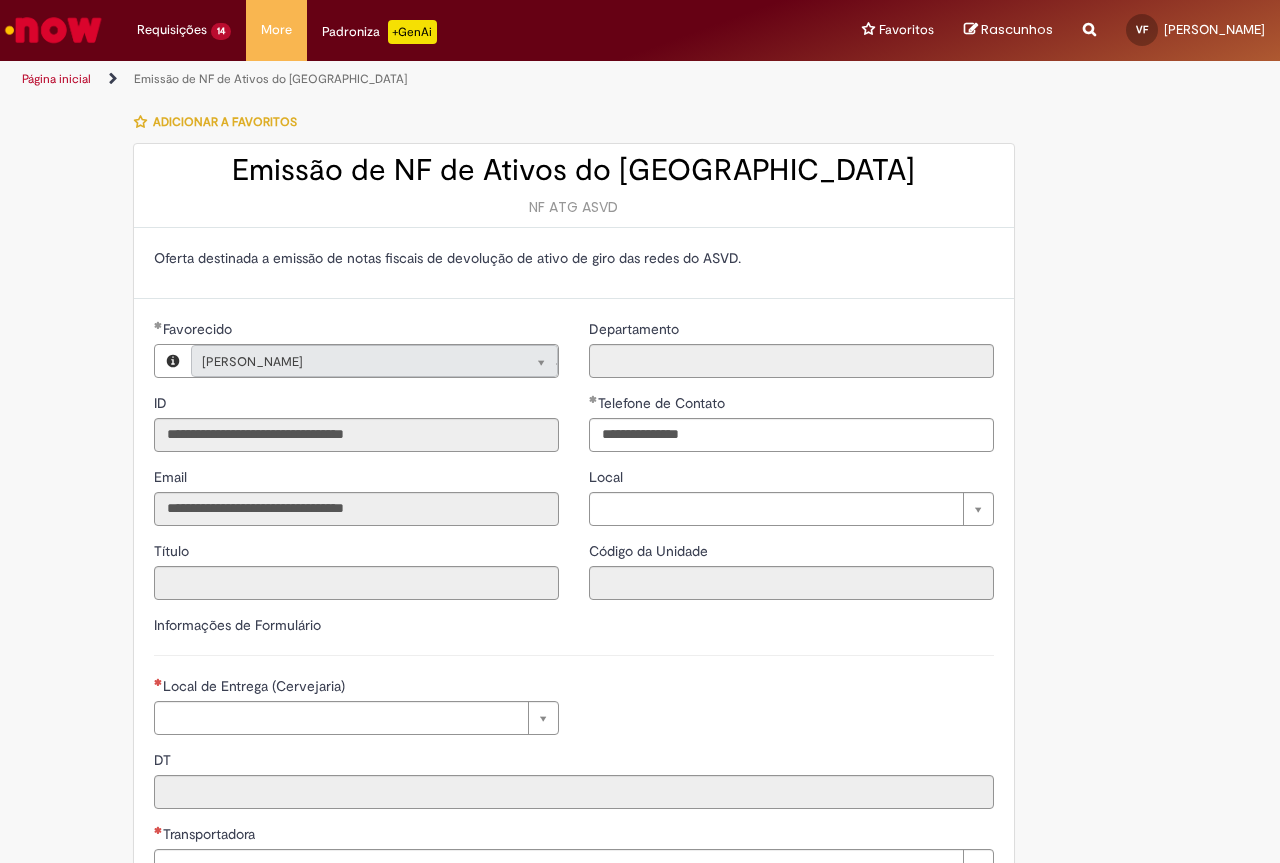 drag, startPoint x: 248, startPoint y: 742, endPoint x: 252, endPoint y: 727, distance: 15.524175 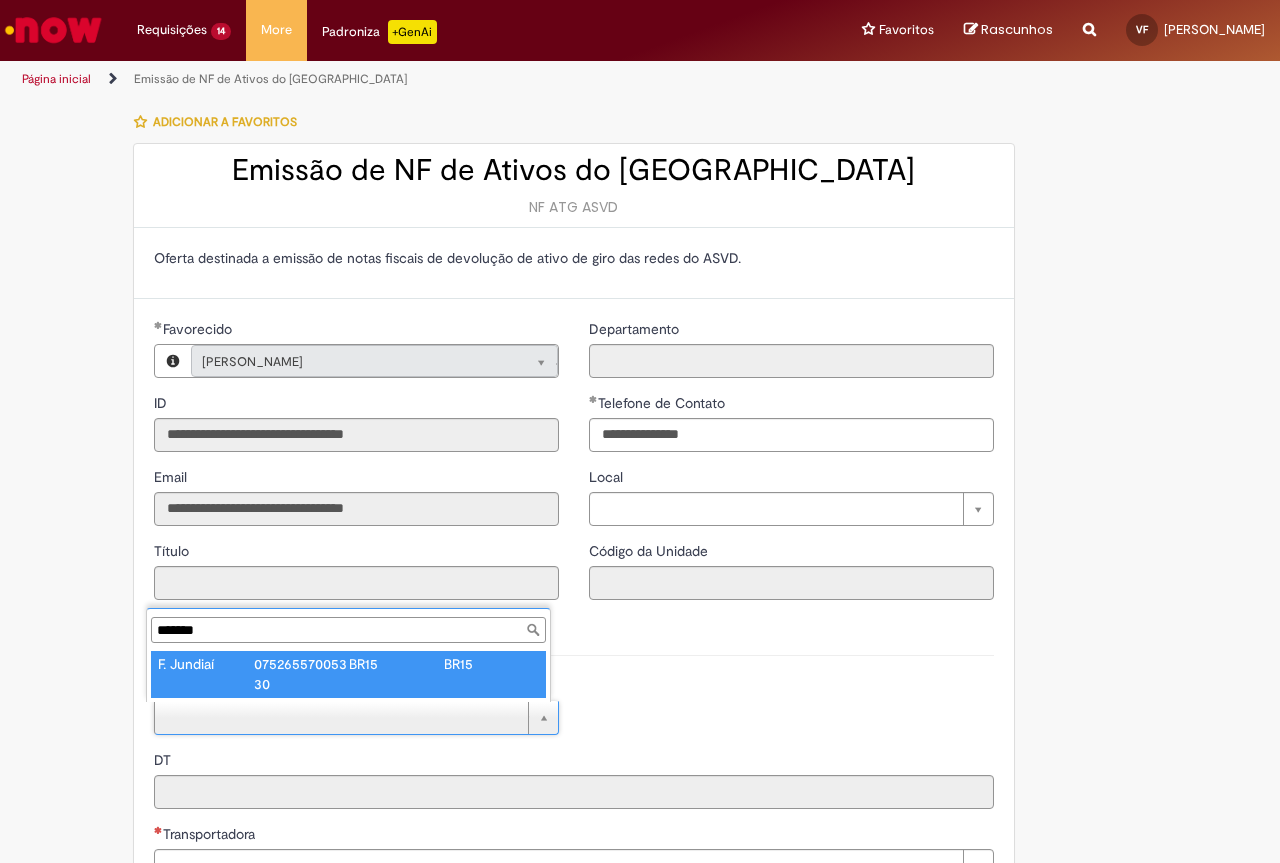 type on "*******" 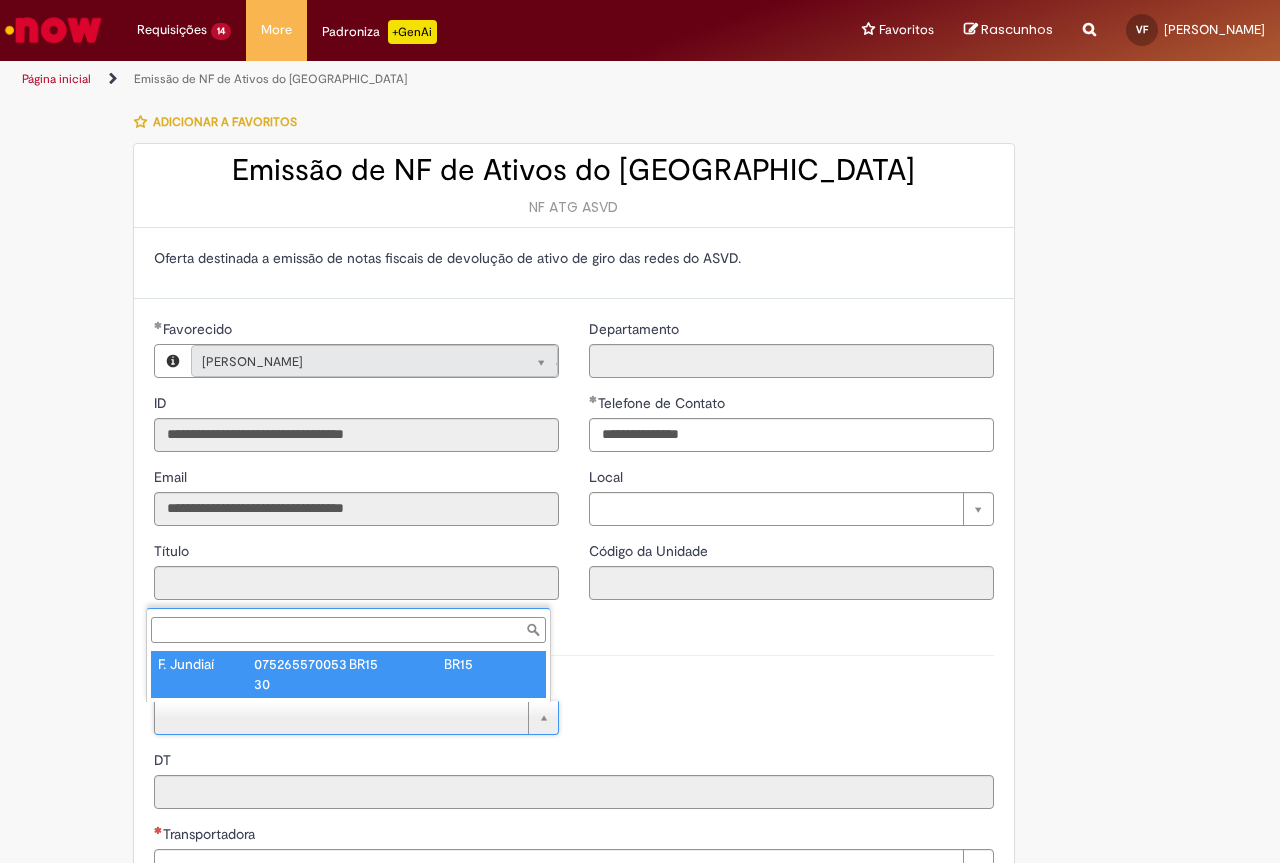 type on "****" 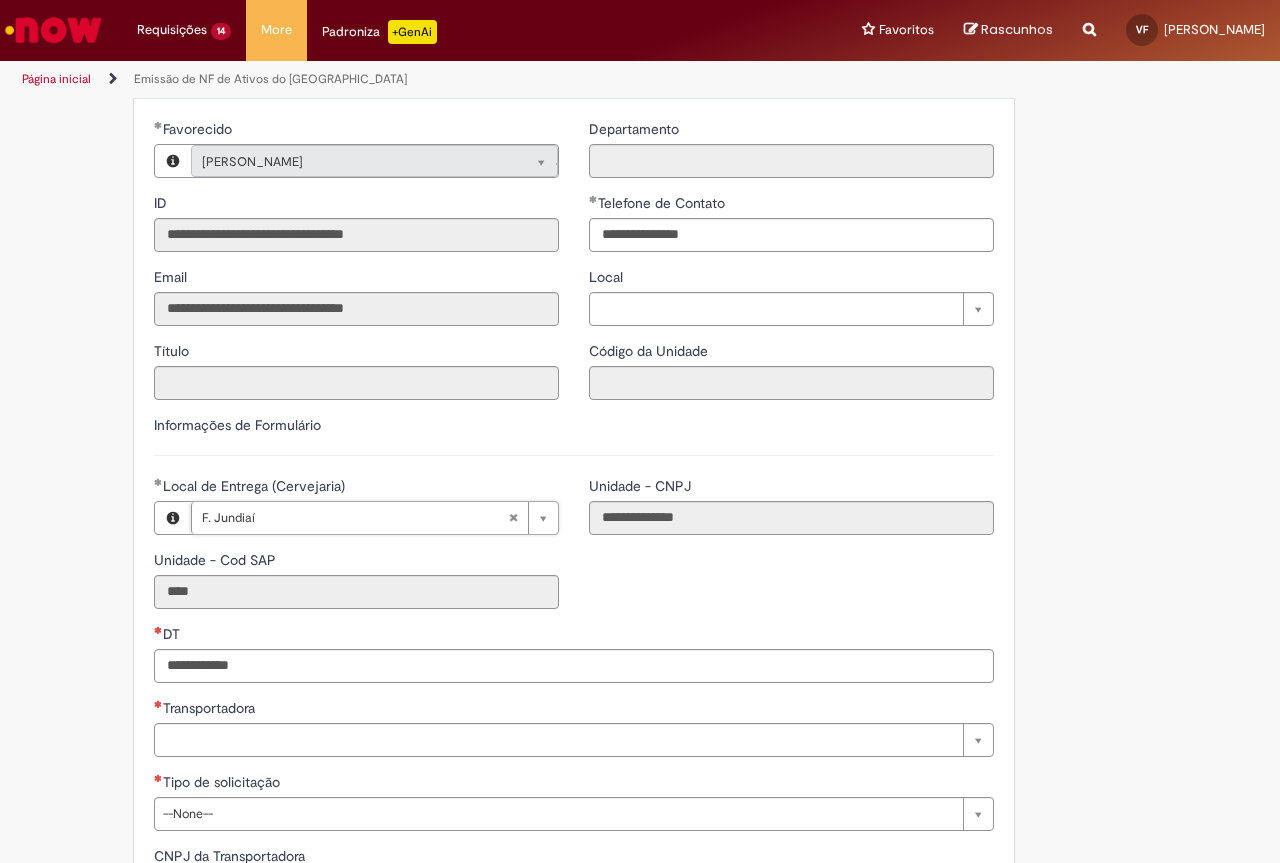 scroll, scrollTop: 300, scrollLeft: 0, axis: vertical 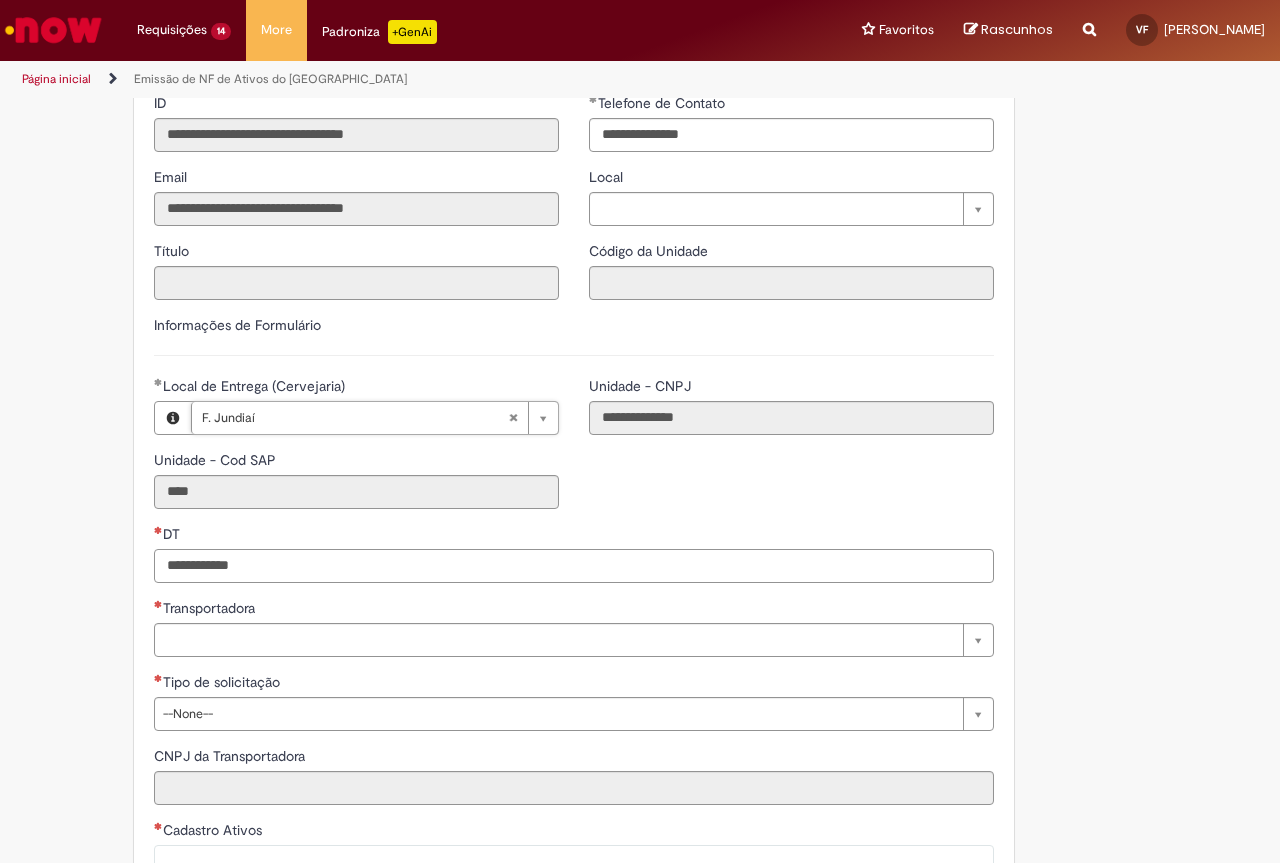 click on "DT" at bounding box center [574, 566] 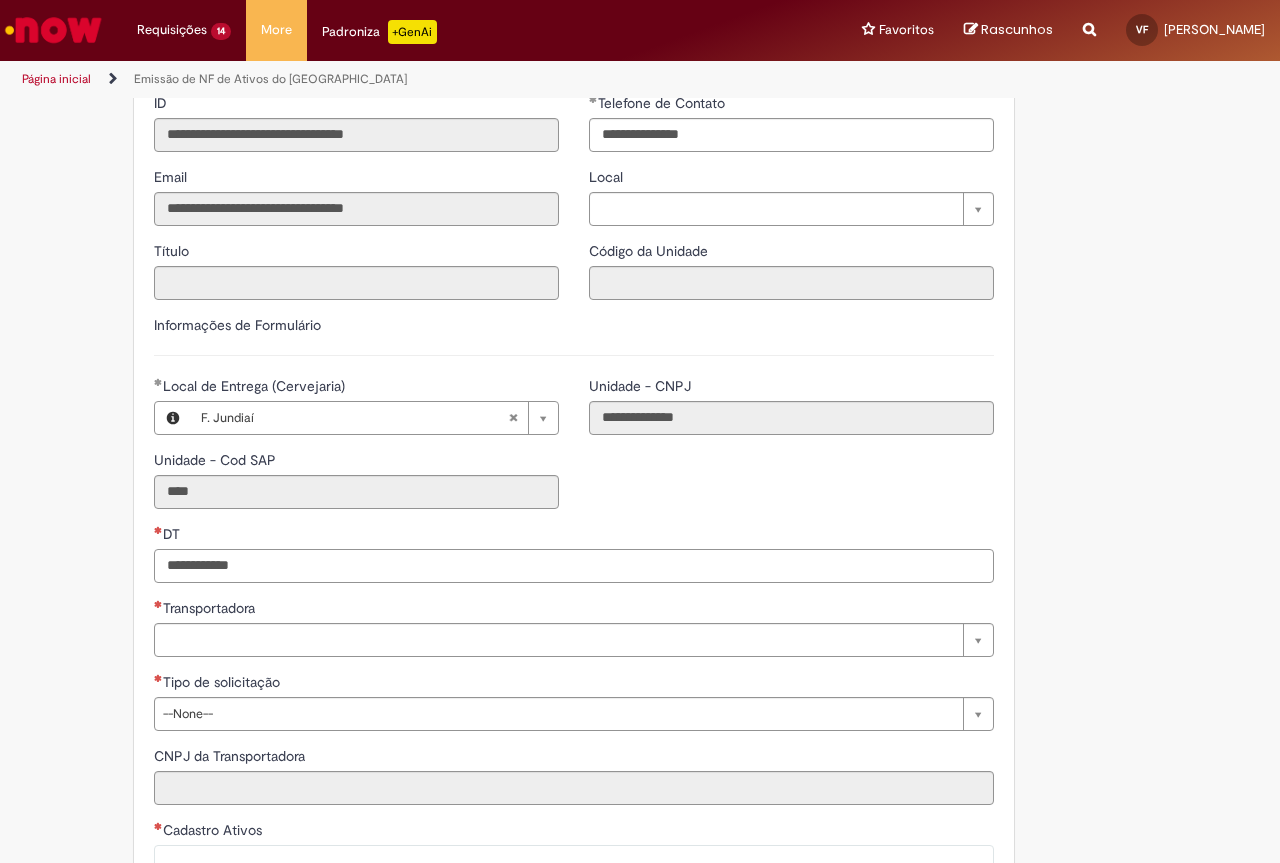paste on "**********" 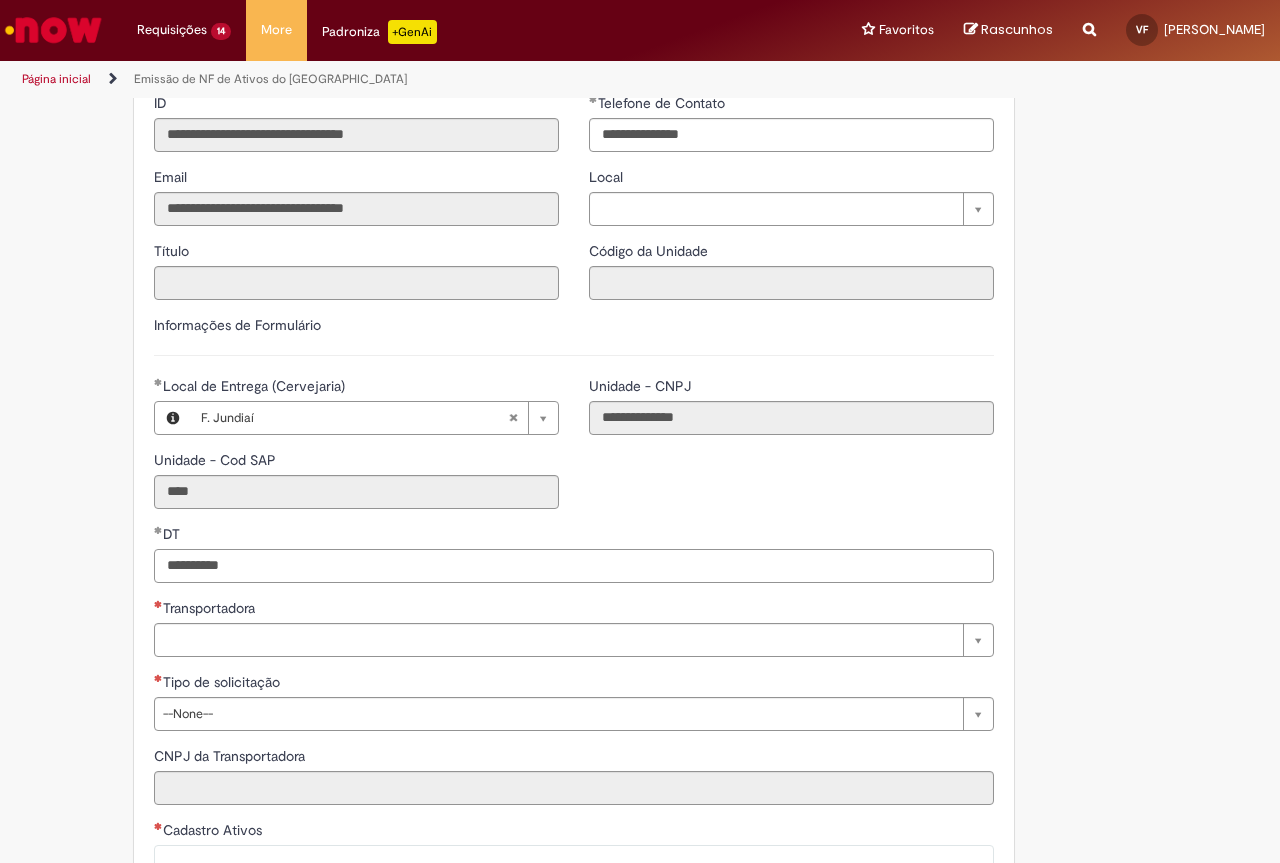 type on "**********" 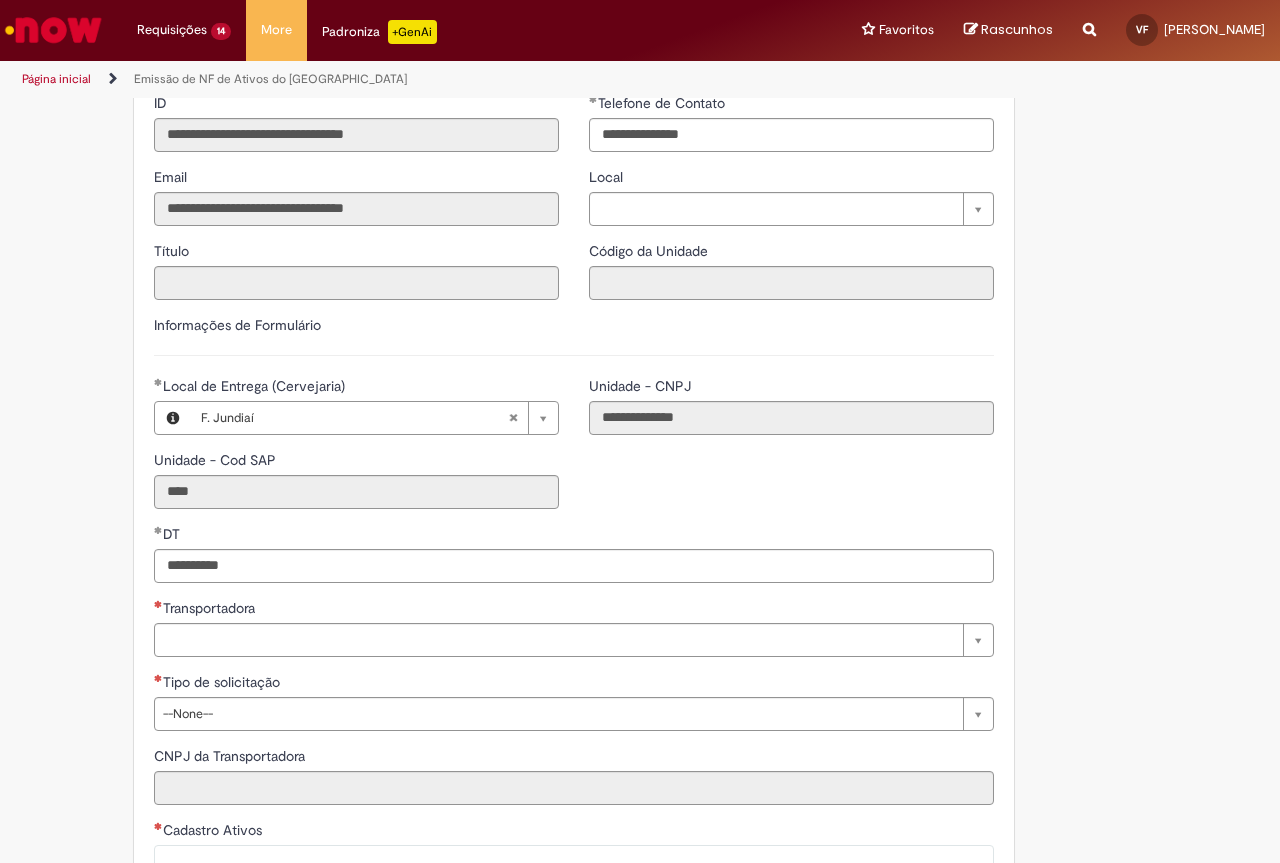 click on "**********" at bounding box center [640, 607] 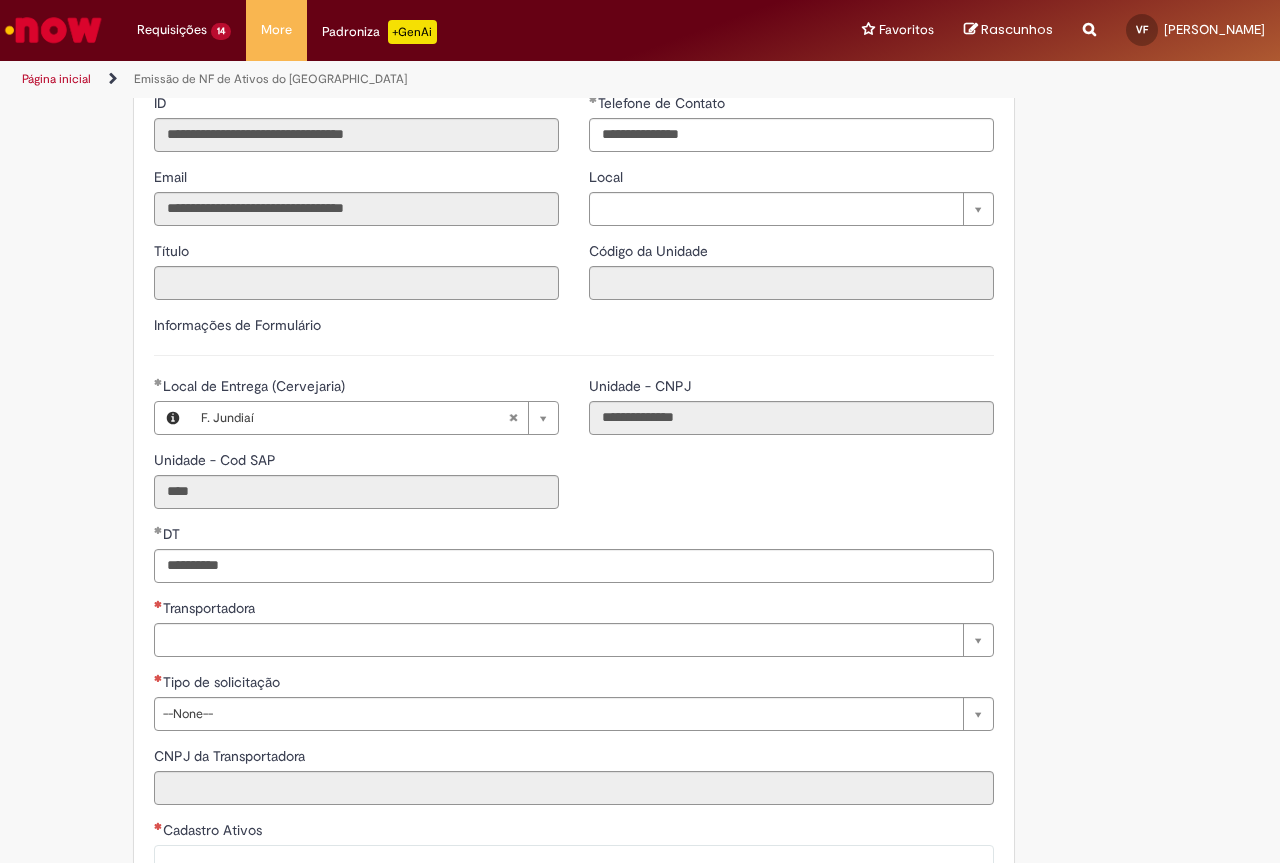 scroll, scrollTop: 0, scrollLeft: 0, axis: both 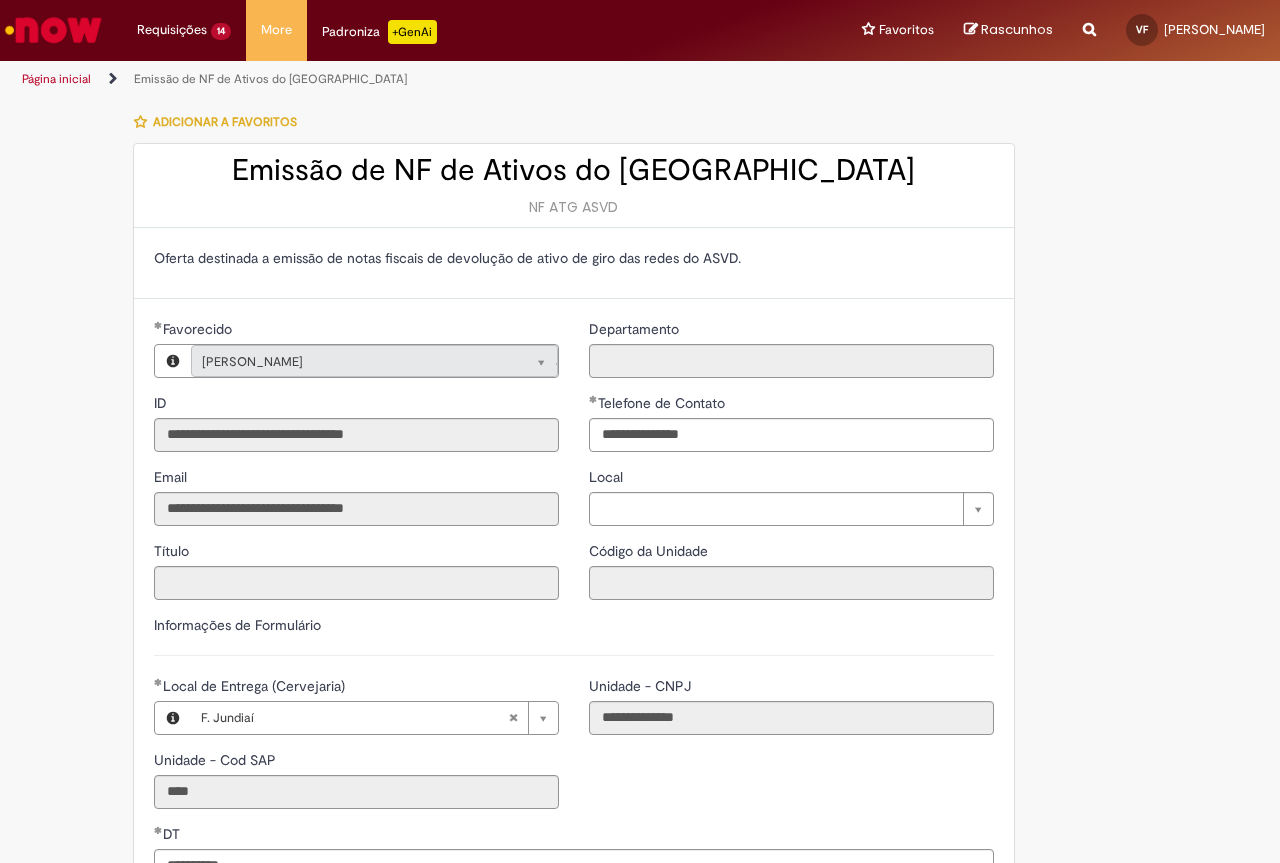 click at bounding box center [53, 30] 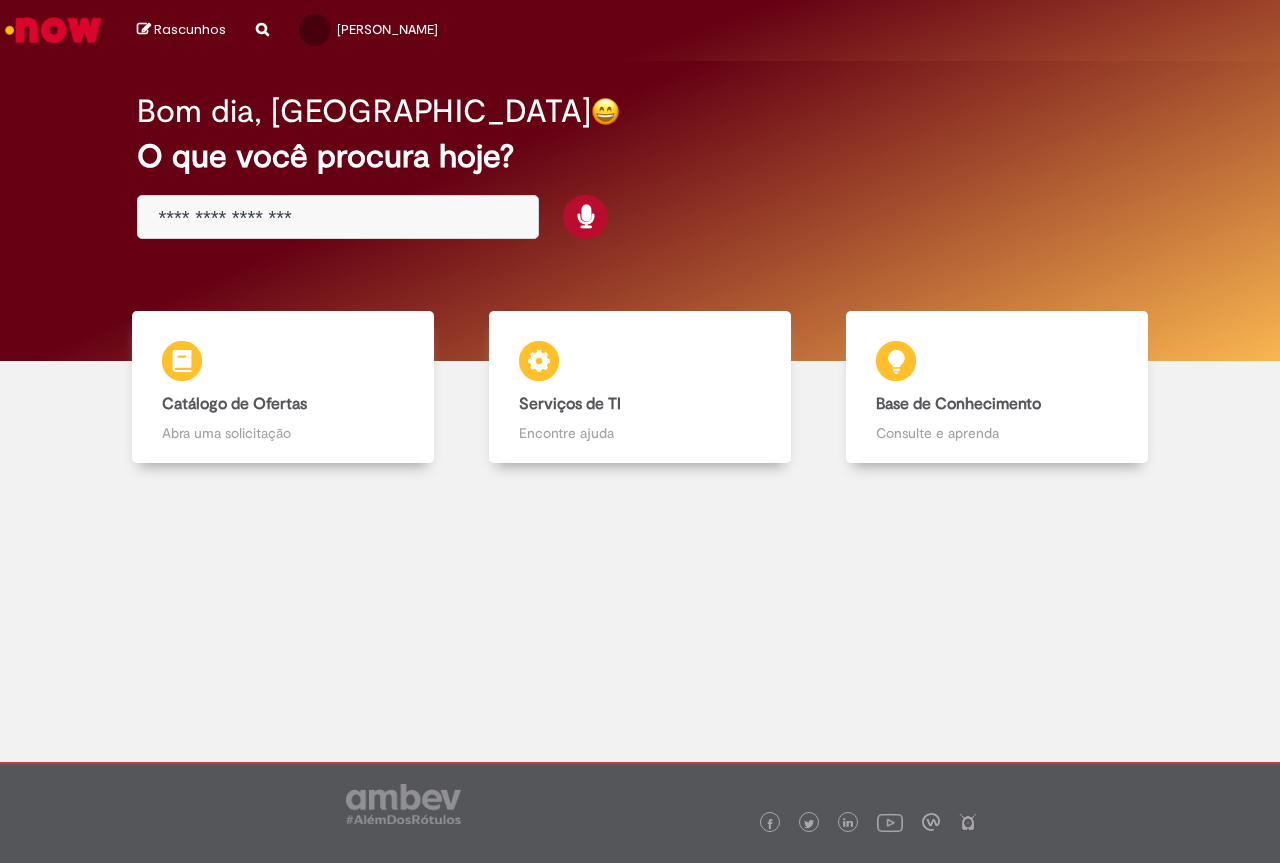 scroll, scrollTop: 0, scrollLeft: 0, axis: both 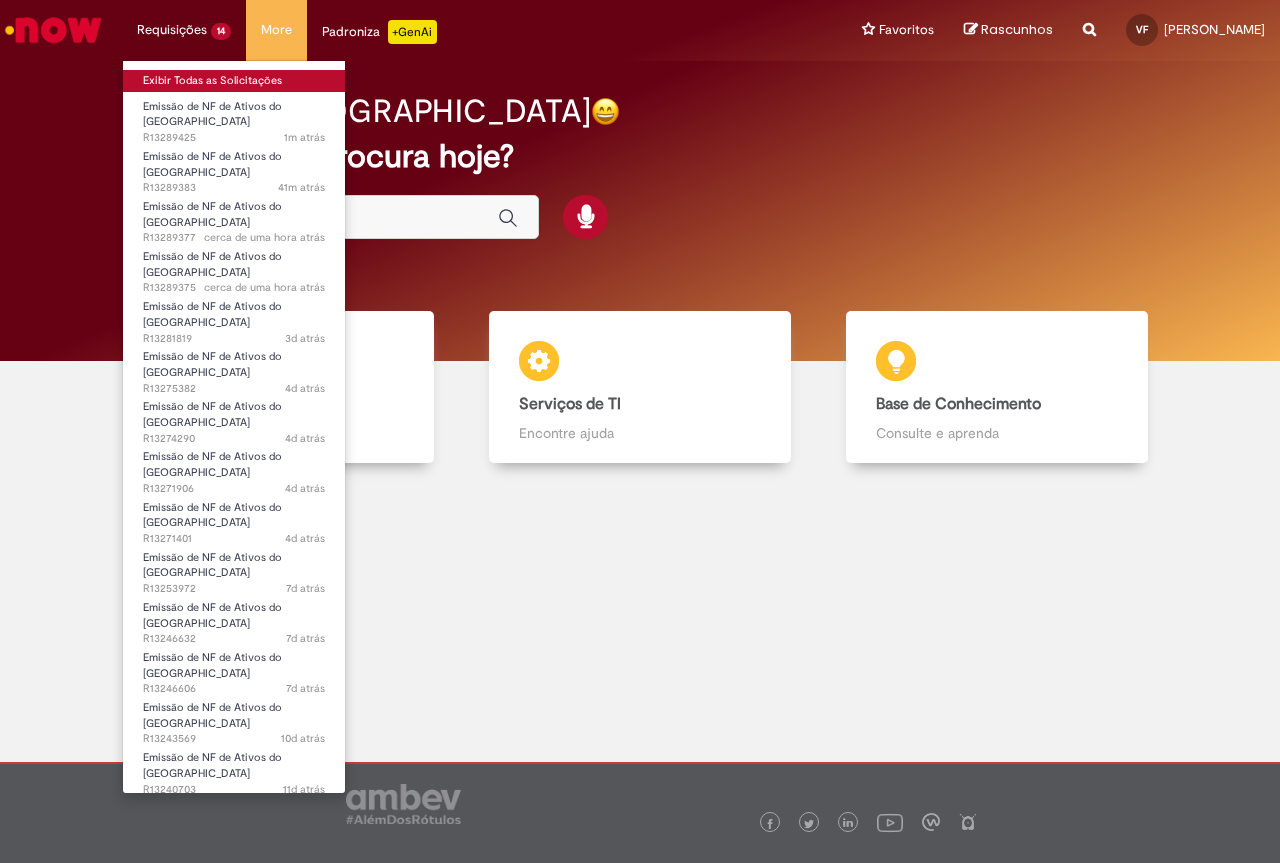 click on "Exibir Todas as Solicitações" at bounding box center [234, 81] 